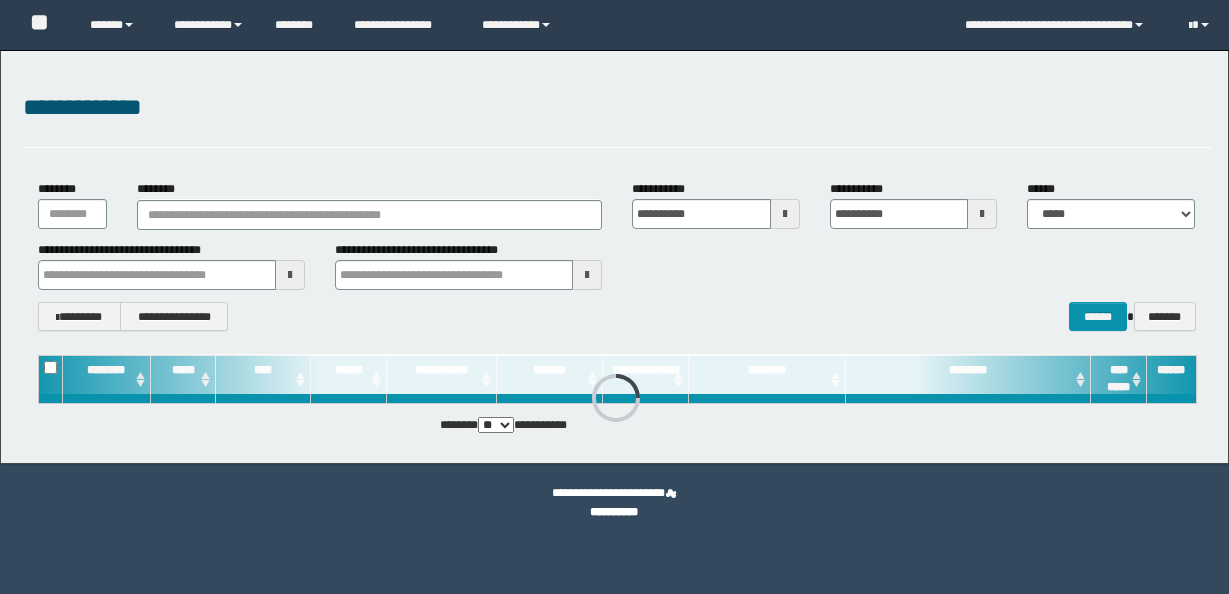 scroll, scrollTop: 0, scrollLeft: 0, axis: both 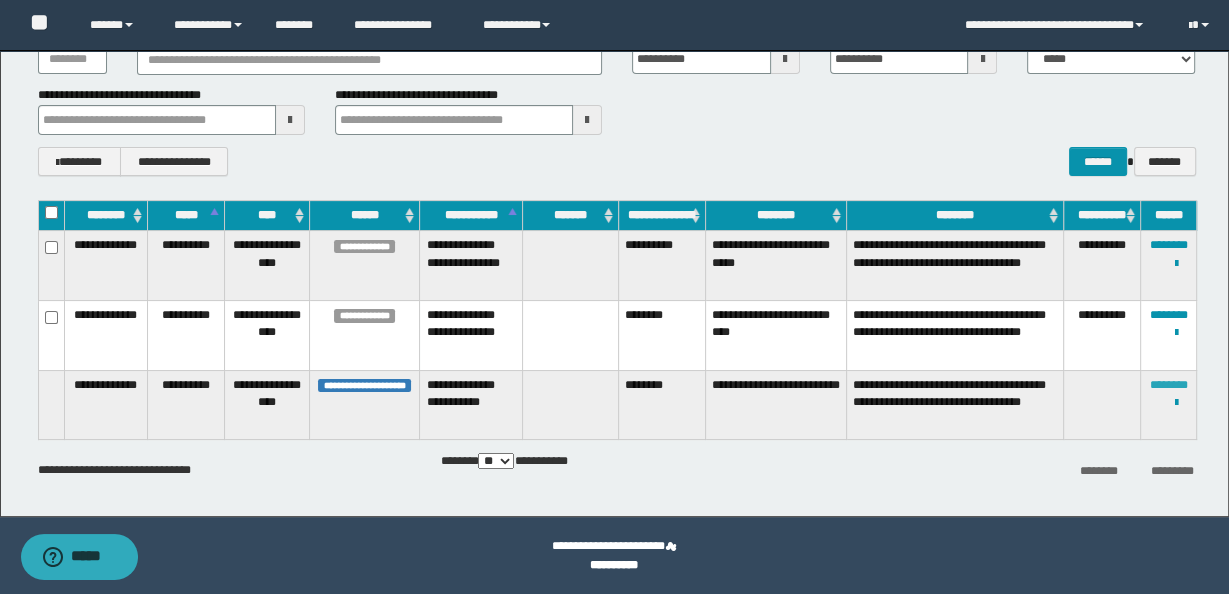 click on "********" at bounding box center [1168, 385] 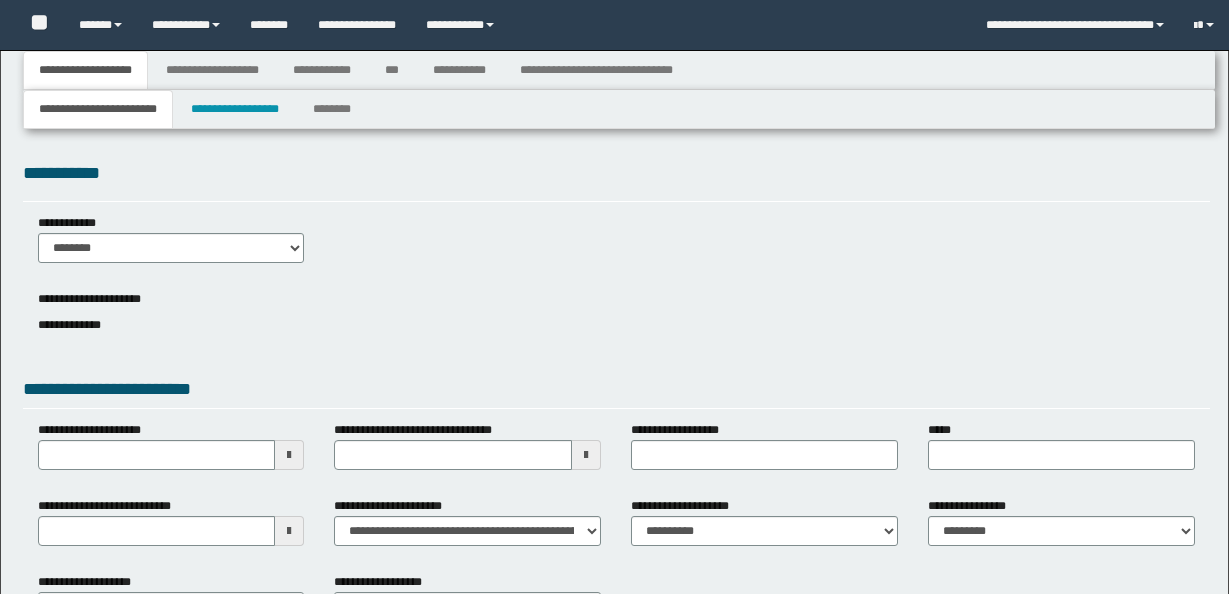 scroll, scrollTop: 0, scrollLeft: 0, axis: both 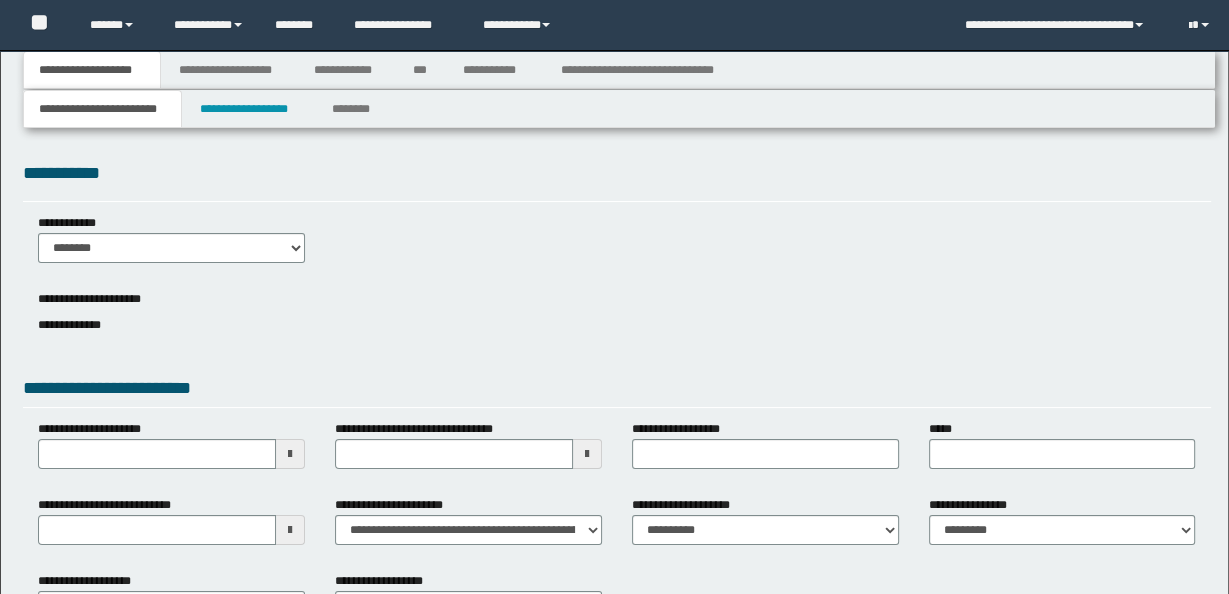 select on "*" 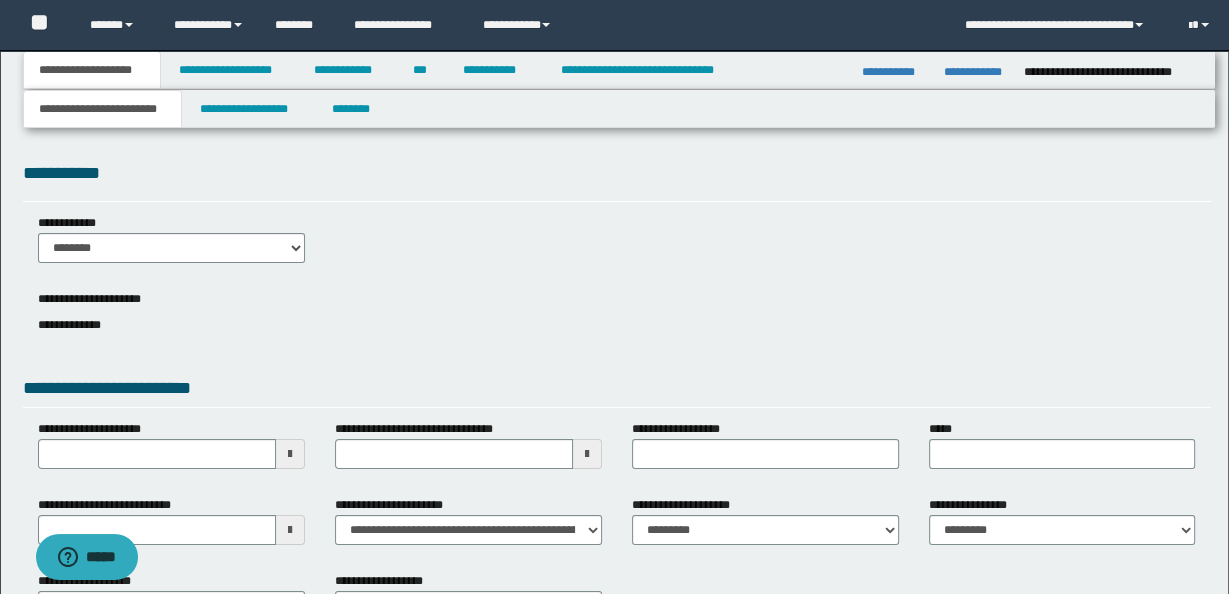 scroll, scrollTop: 0, scrollLeft: 0, axis: both 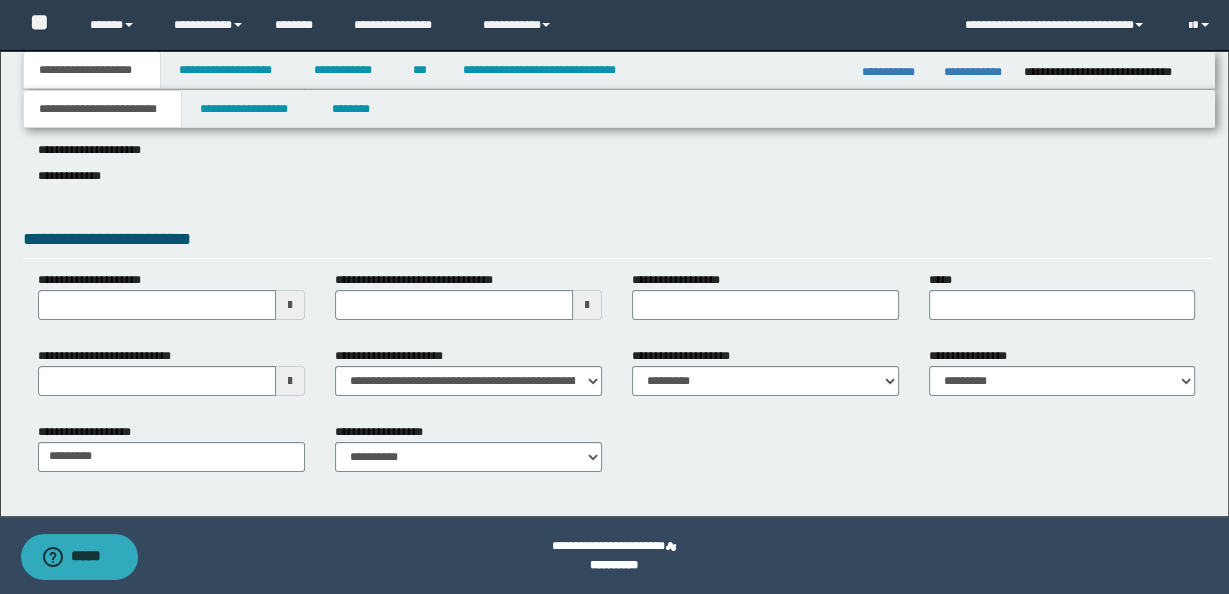 click at bounding box center [587, 305] 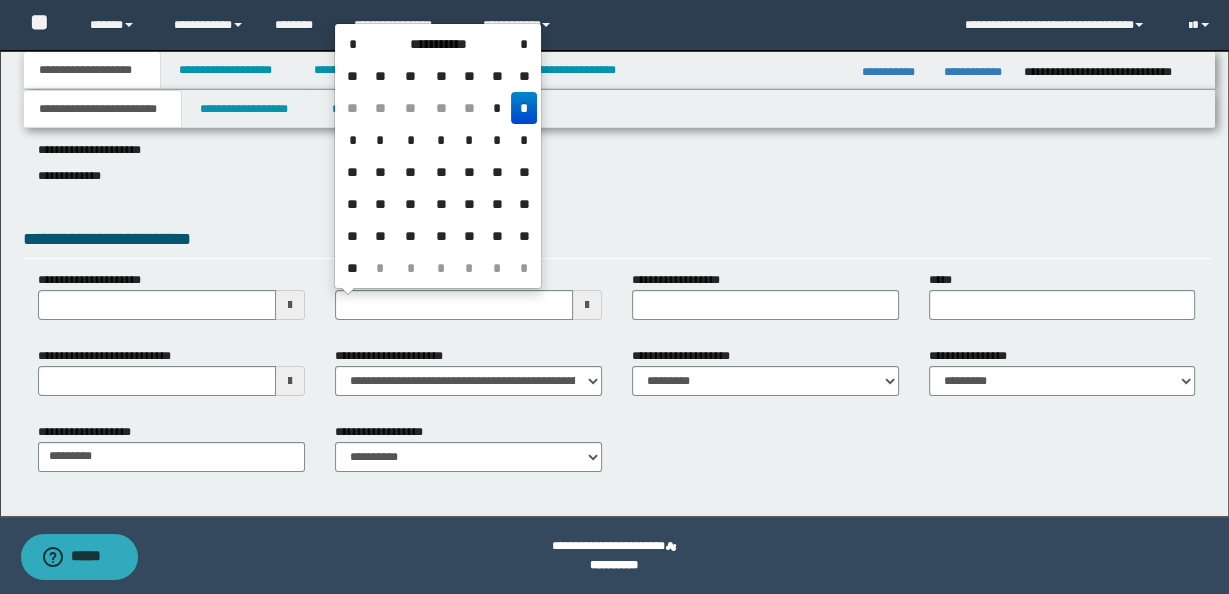 click on "*" at bounding box center [524, 108] 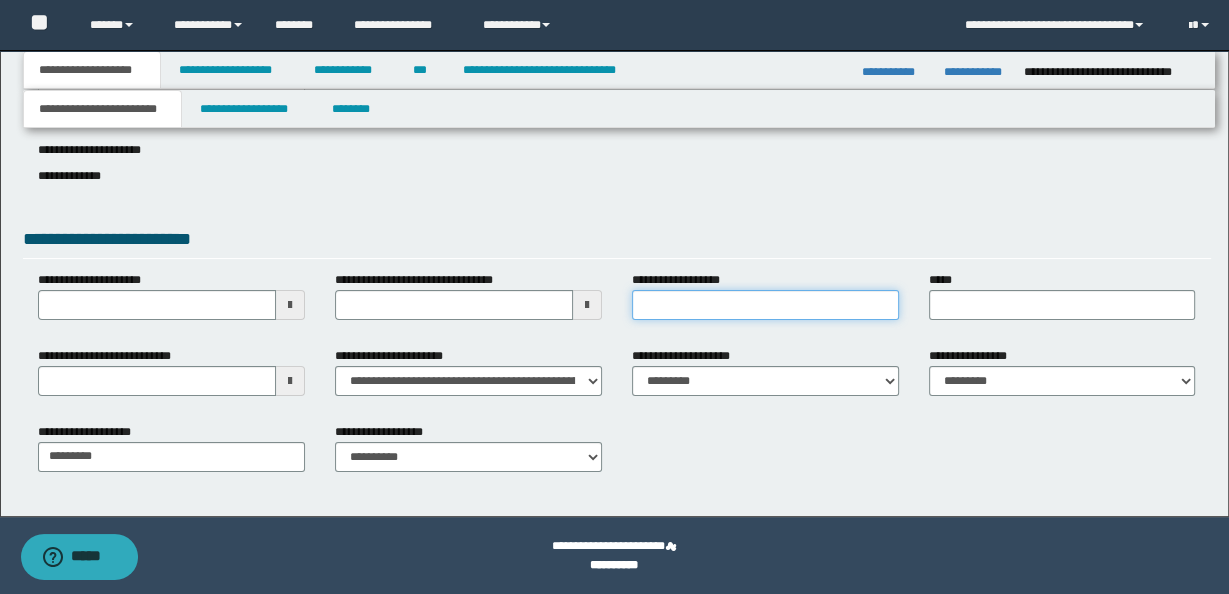 click on "**********" at bounding box center [765, 305] 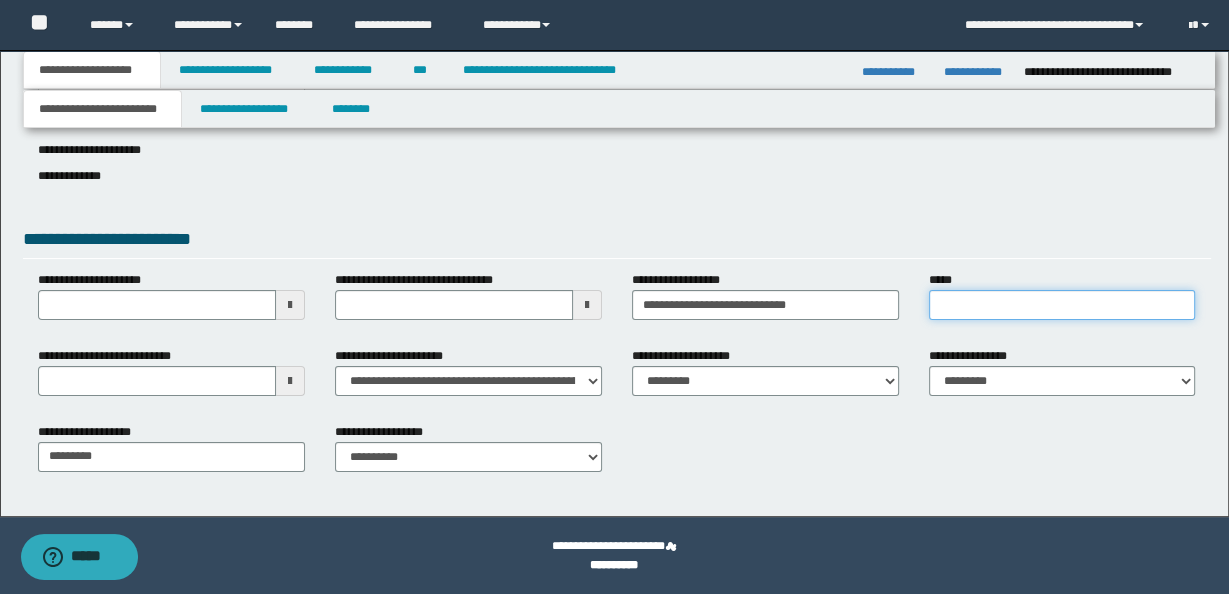 click on "*****" at bounding box center (1062, 305) 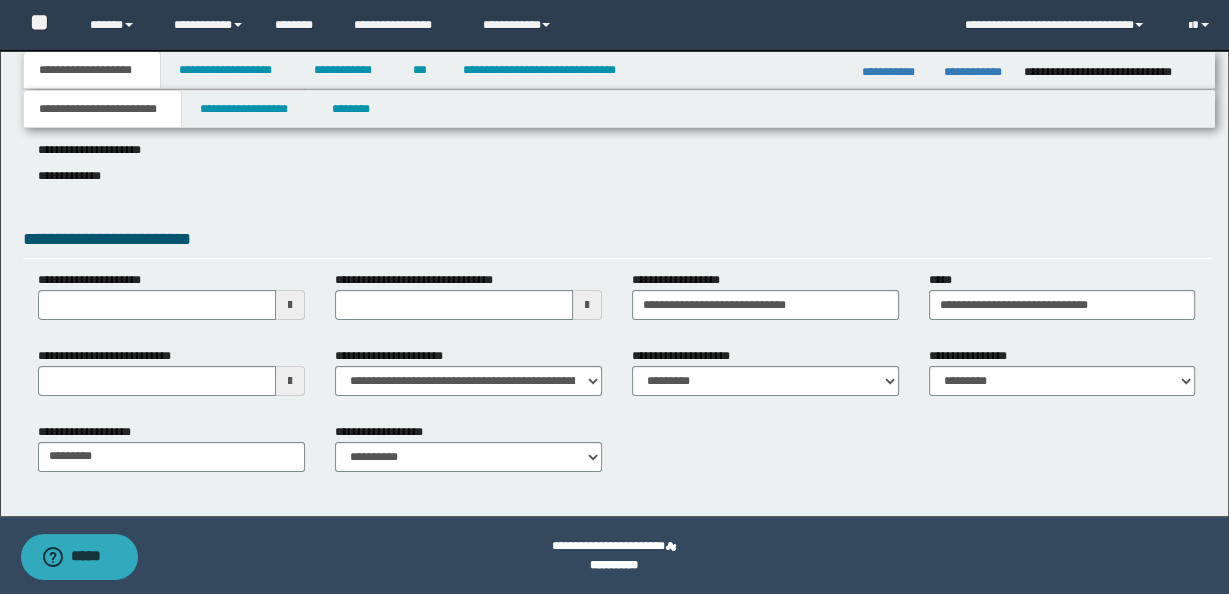click at bounding box center [290, 381] 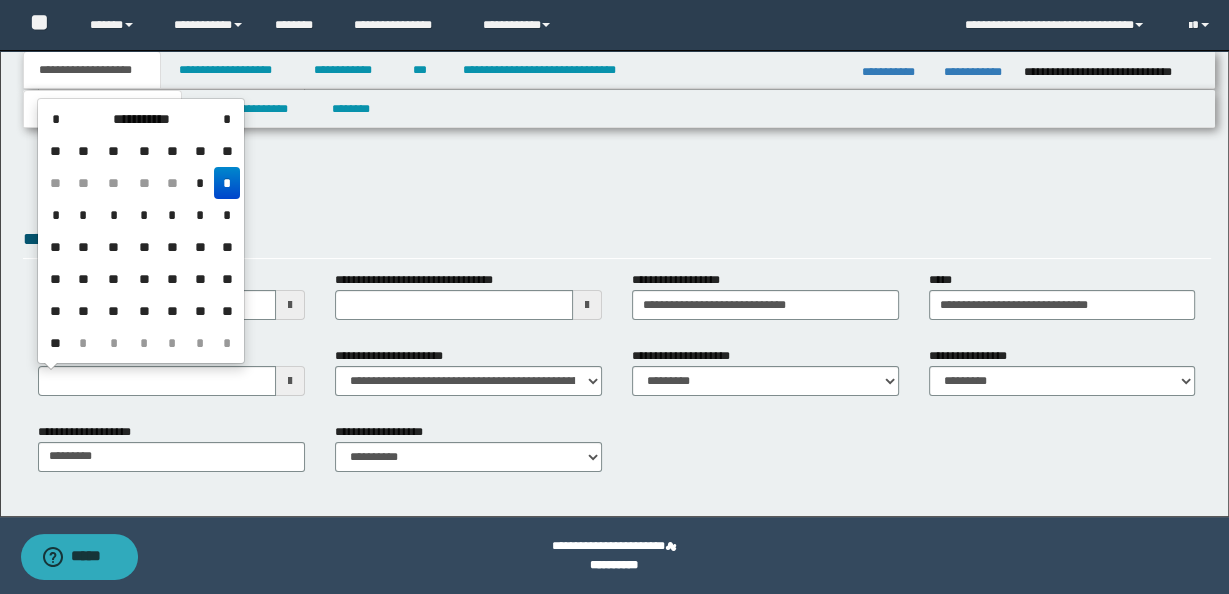 click on "*" at bounding box center (227, 183) 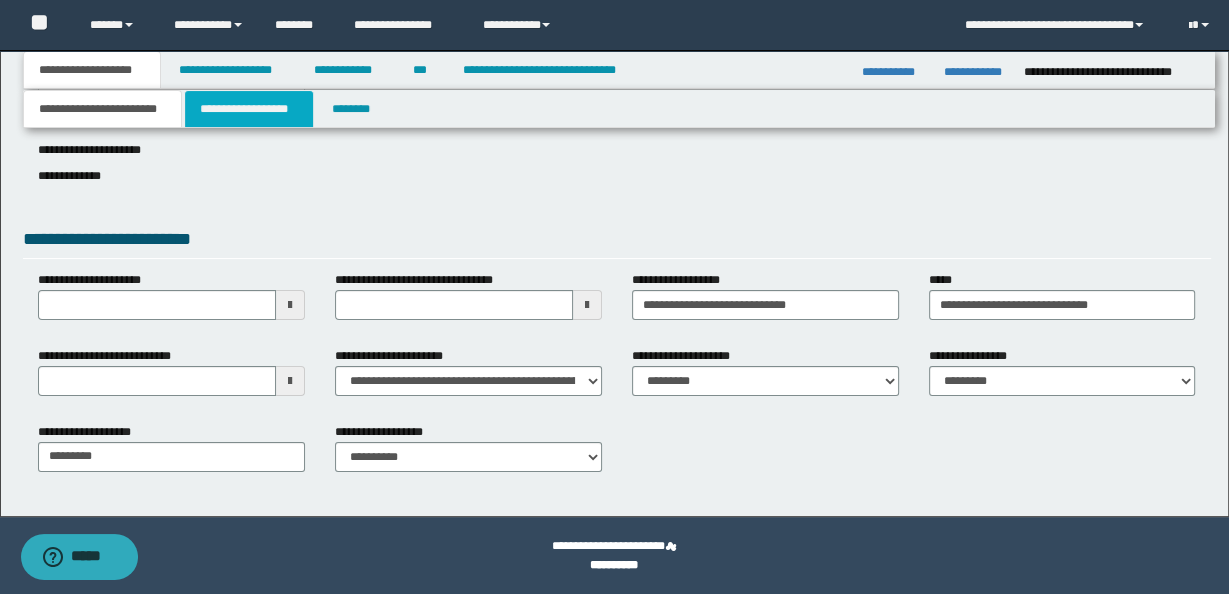 click on "**********" at bounding box center [249, 109] 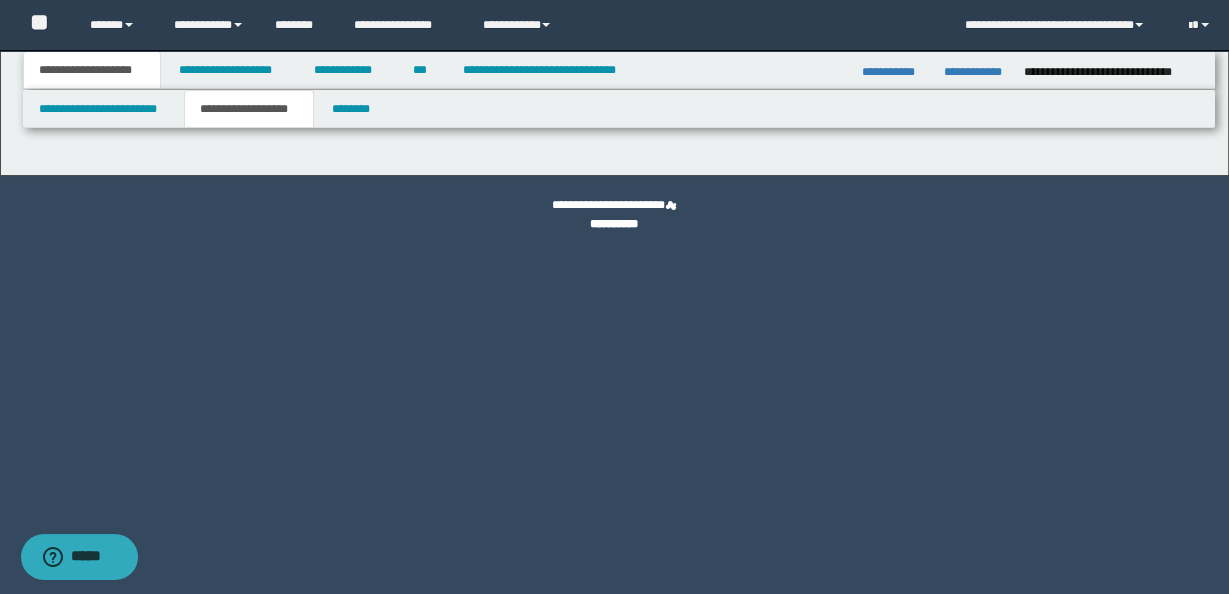 scroll, scrollTop: 0, scrollLeft: 0, axis: both 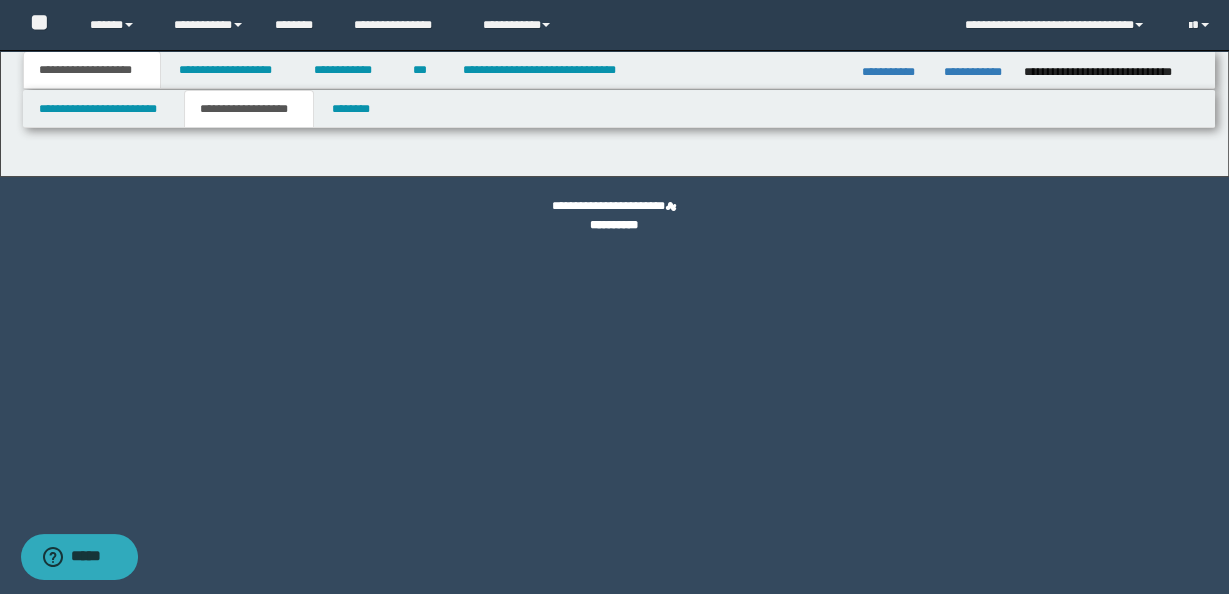 type on "********" 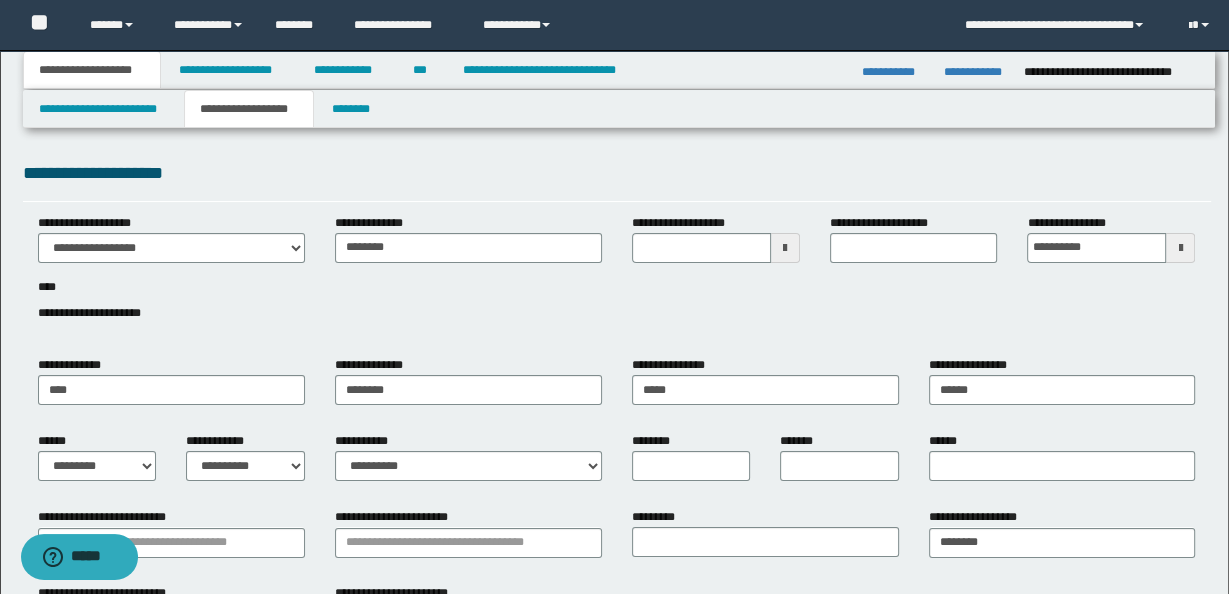 click at bounding box center [785, 248] 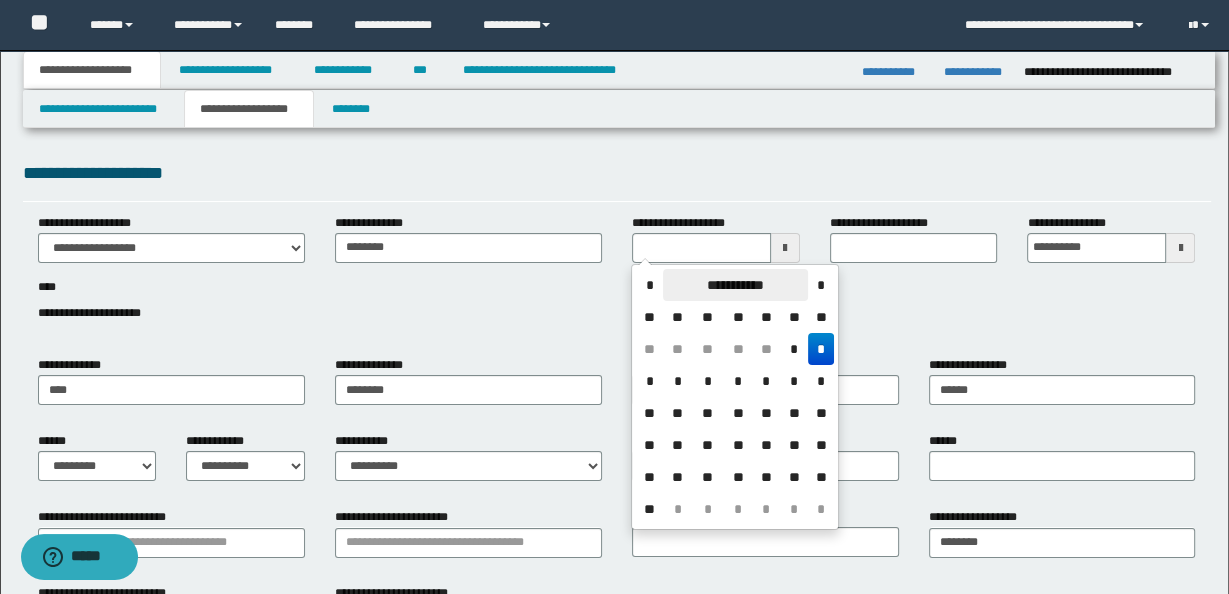 click on "**********" at bounding box center (735, 285) 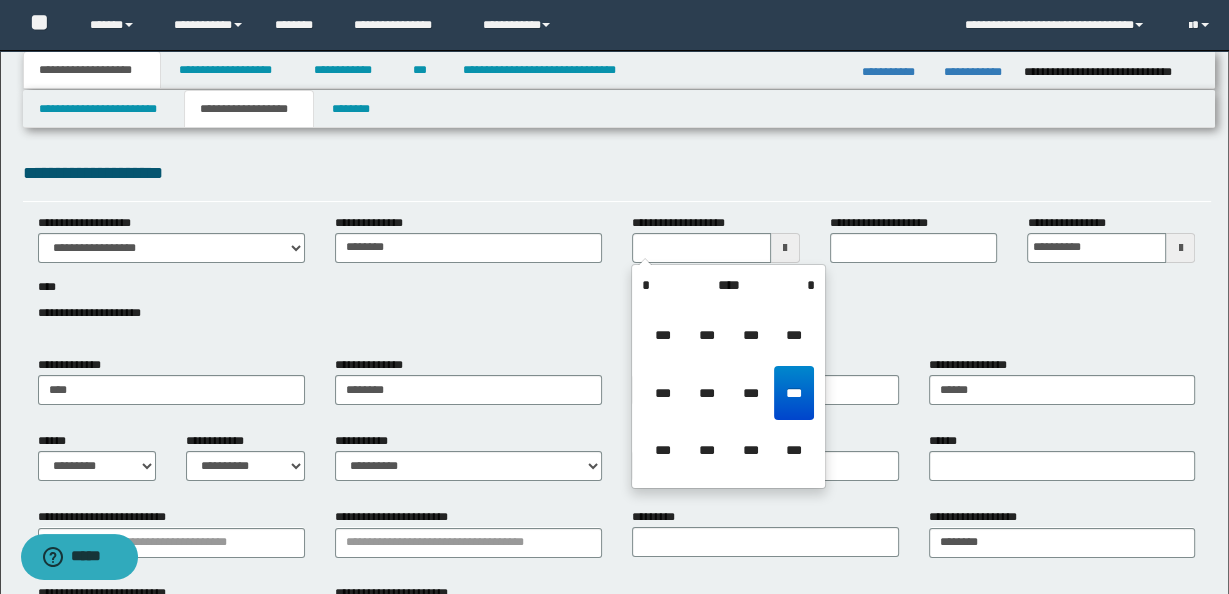 click on "****" at bounding box center [728, 285] 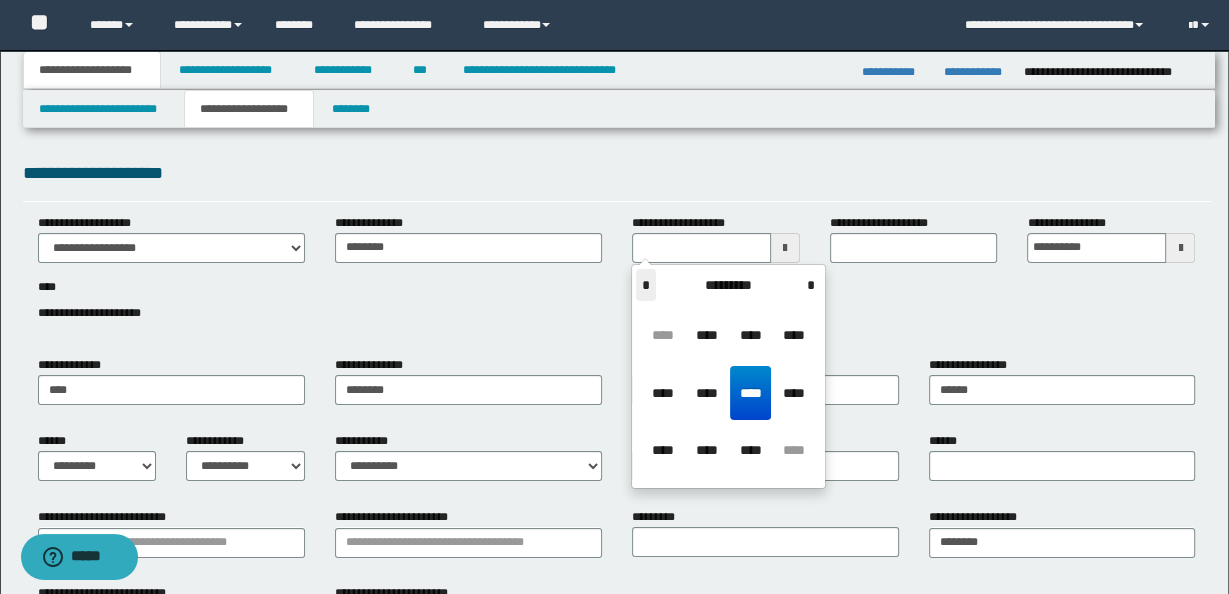 click on "*" at bounding box center (646, 285) 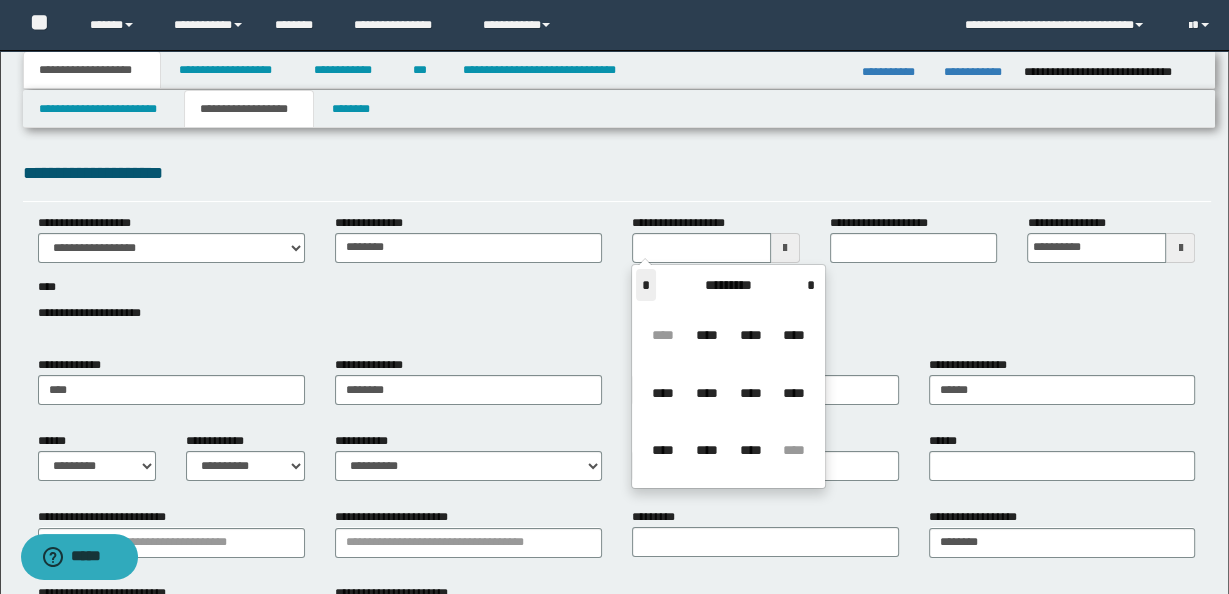 click on "*" at bounding box center (646, 285) 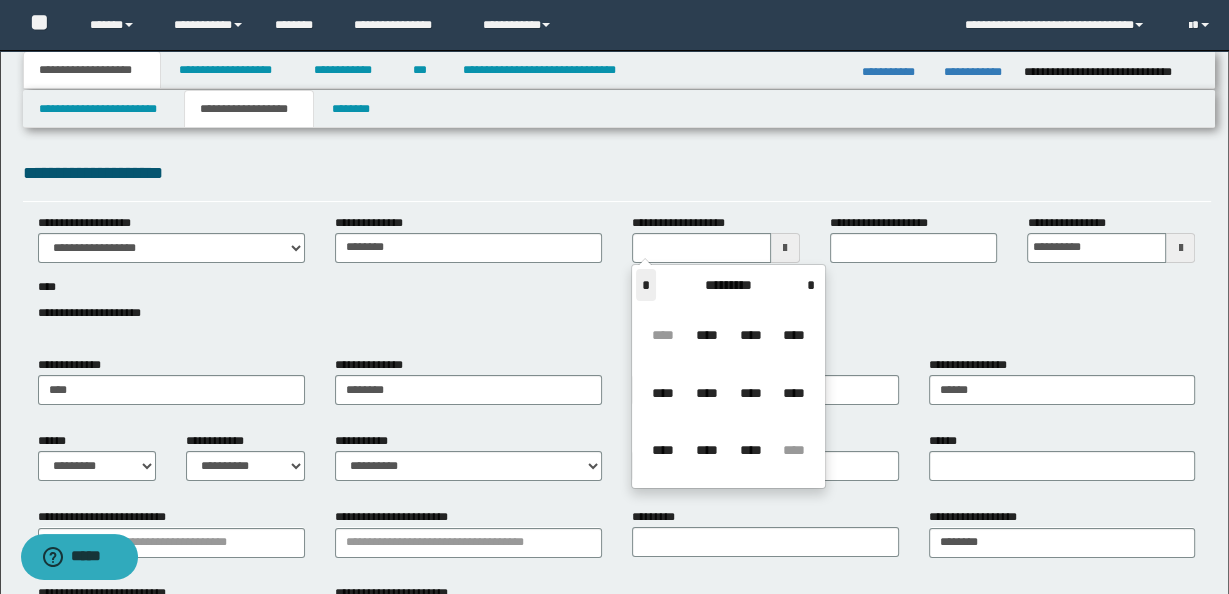 click on "*" at bounding box center [646, 285] 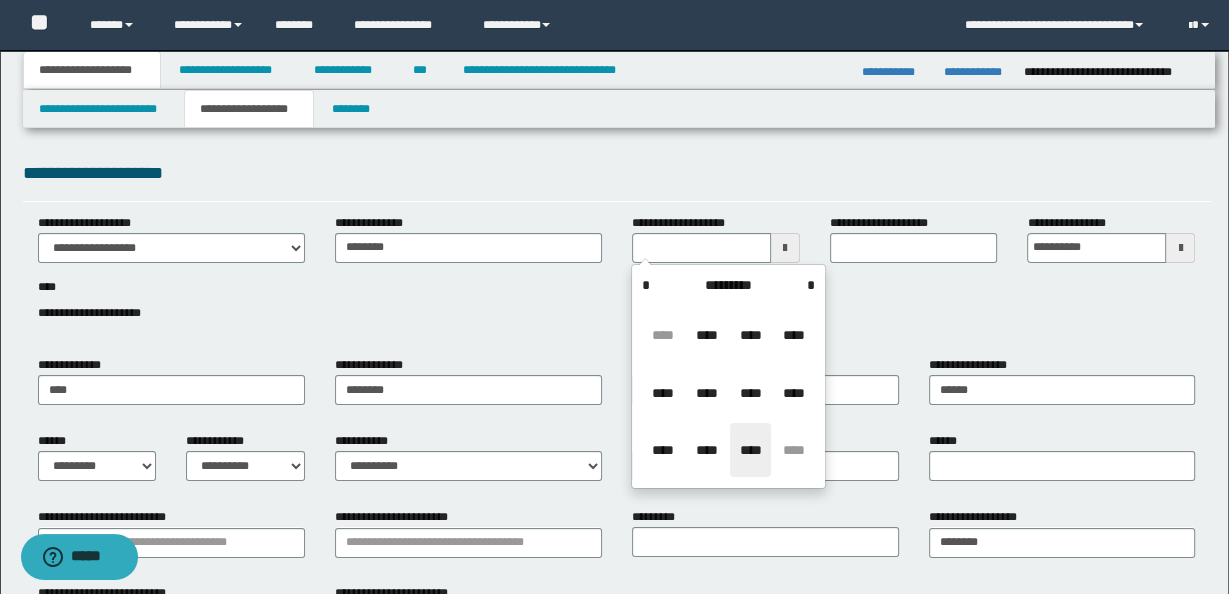 click on "****" at bounding box center [750, 450] 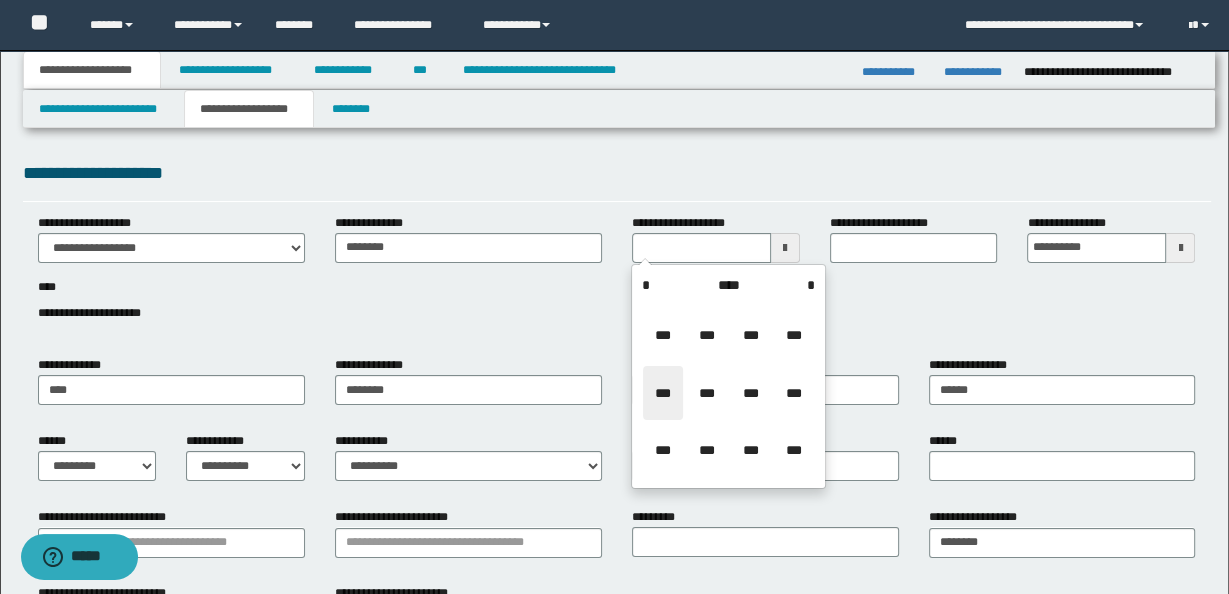 click on "***" at bounding box center (663, 393) 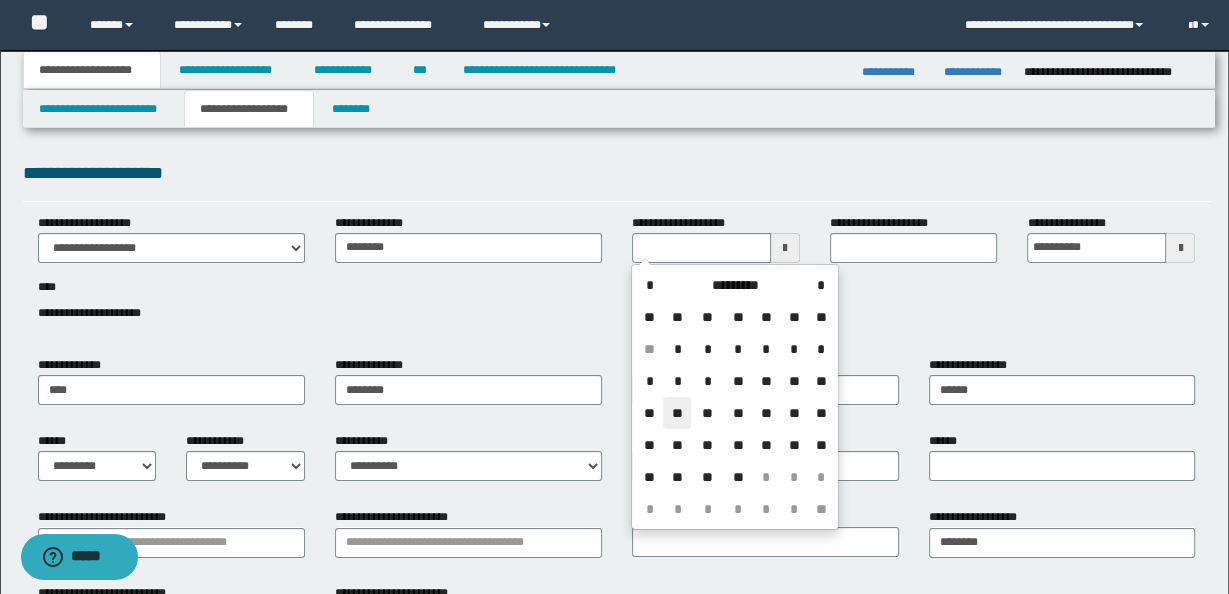 click on "**" at bounding box center [677, 413] 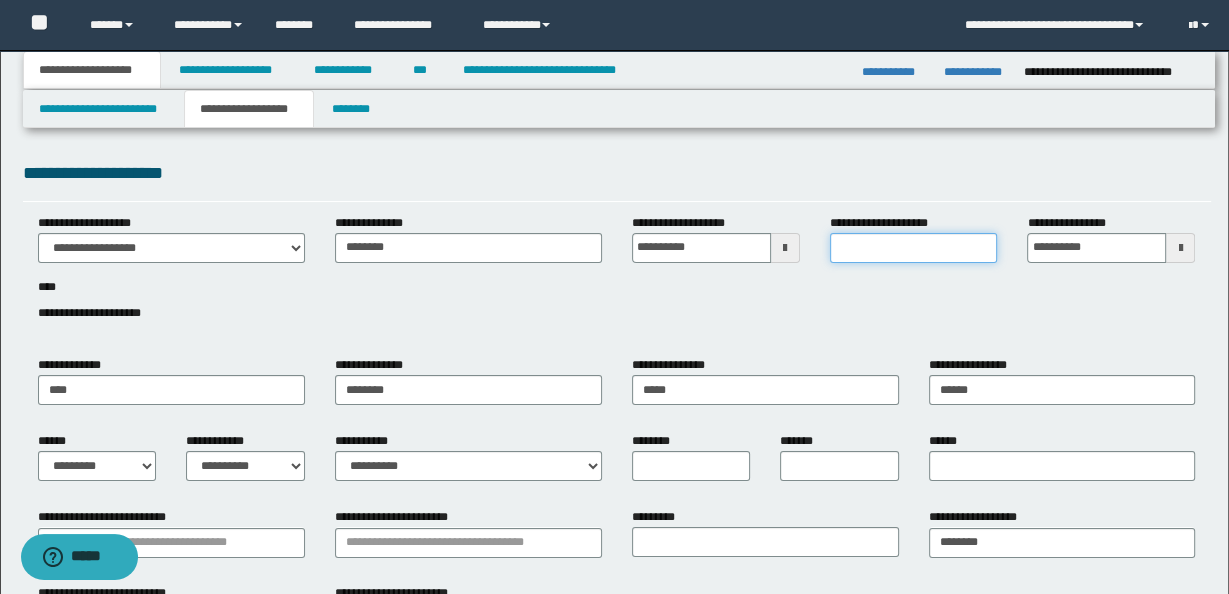 click on "**********" at bounding box center [914, 248] 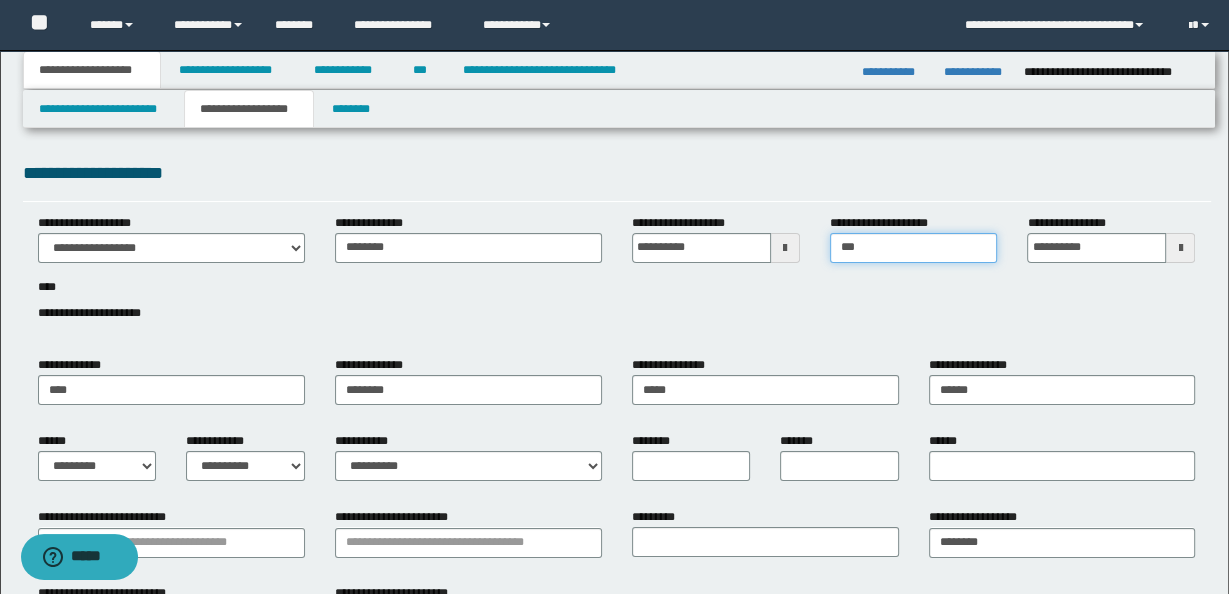 type on "********" 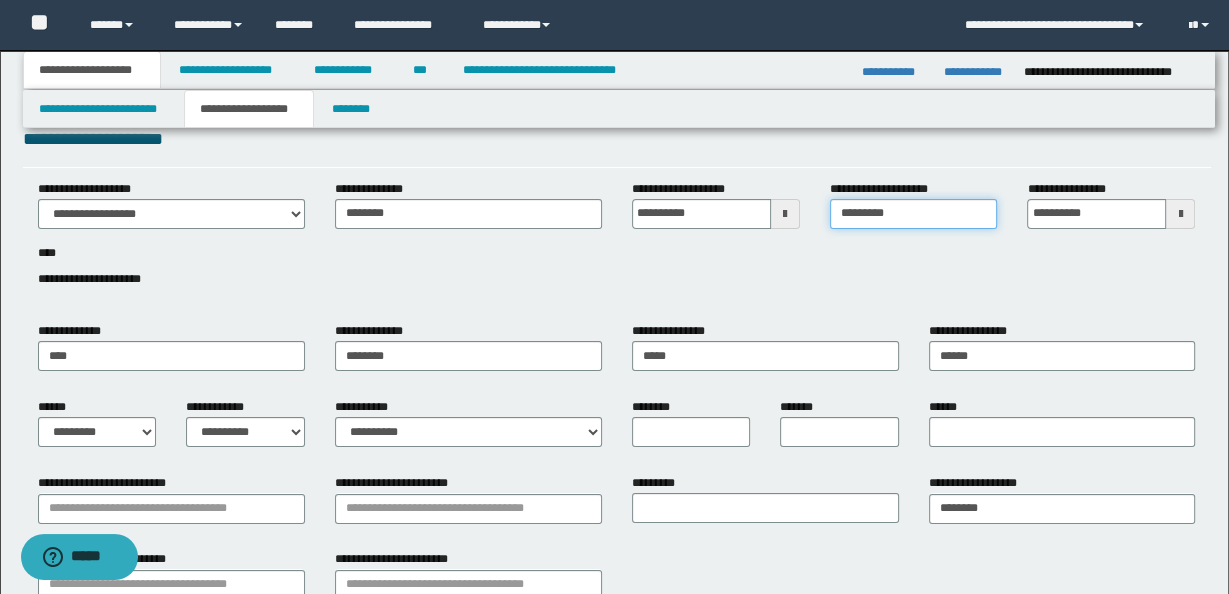 scroll, scrollTop: 64, scrollLeft: 0, axis: vertical 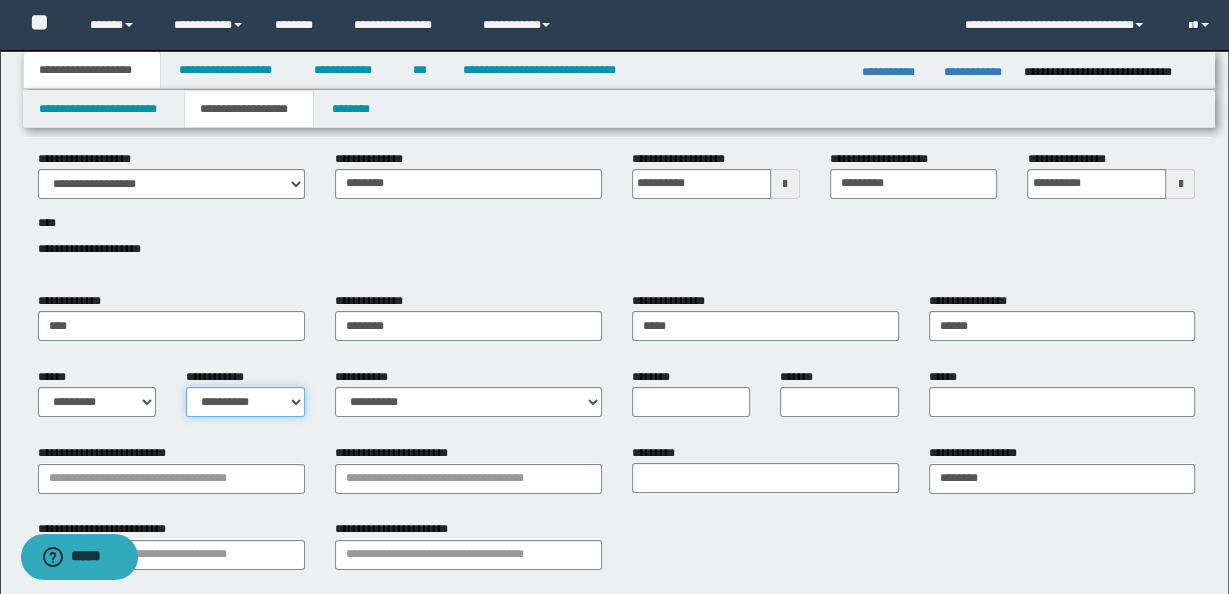 click on "**********" at bounding box center [245, 402] 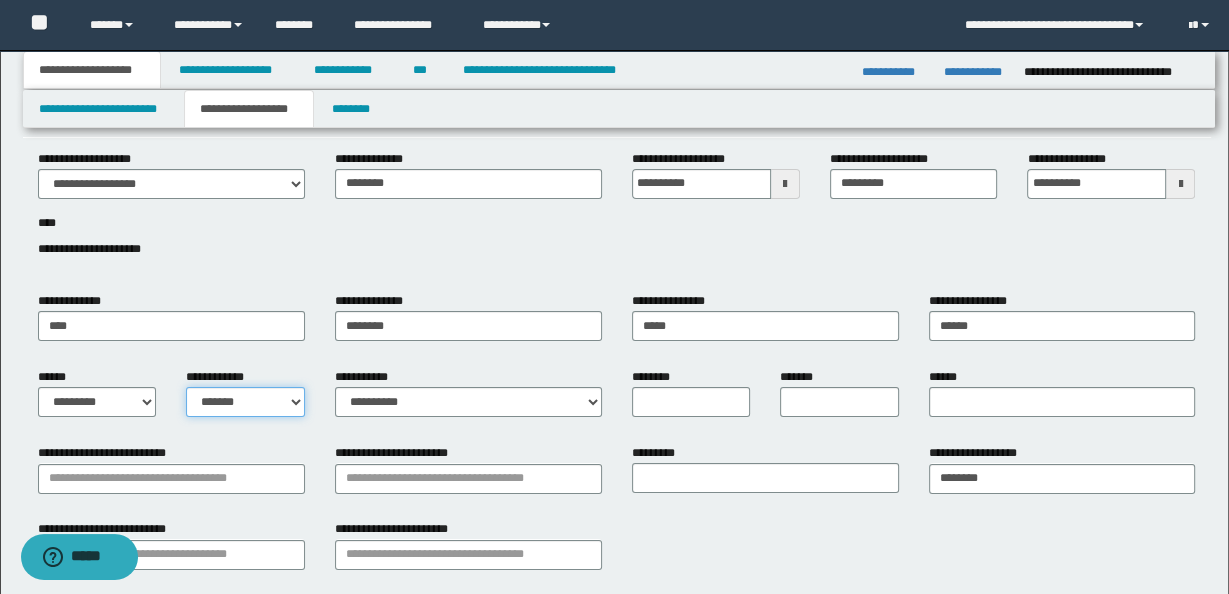 click on "**********" at bounding box center [245, 402] 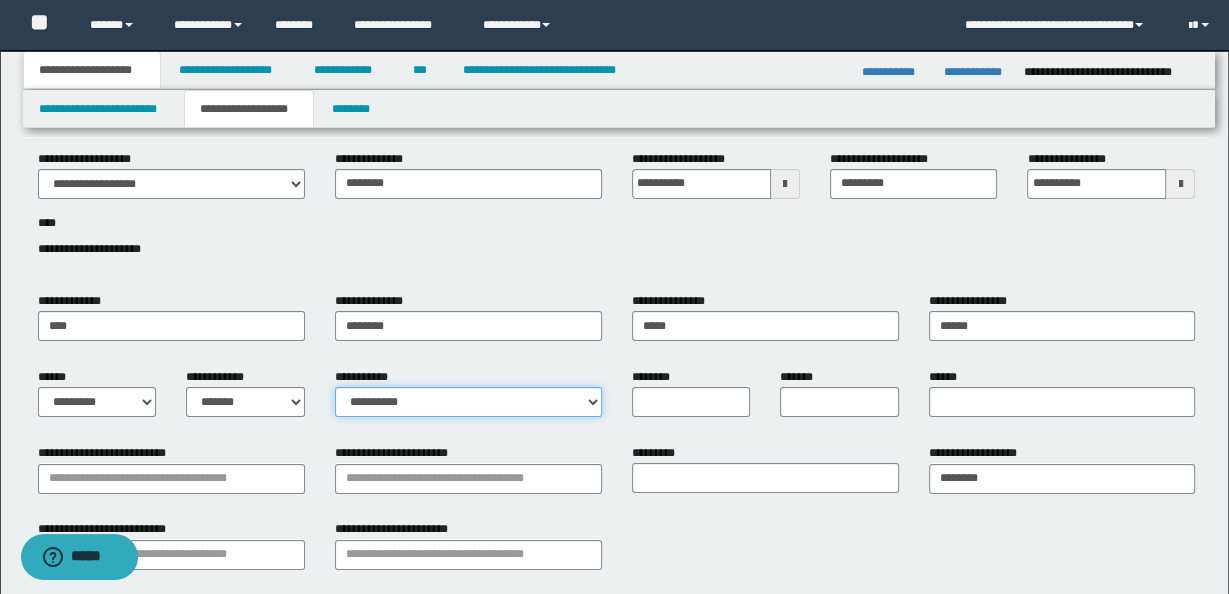 click on "**********" at bounding box center [468, 402] 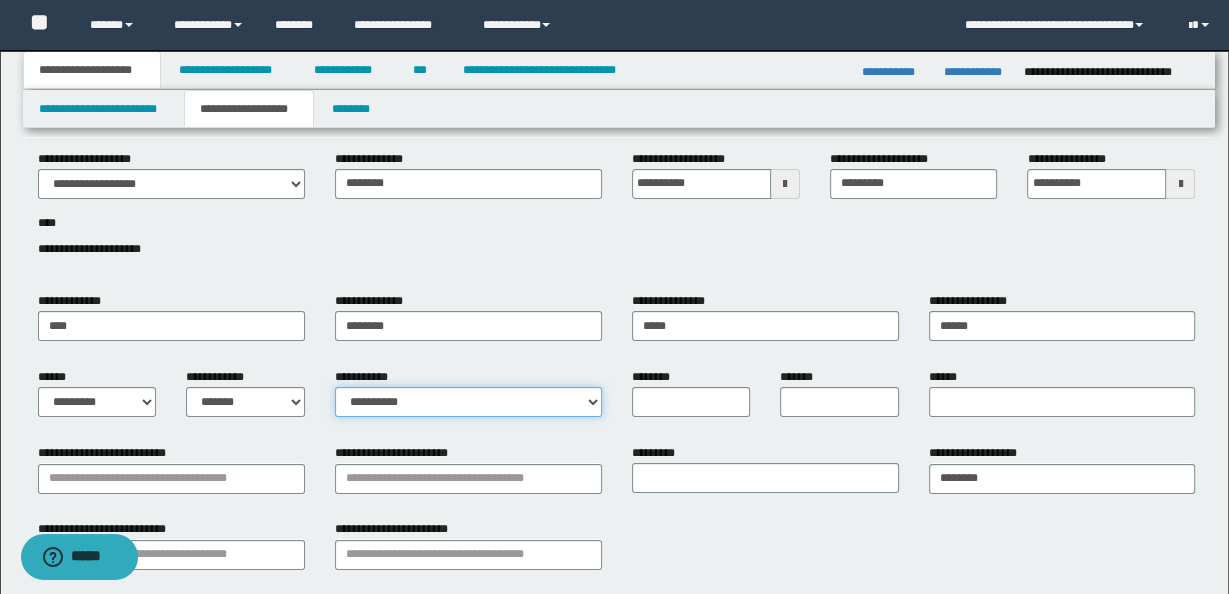 select on "*" 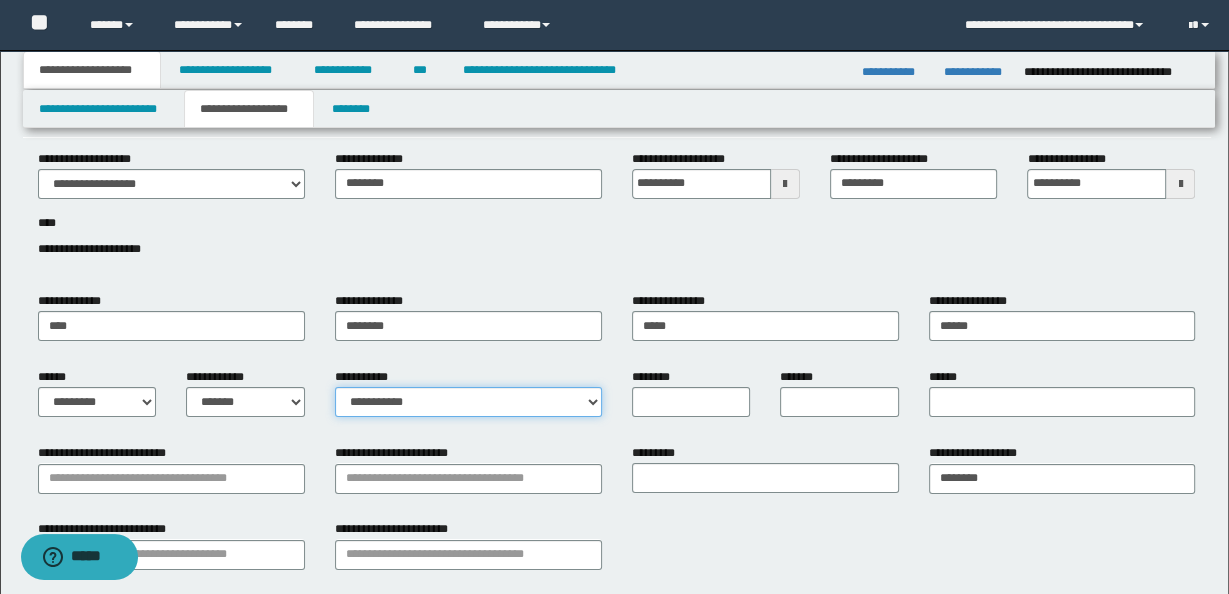 click on "**********" at bounding box center (468, 402) 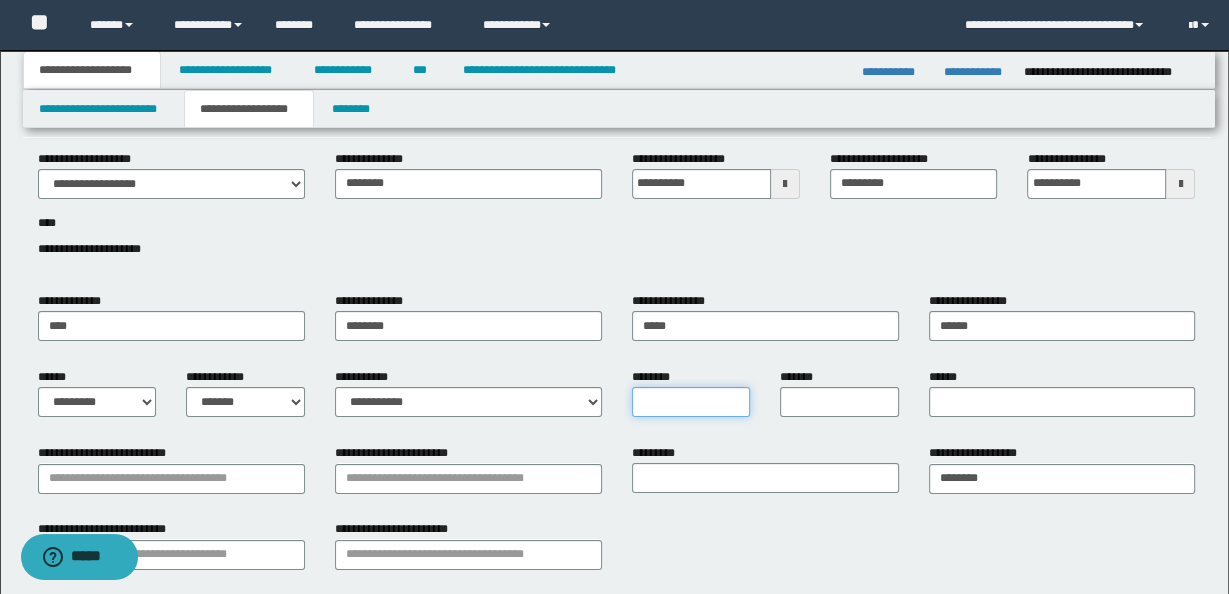 click on "********" at bounding box center (691, 402) 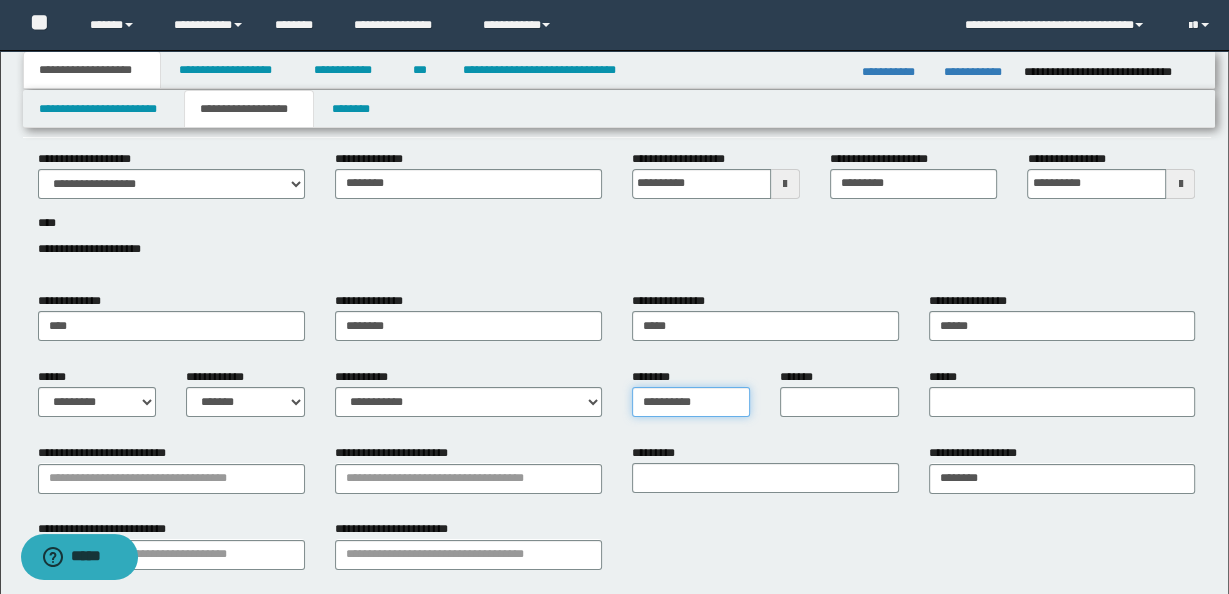 type on "**********" 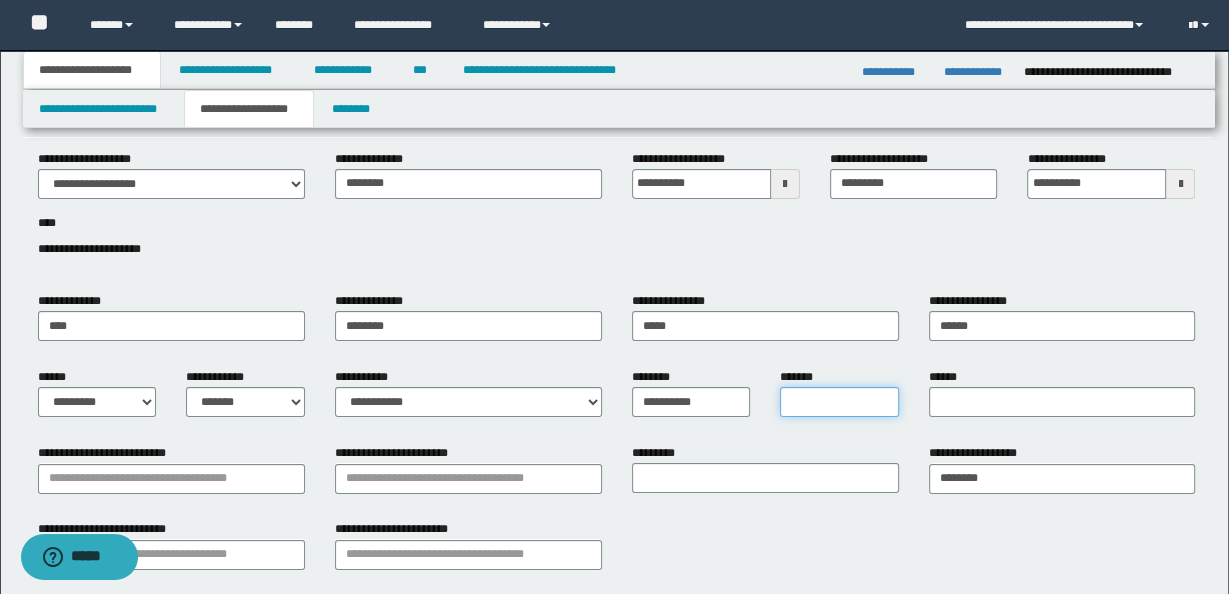 click on "*******" at bounding box center (839, 402) 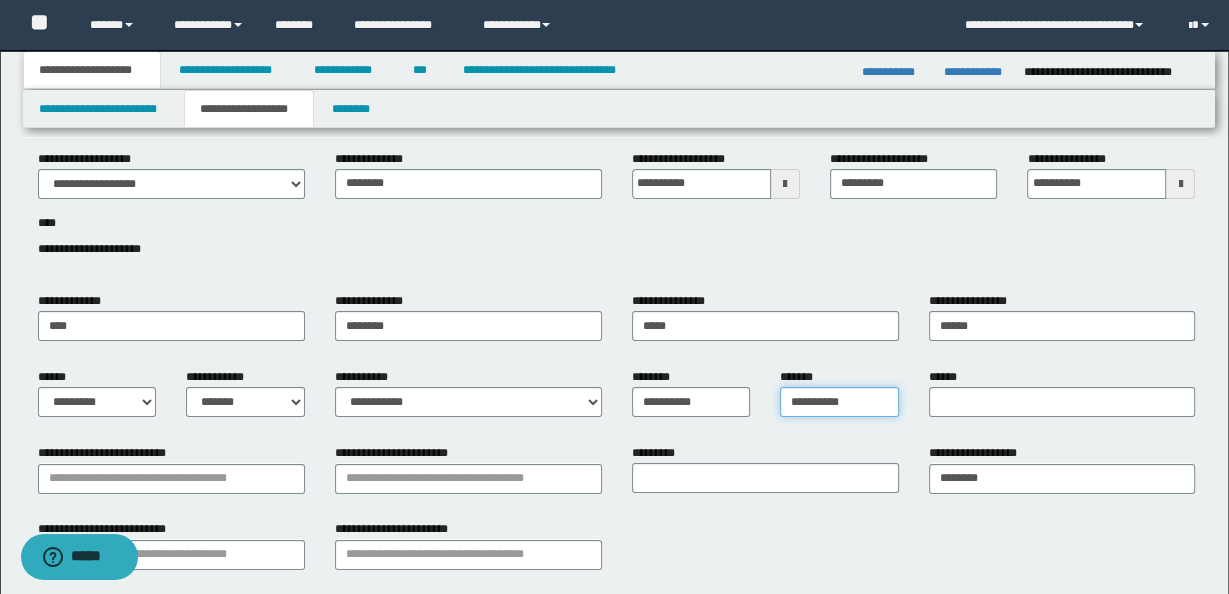 type on "**********" 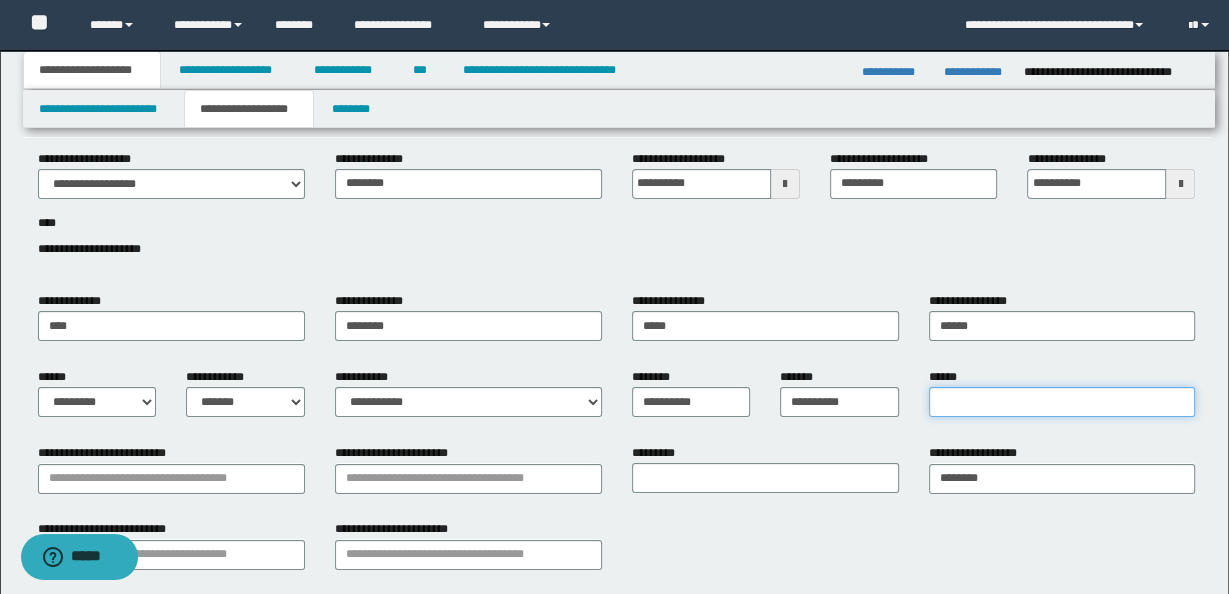 click on "******" at bounding box center (1062, 402) 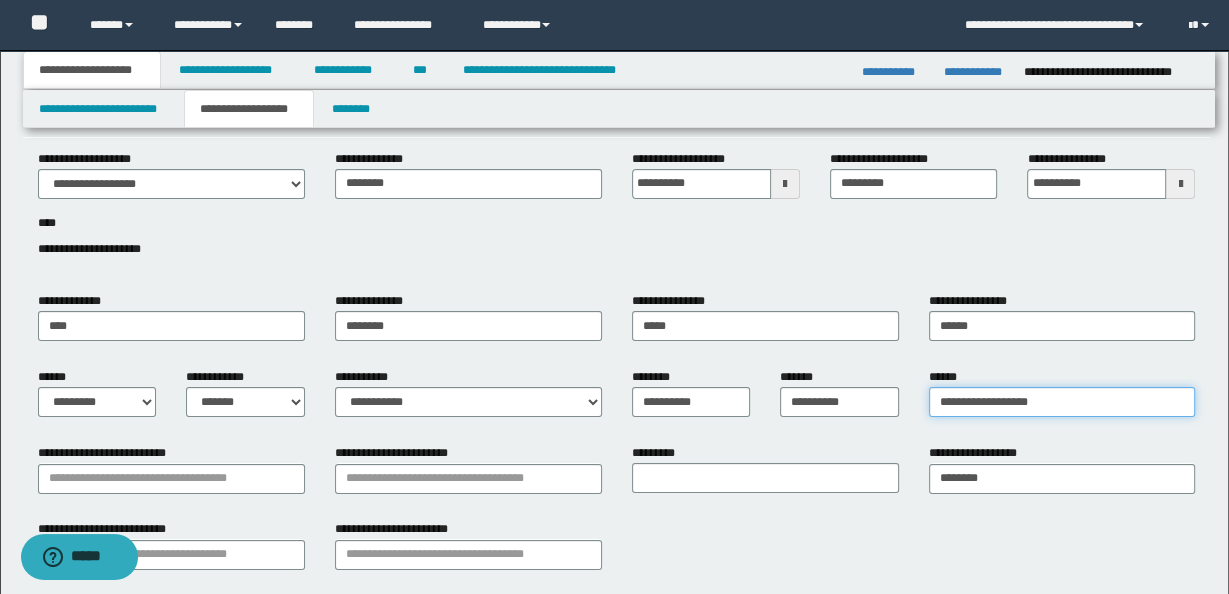 type on "**********" 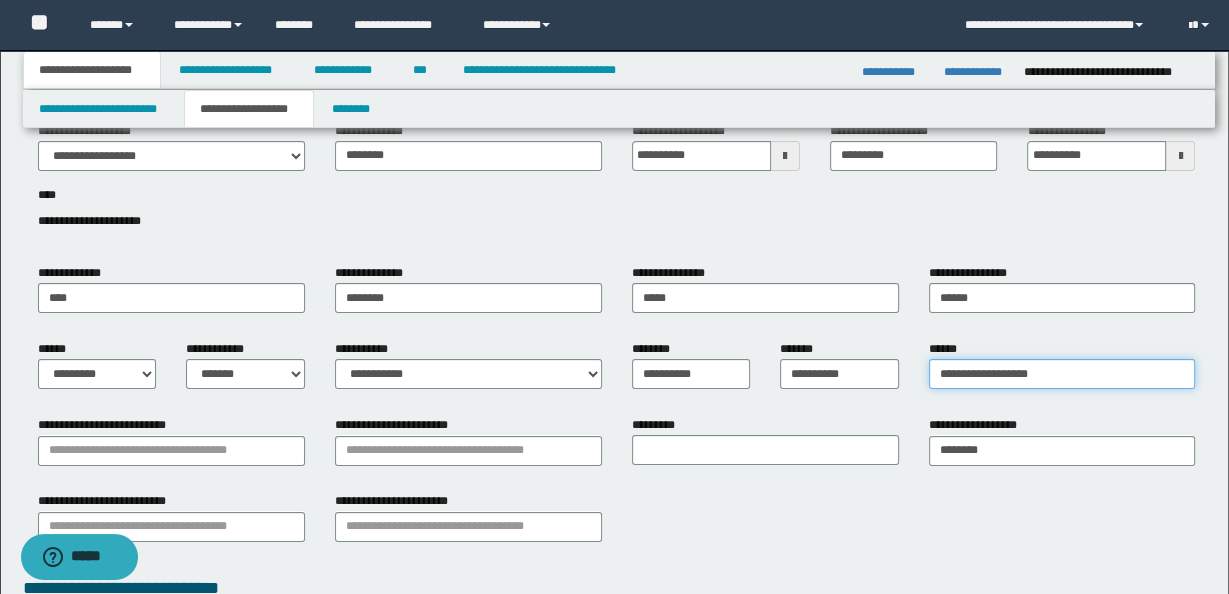scroll, scrollTop: 112, scrollLeft: 0, axis: vertical 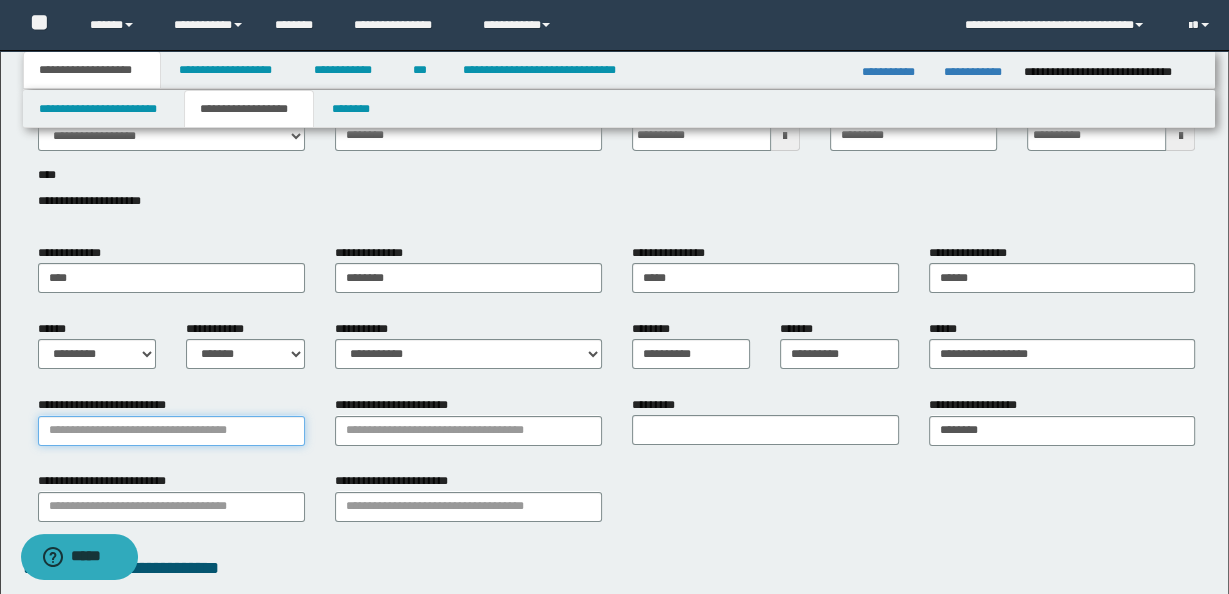 click on "**********" at bounding box center (171, 431) 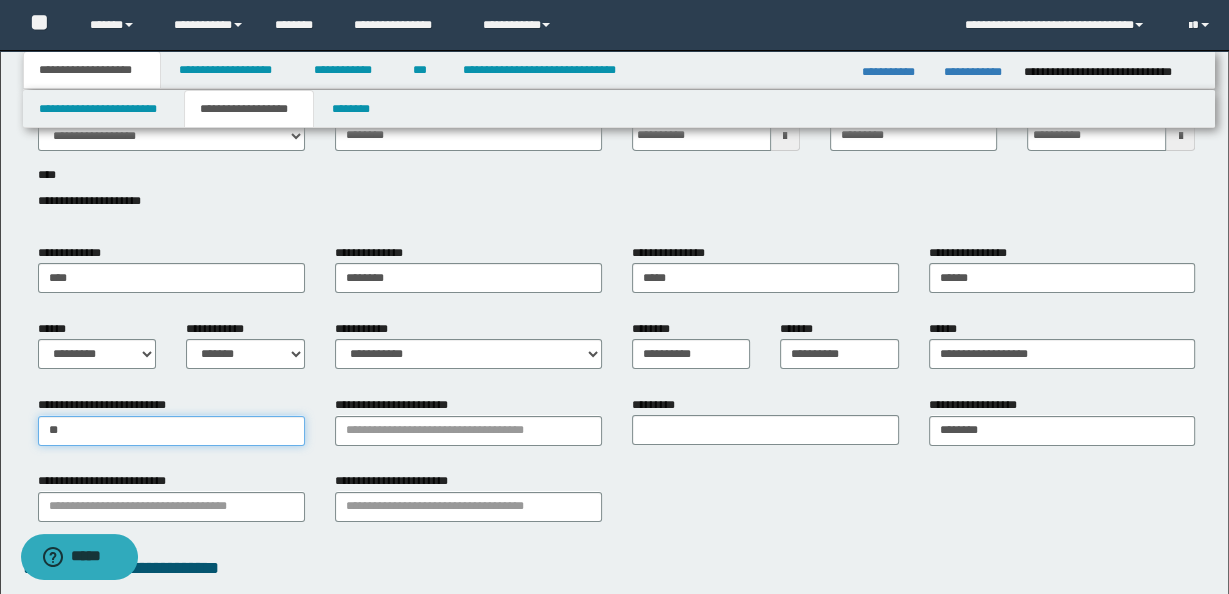 type on "***" 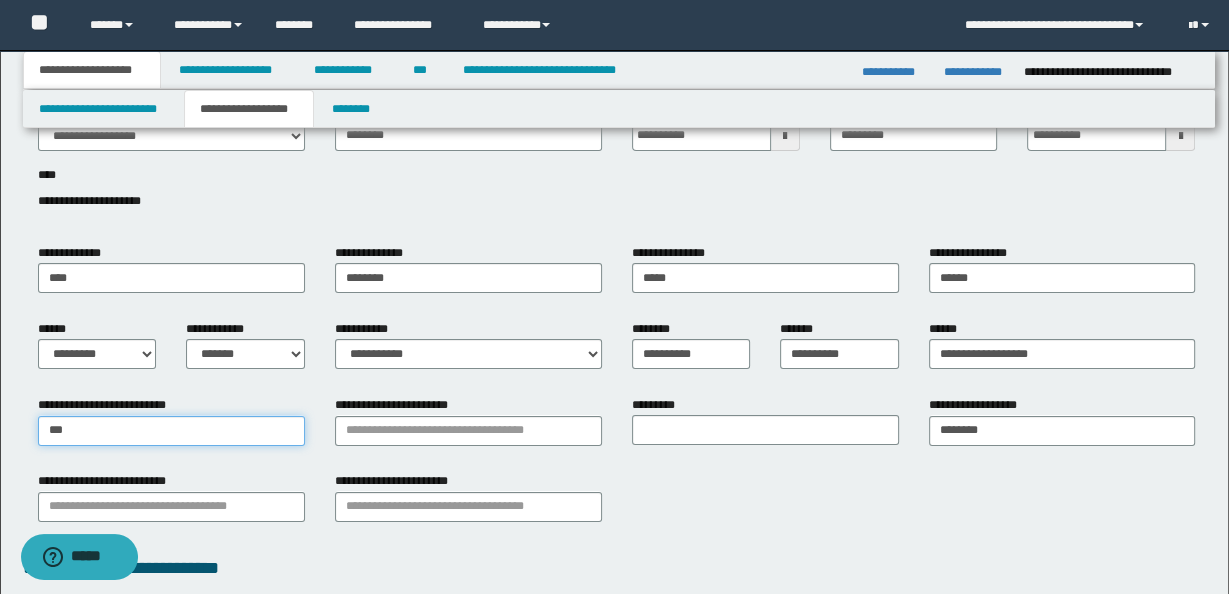 type on "***" 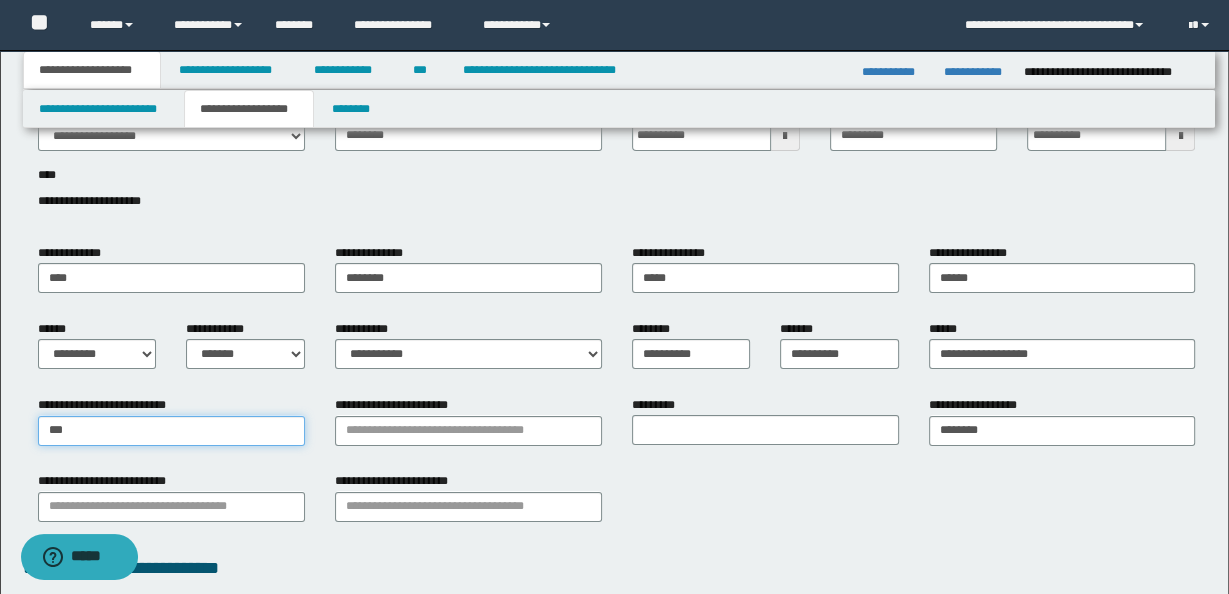 type 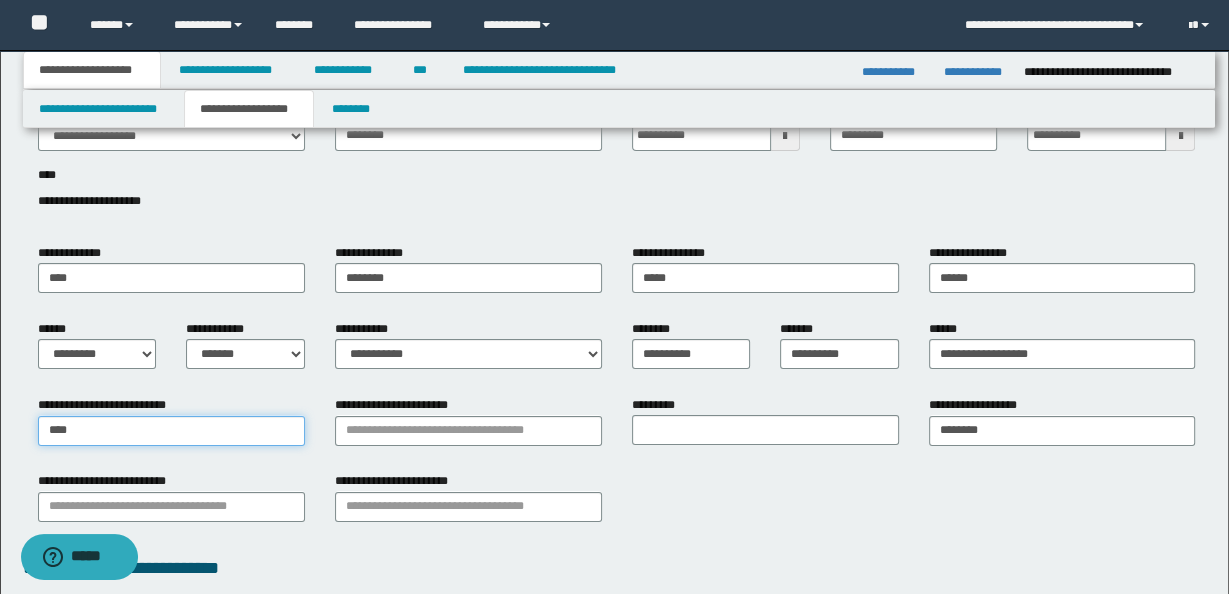 type on "*****" 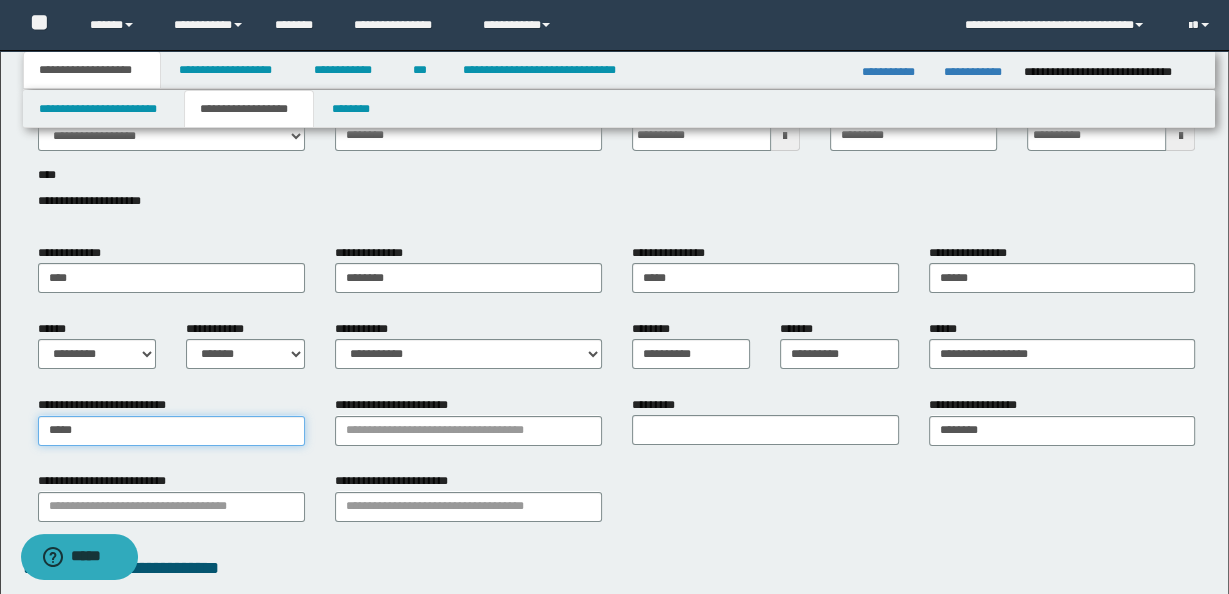 type on "*****" 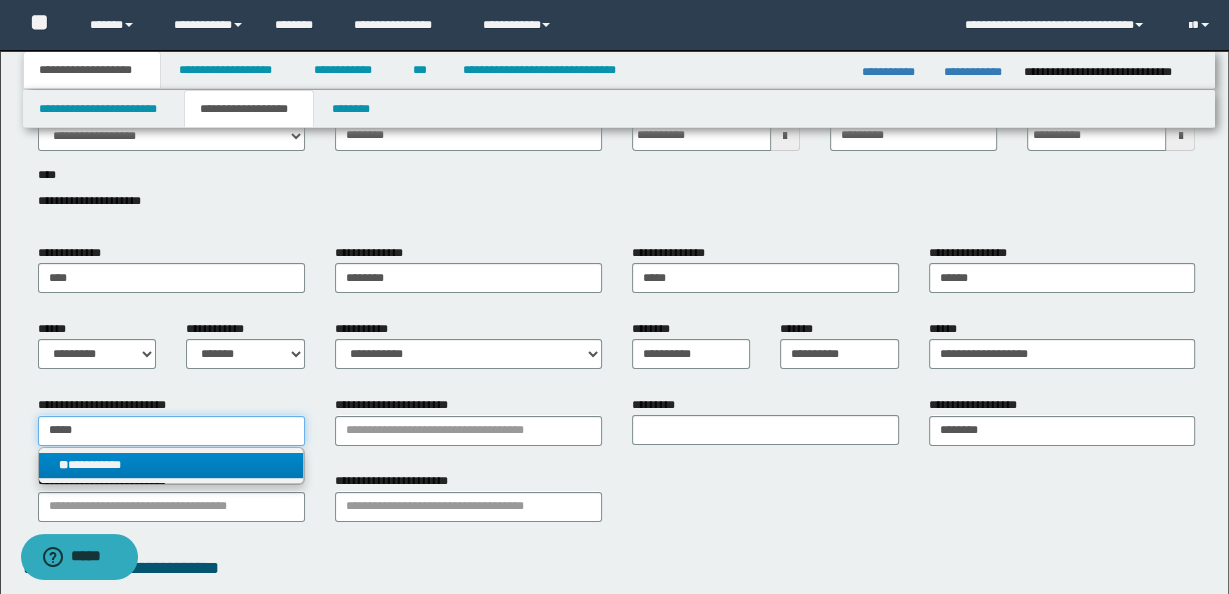 type on "*****" 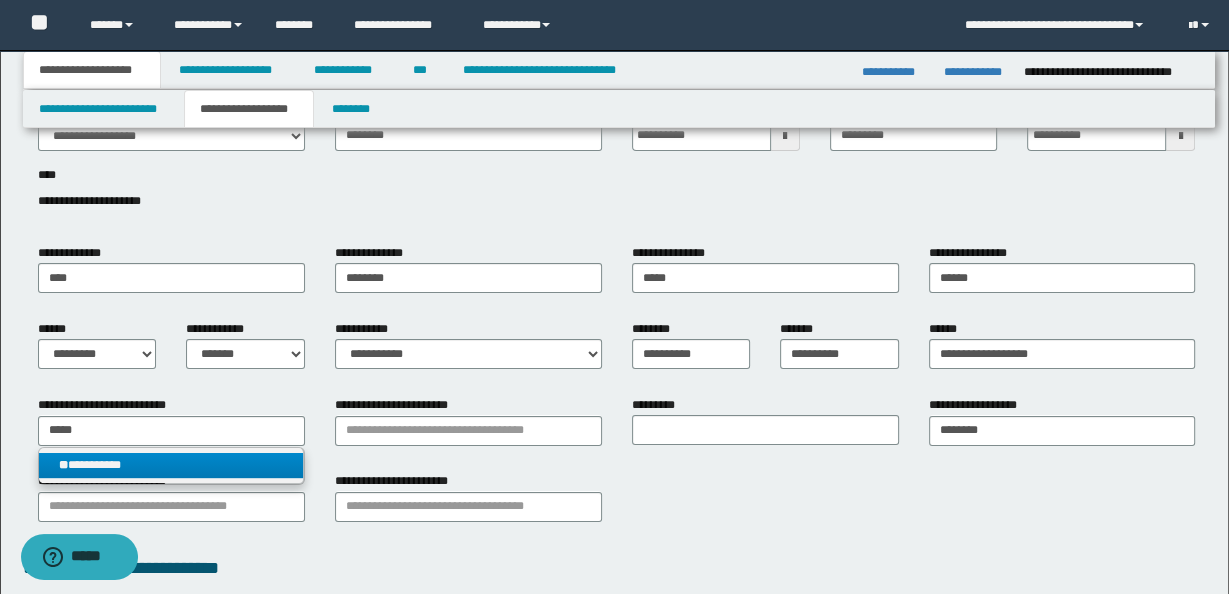 type 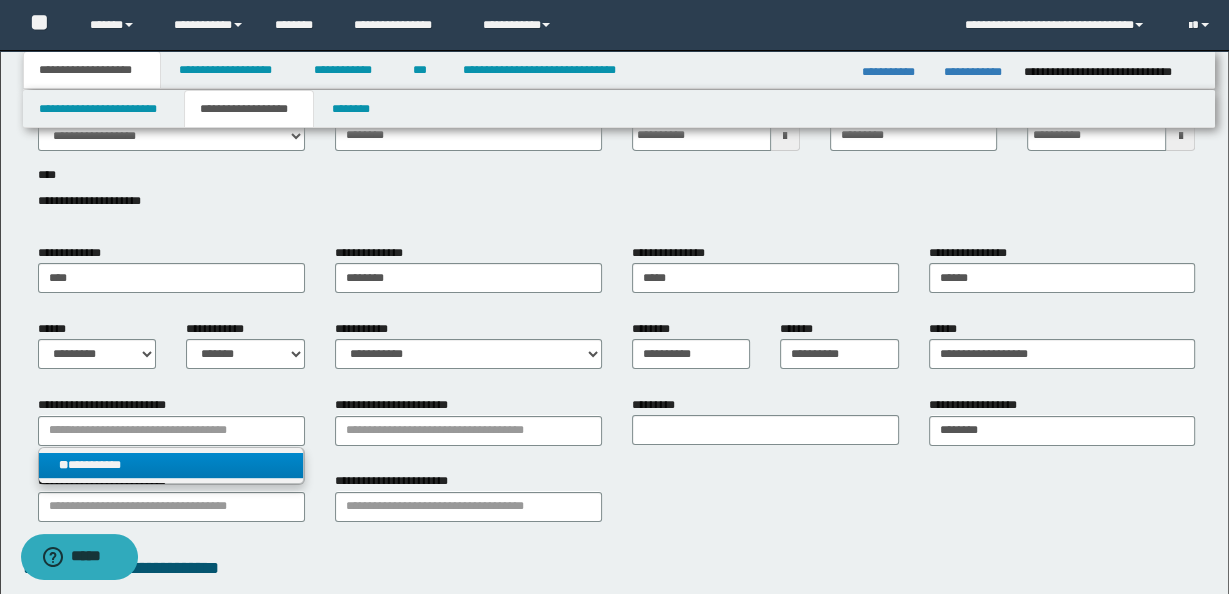 click on "**********" at bounding box center [171, 465] 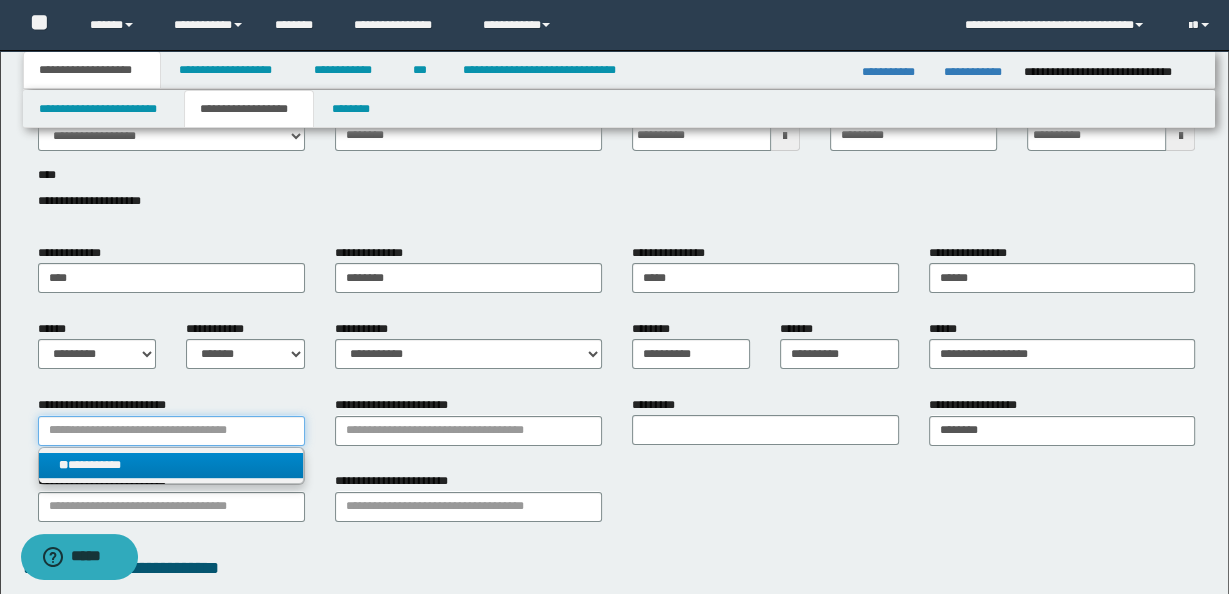 type 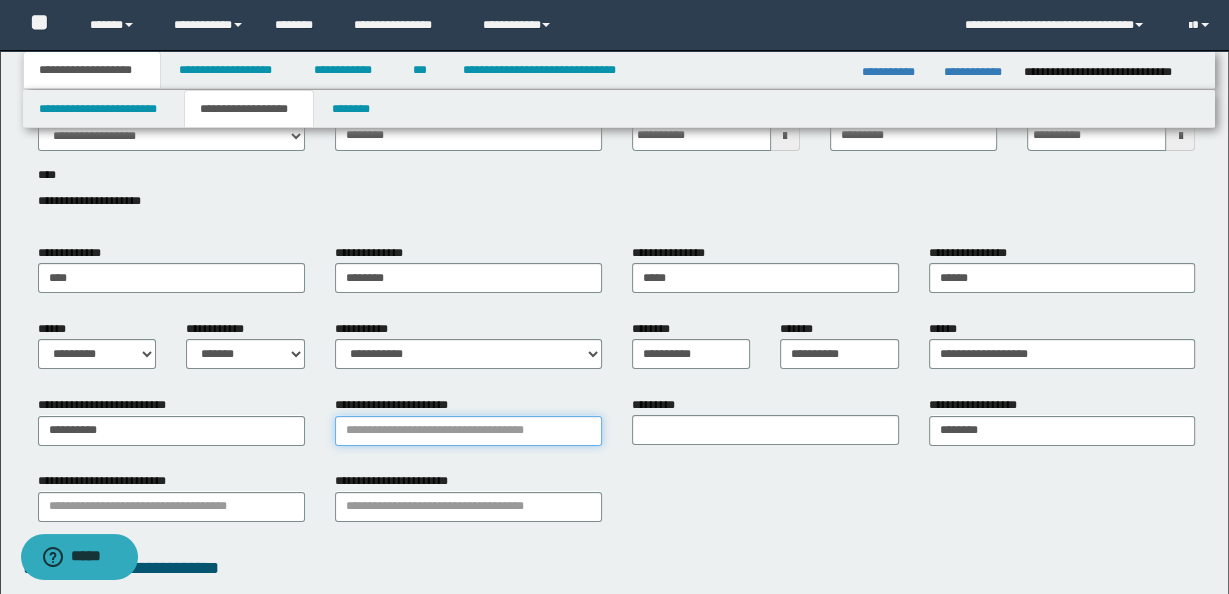click on "**********" at bounding box center [468, 431] 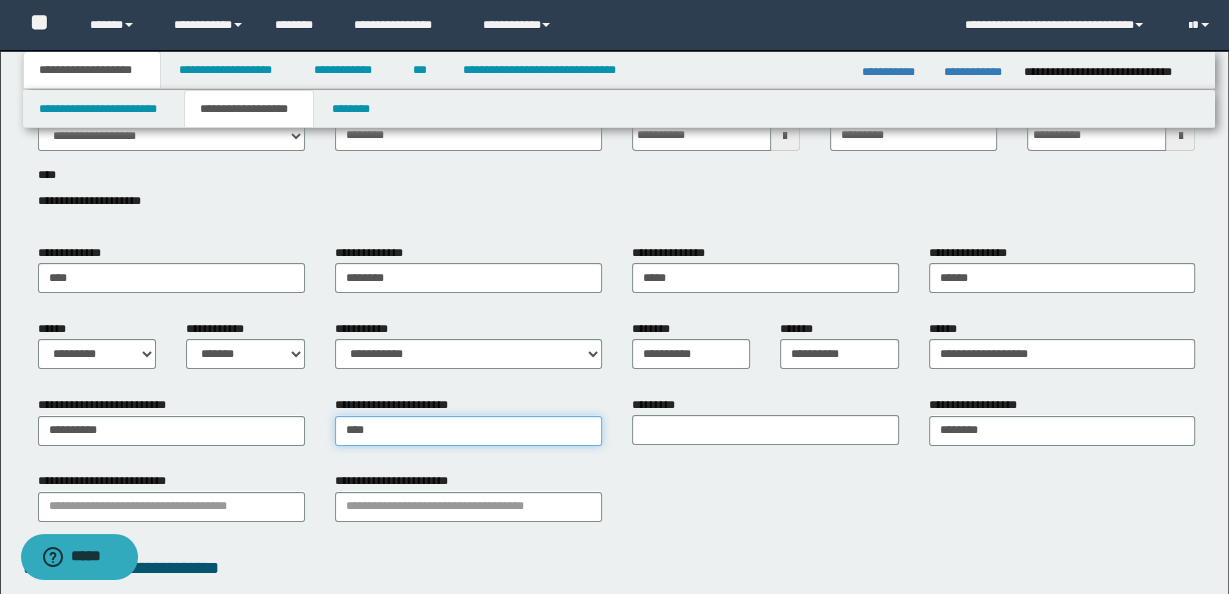 type on "*****" 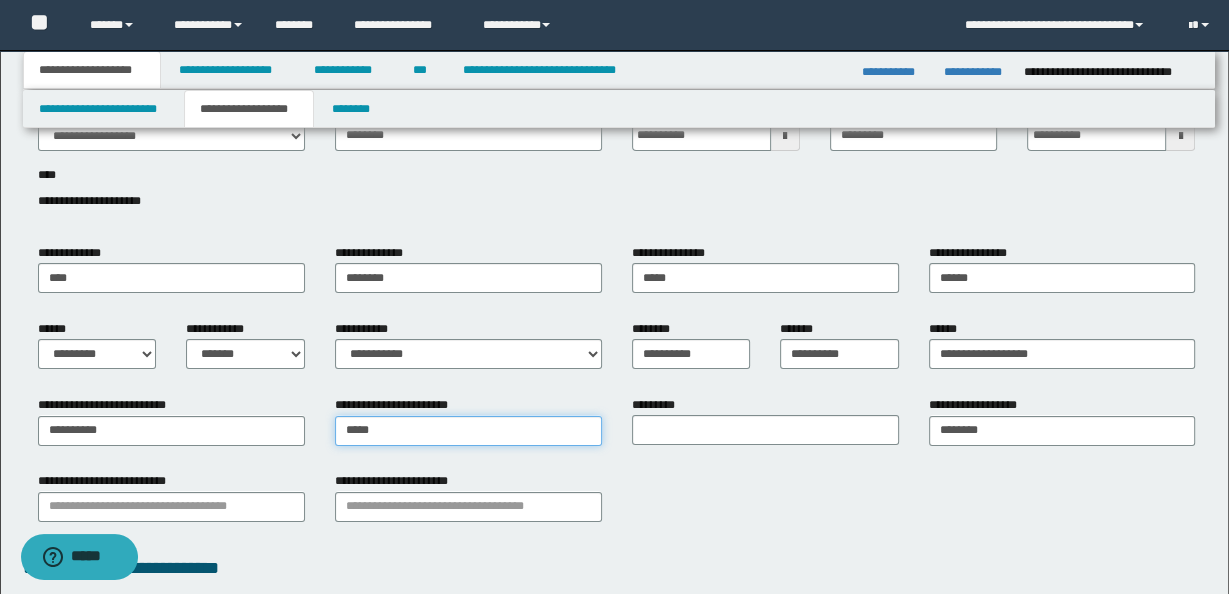 type on "********" 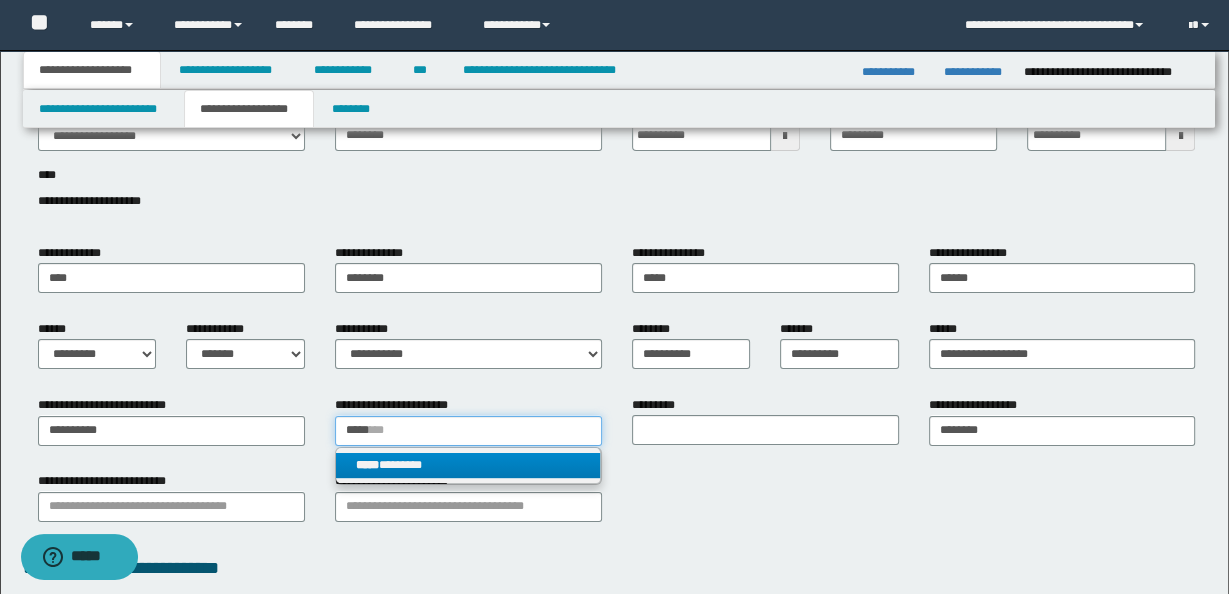 type on "*****" 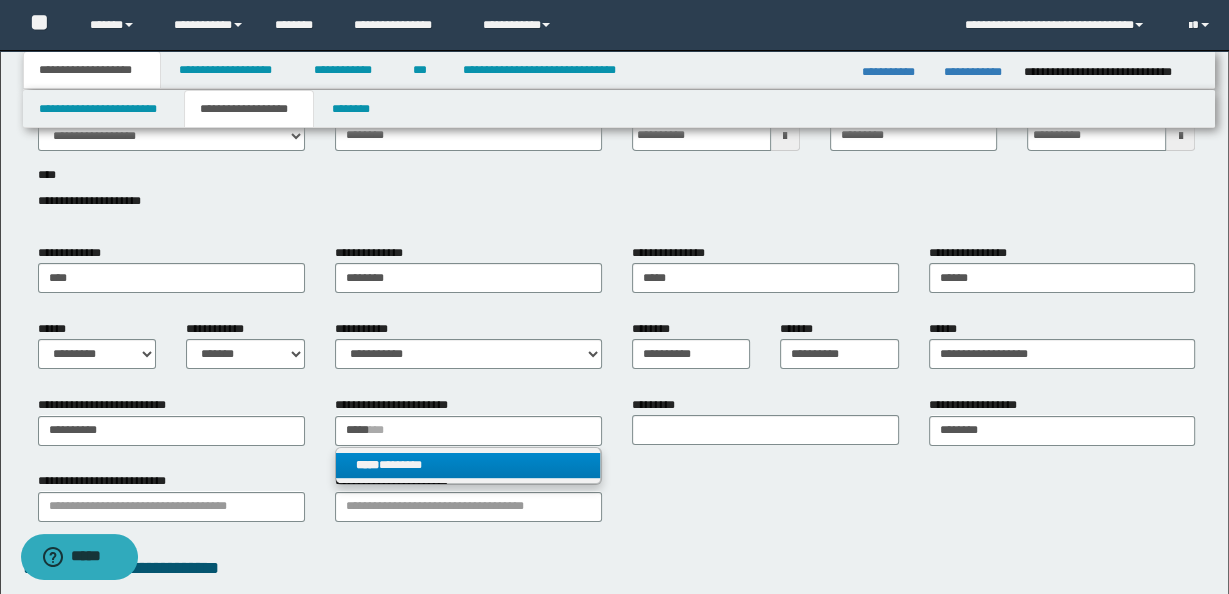 type 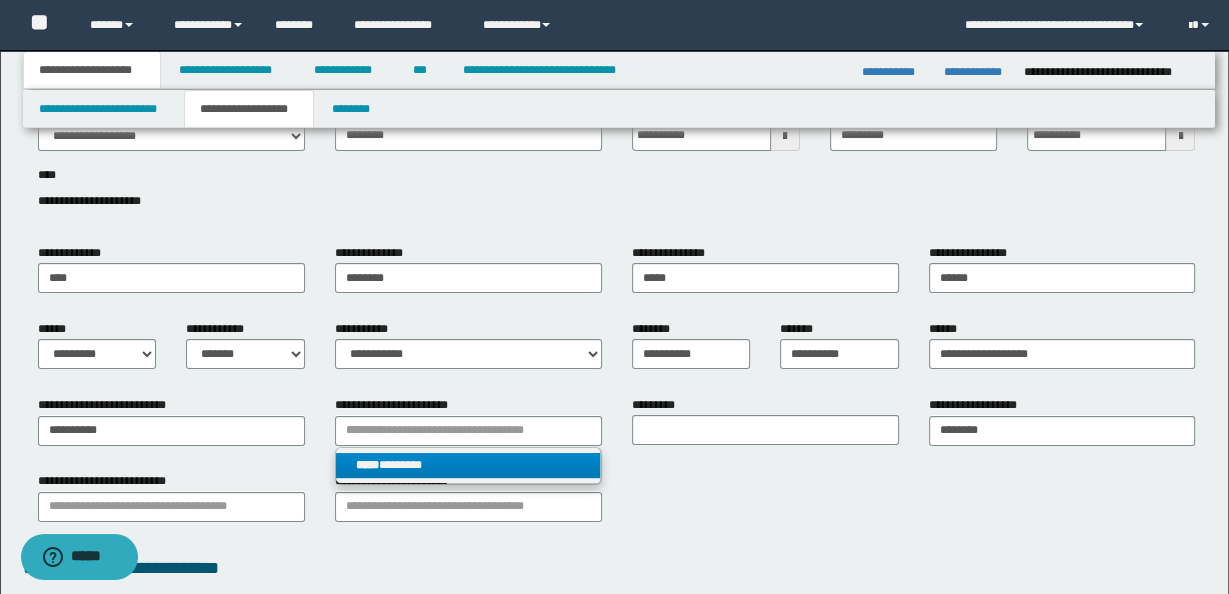 click on "***** ********" at bounding box center (468, 465) 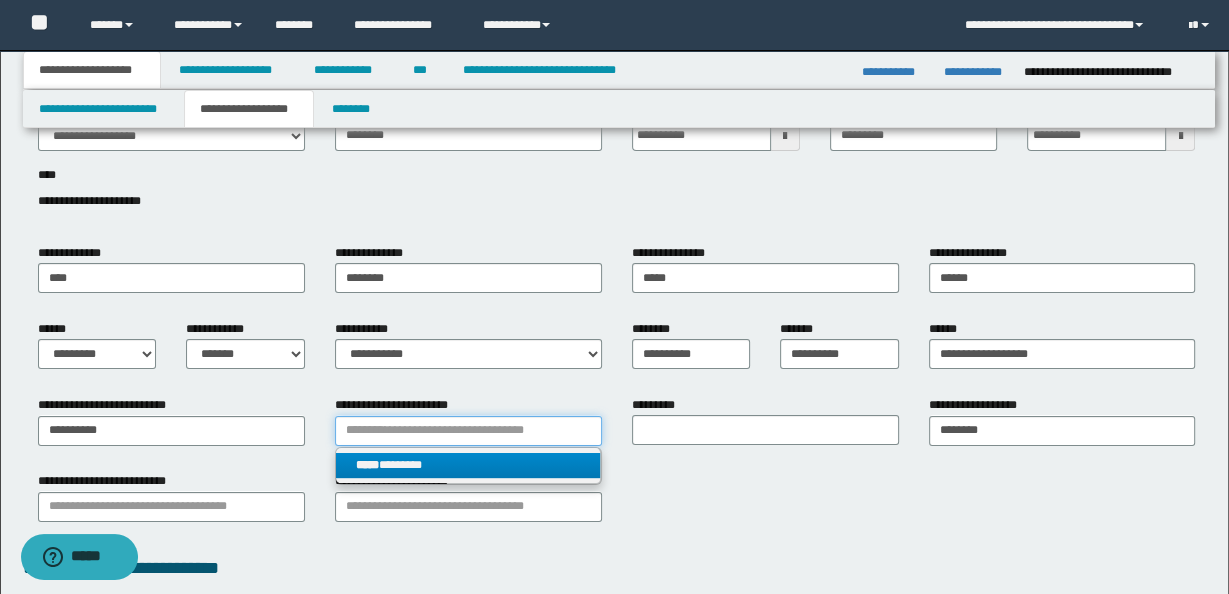type 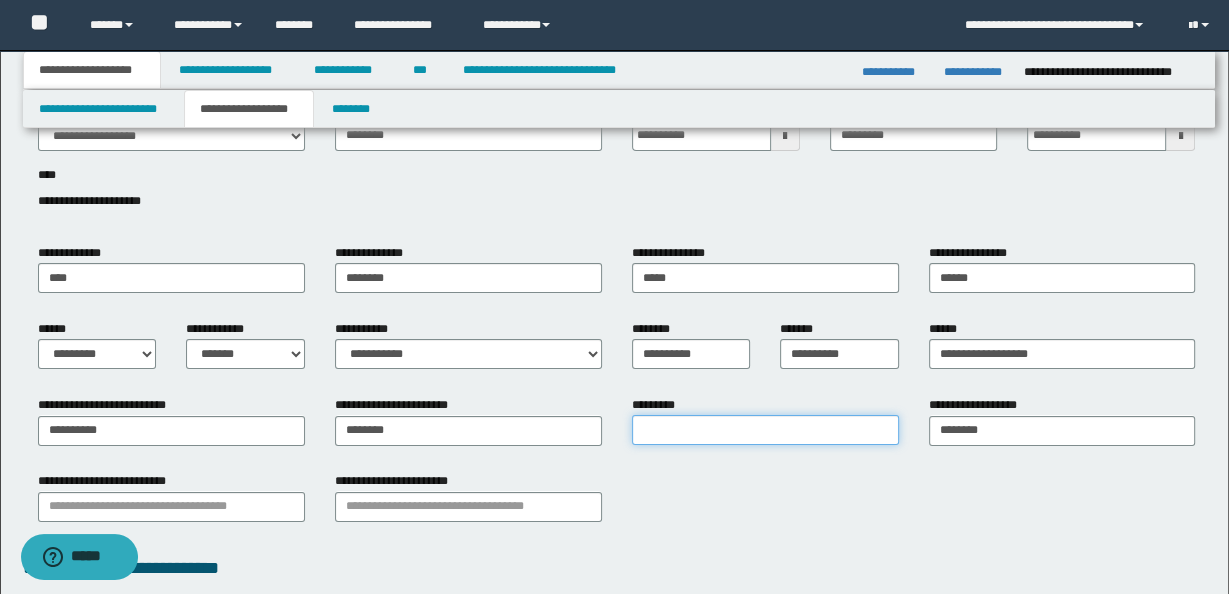 click on "*********" at bounding box center (765, 430) 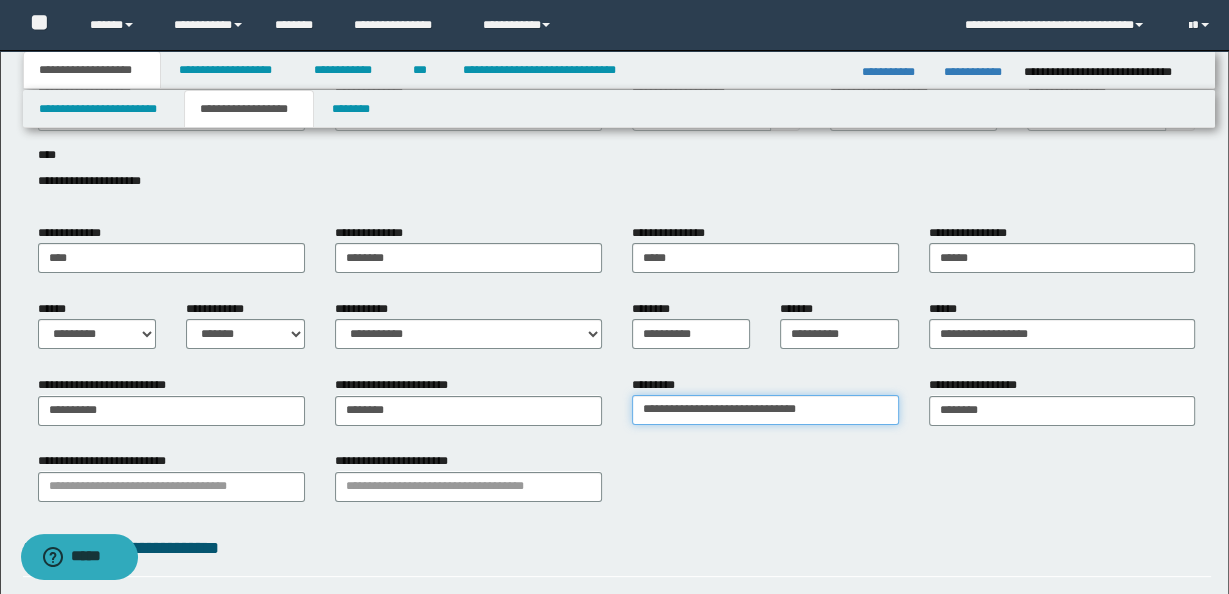 scroll, scrollTop: 137, scrollLeft: 0, axis: vertical 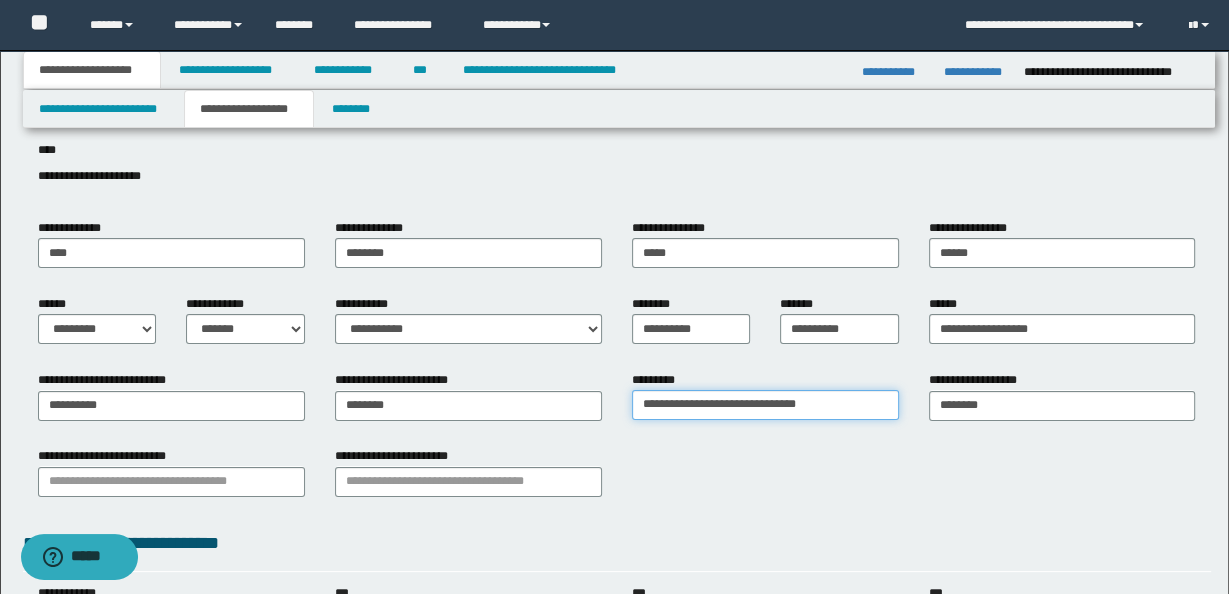 type on "**********" 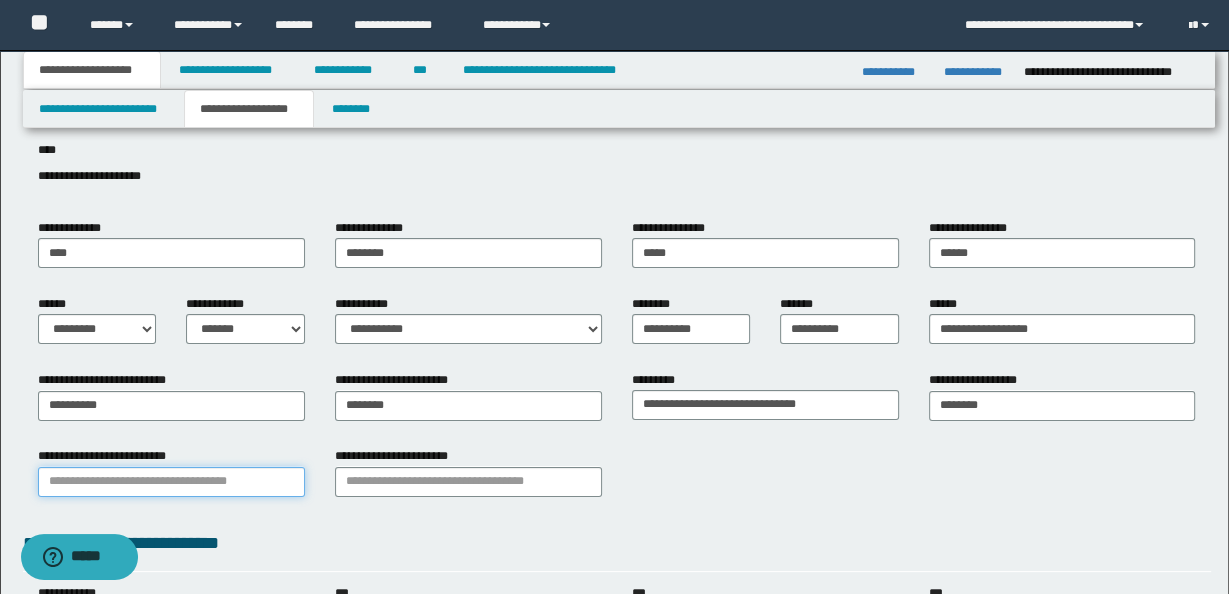 click on "**********" at bounding box center (171, 482) 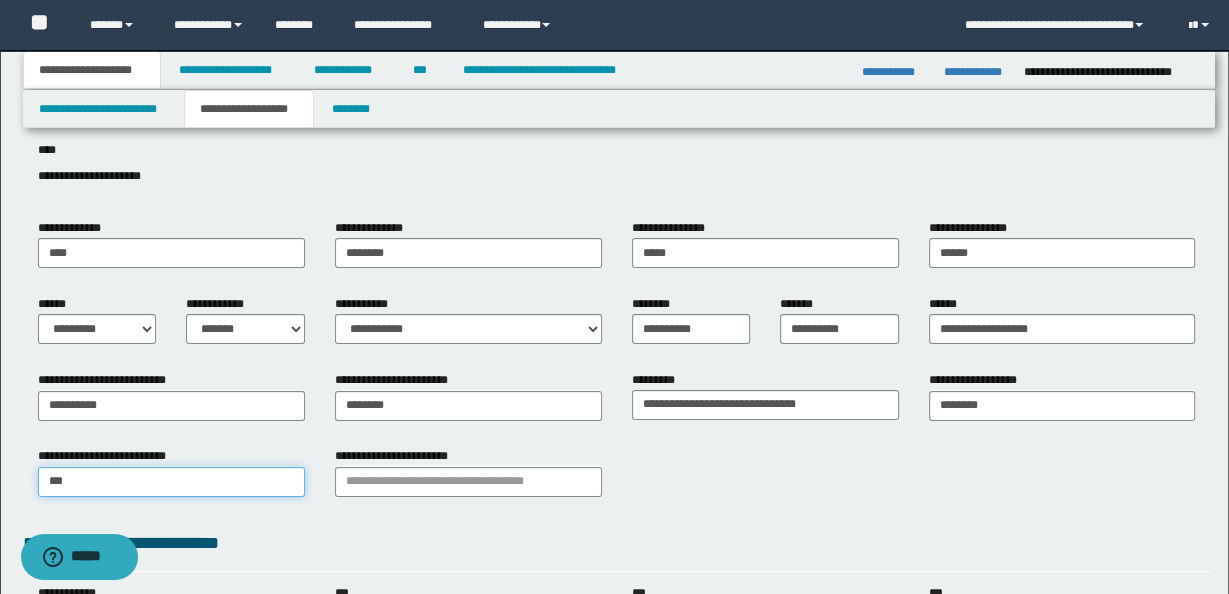 type on "****" 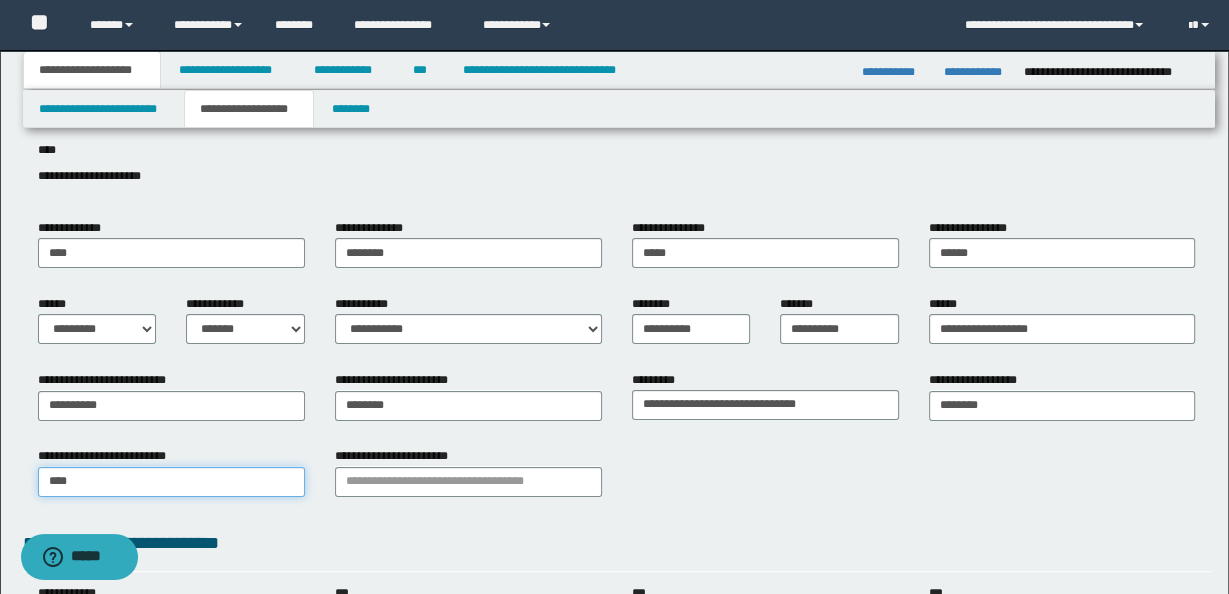 type on "****" 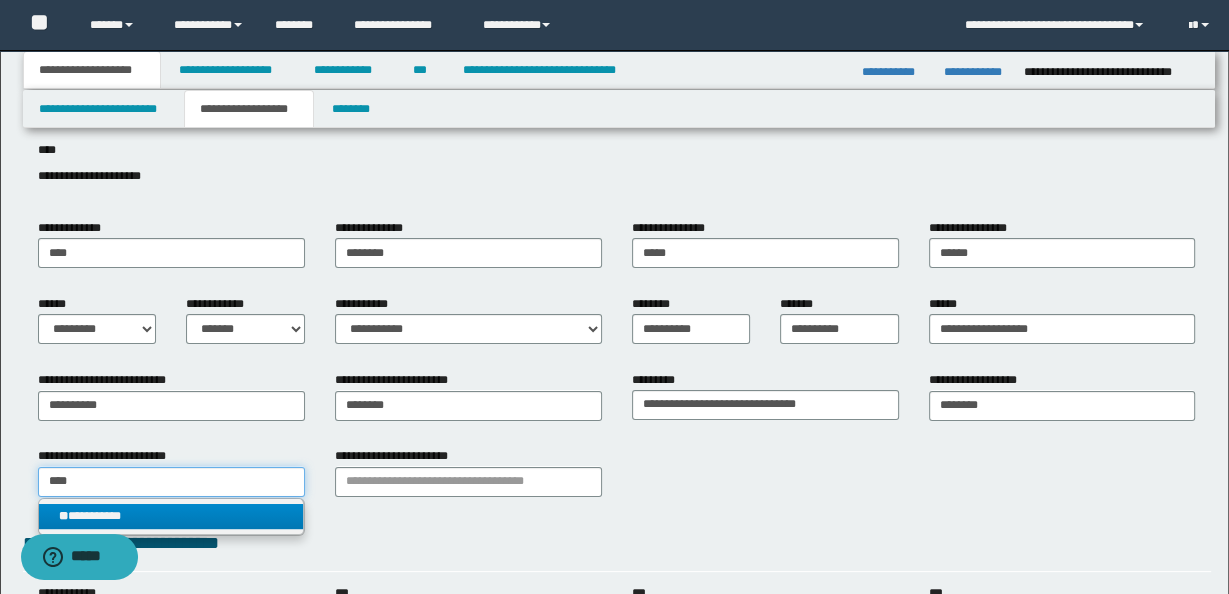 type on "****" 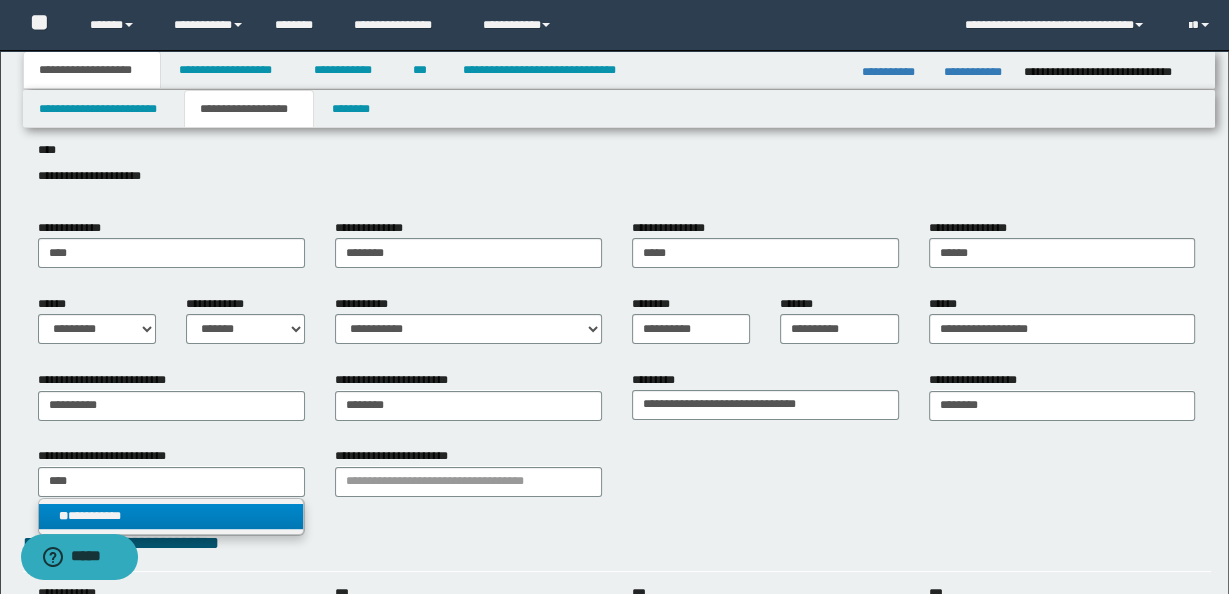 type 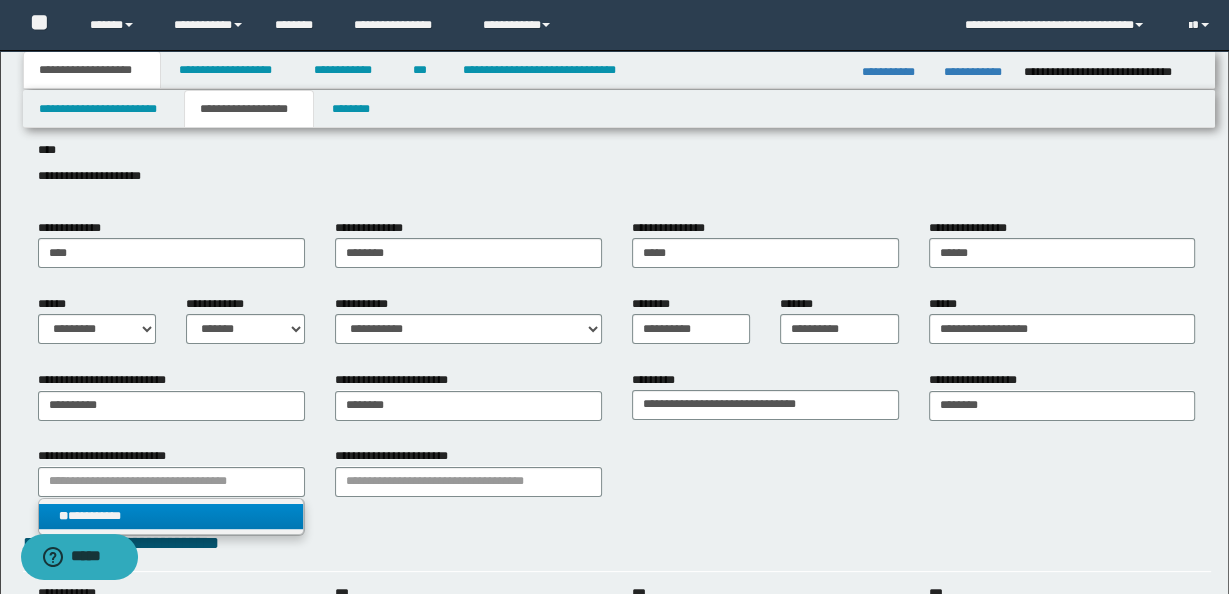 click on "**********" at bounding box center (171, 516) 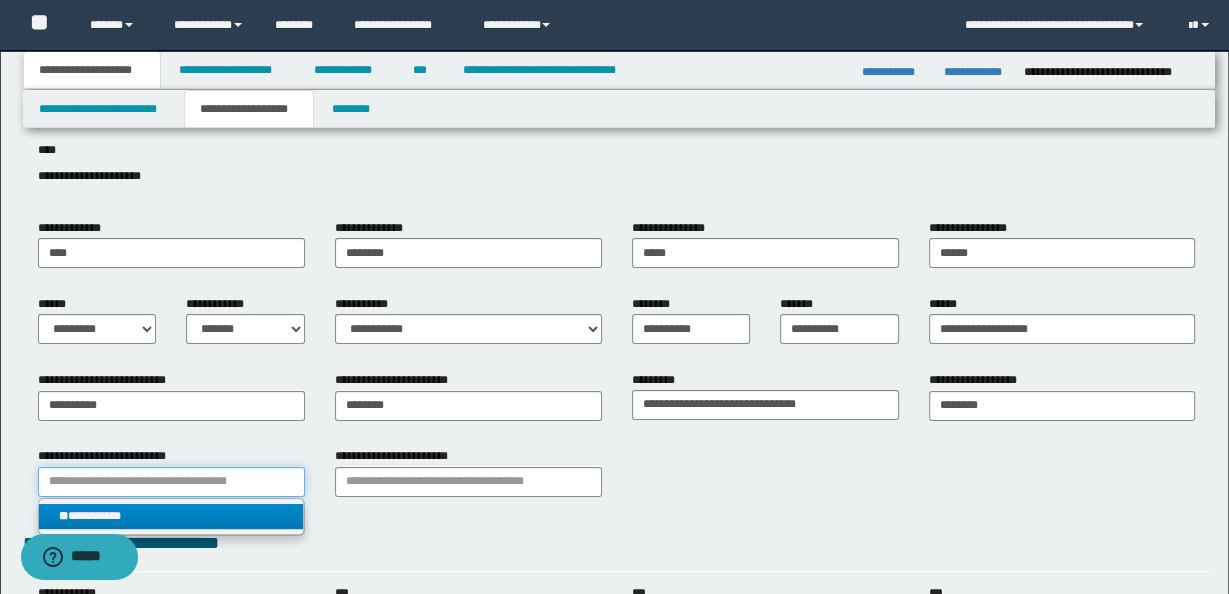 type 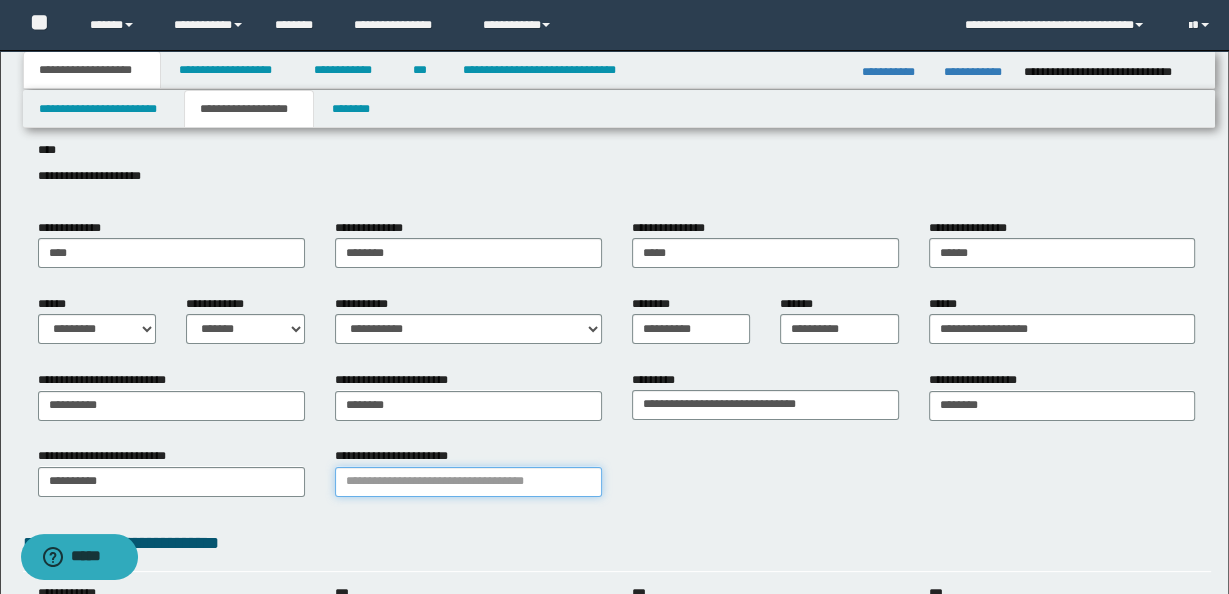 click on "**********" at bounding box center [468, 482] 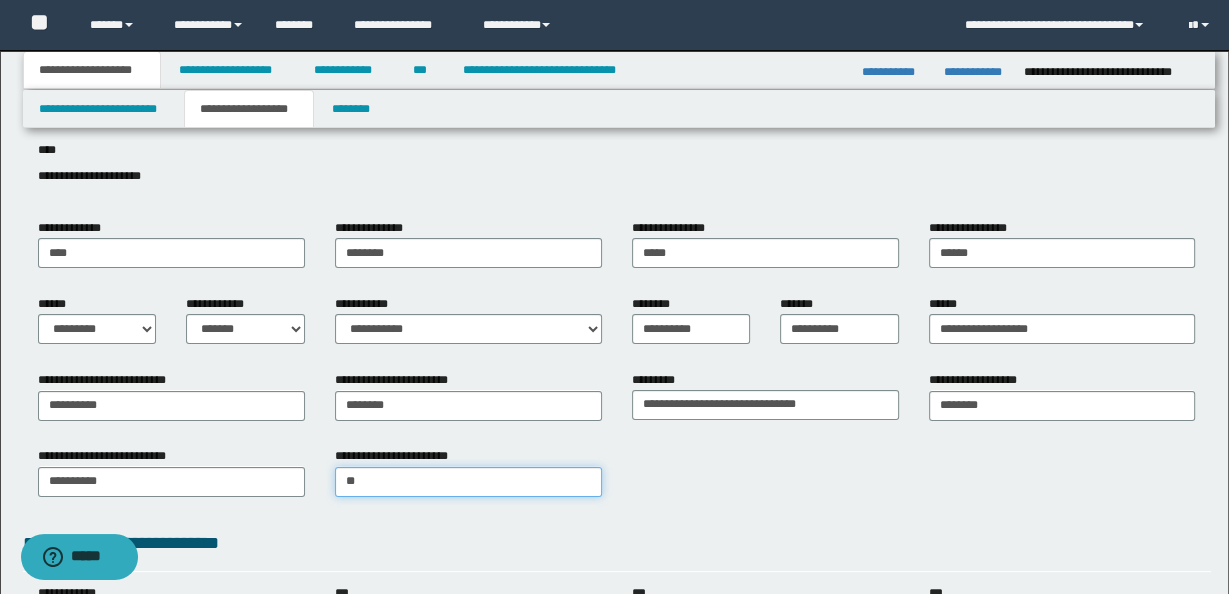 type on "***" 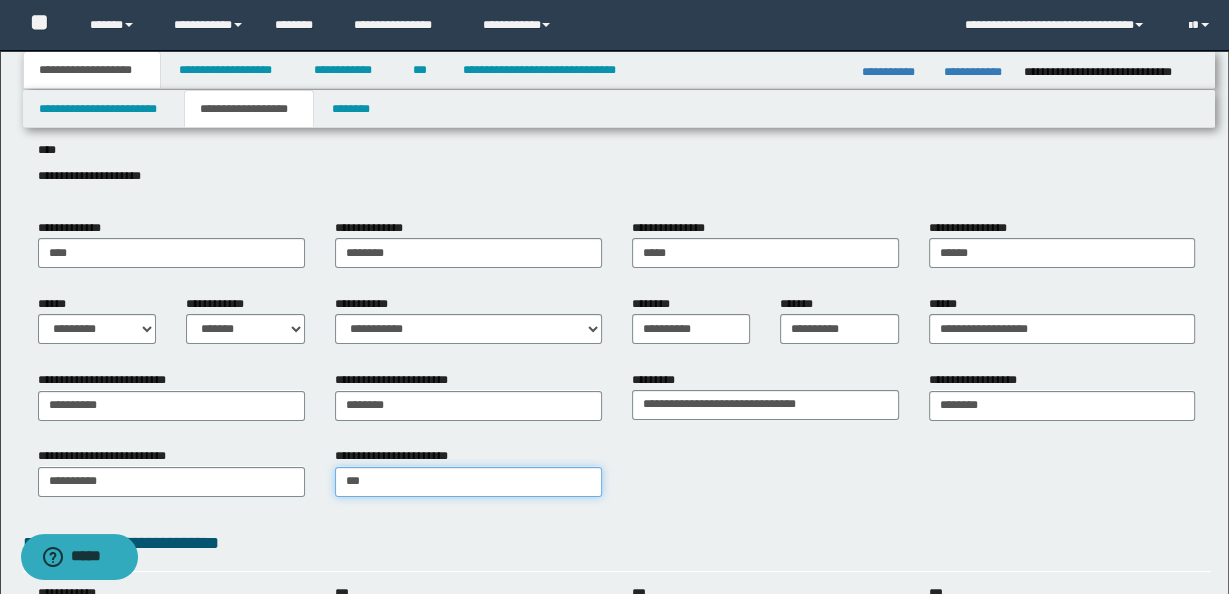 type on "***" 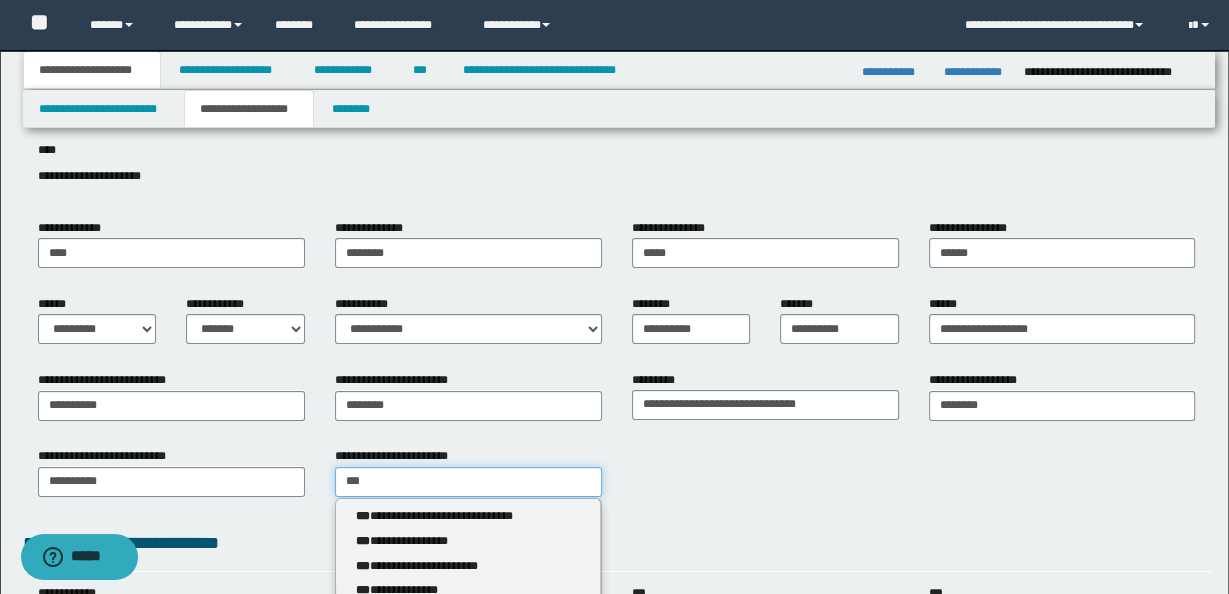 type 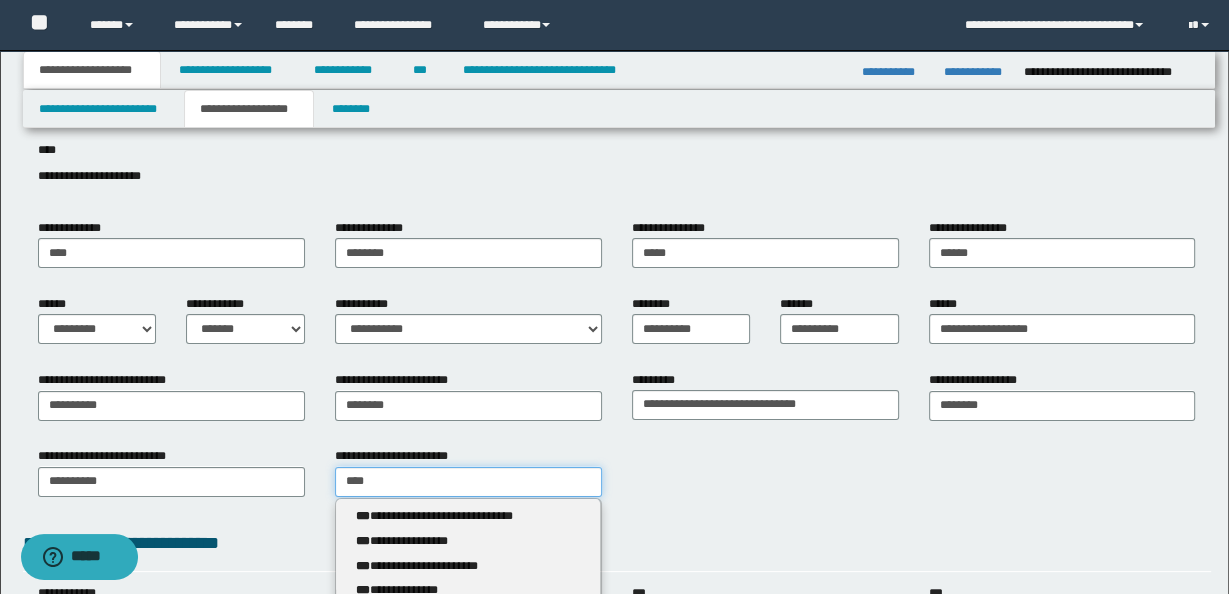 type on "*****" 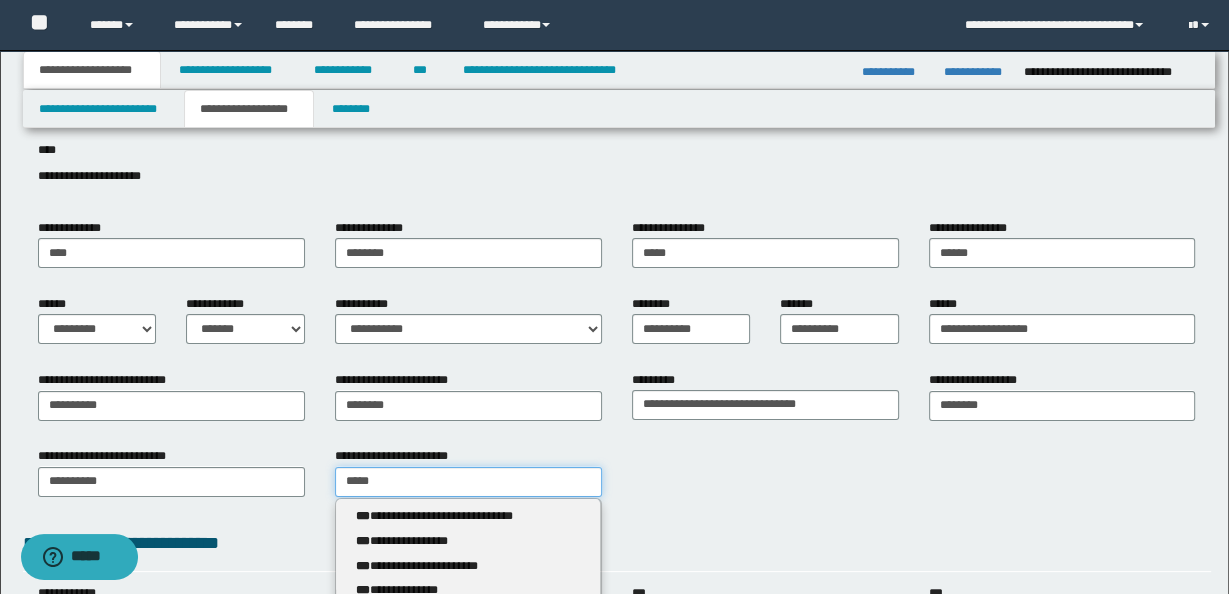 type on "********" 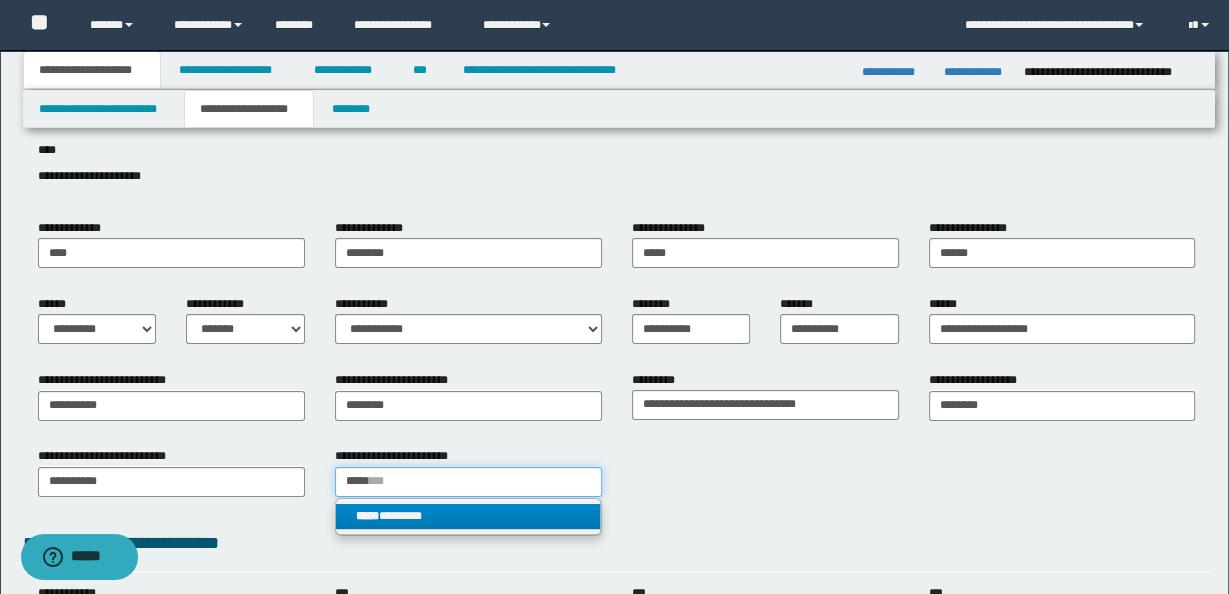 type on "*****" 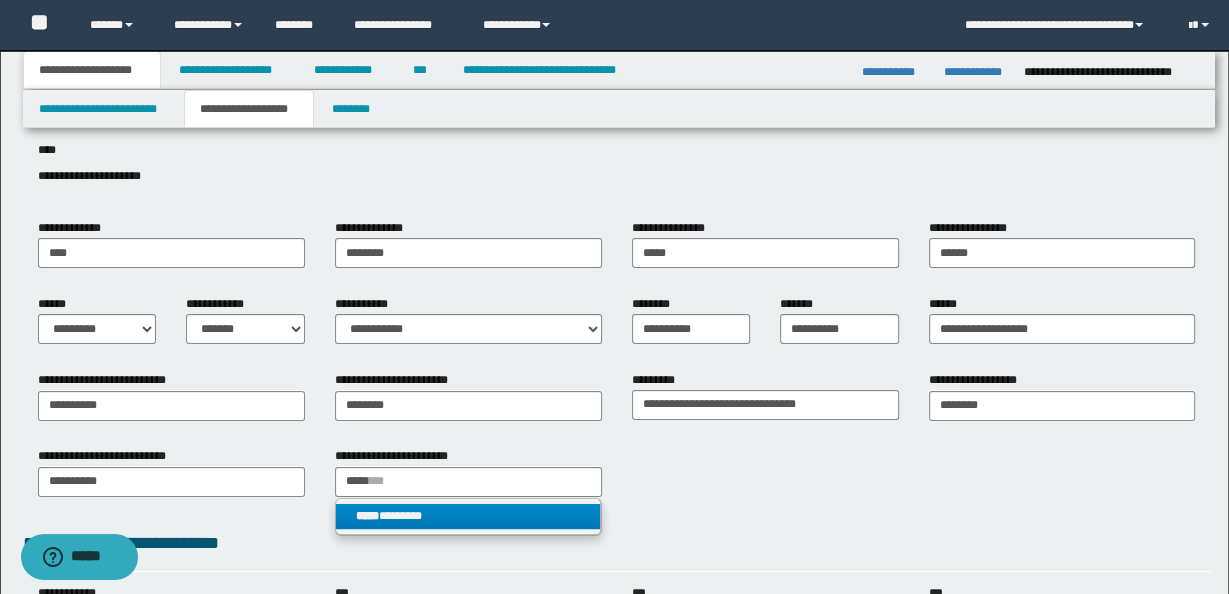 type 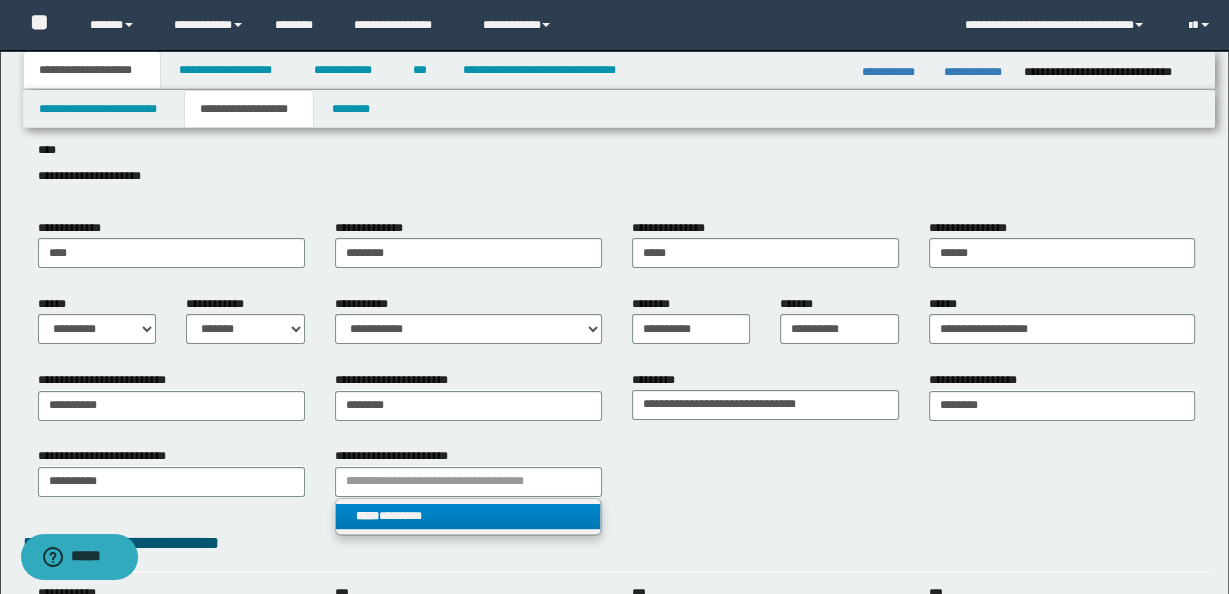 click on "***** ********" at bounding box center [468, 516] 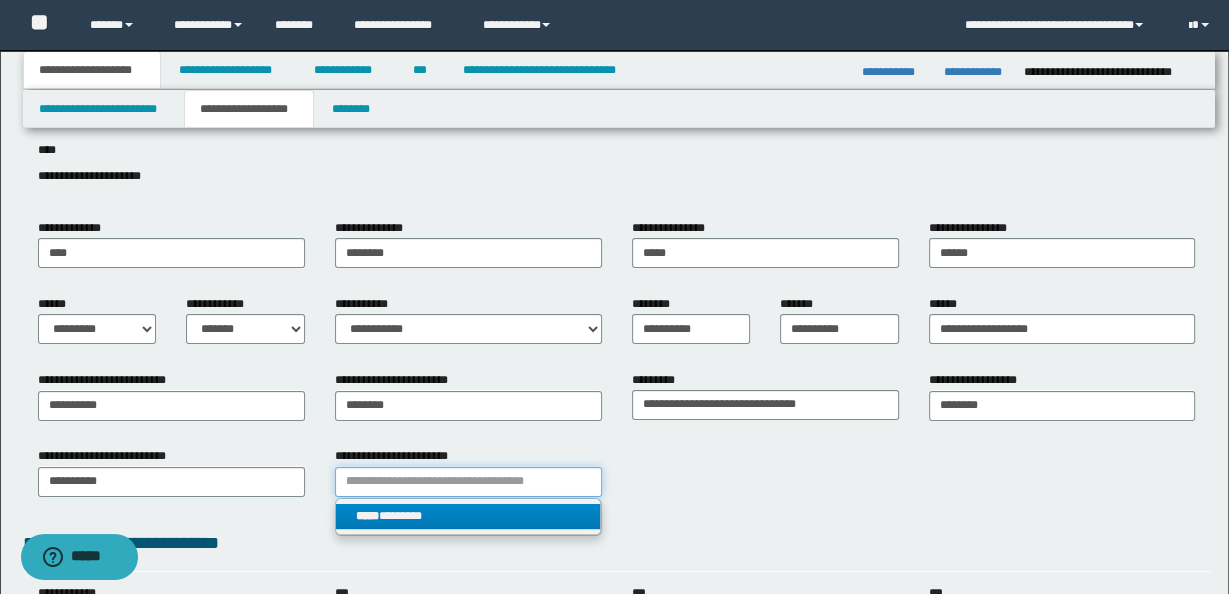 type 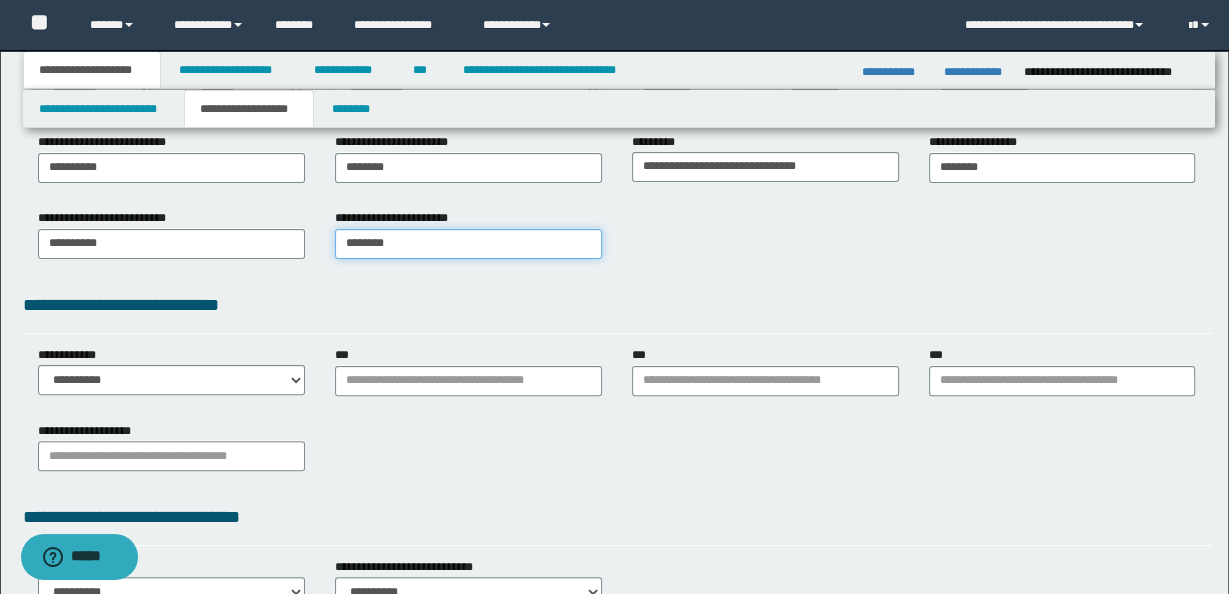 scroll, scrollTop: 396, scrollLeft: 0, axis: vertical 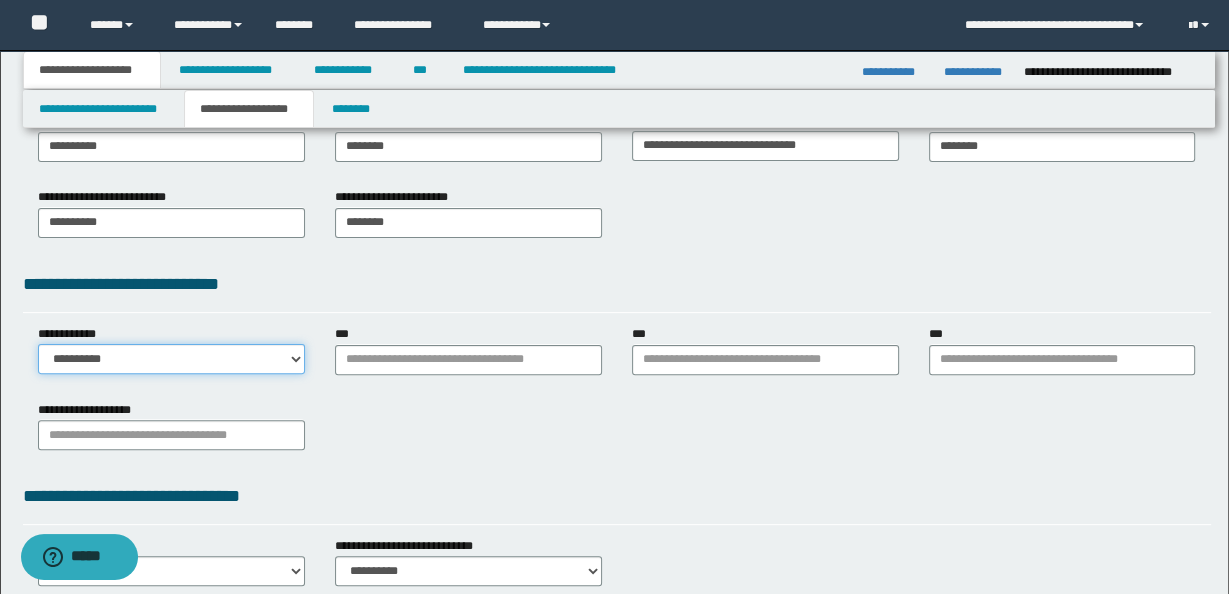 click on "**********" at bounding box center [171, 359] 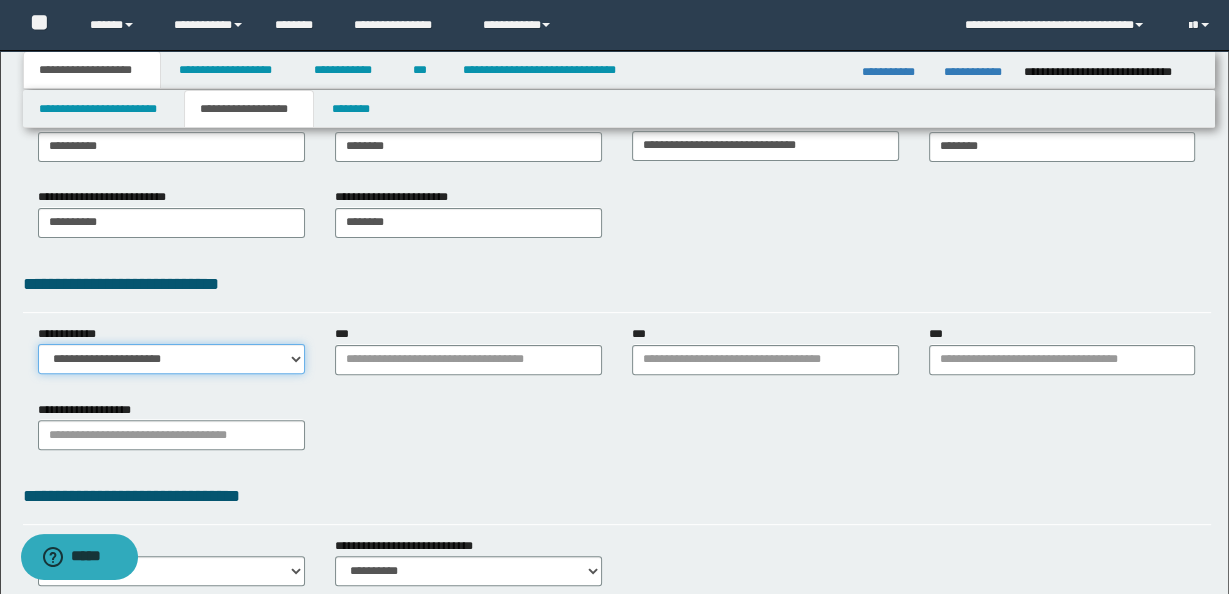 click on "**********" at bounding box center (171, 359) 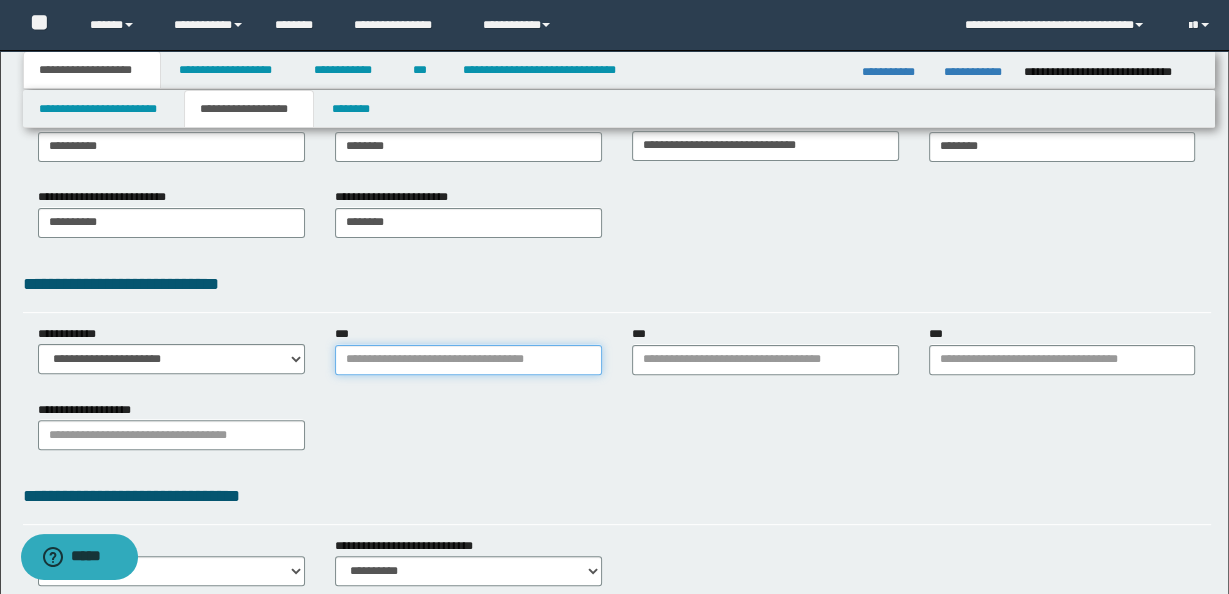 click on "***" at bounding box center (468, 360) 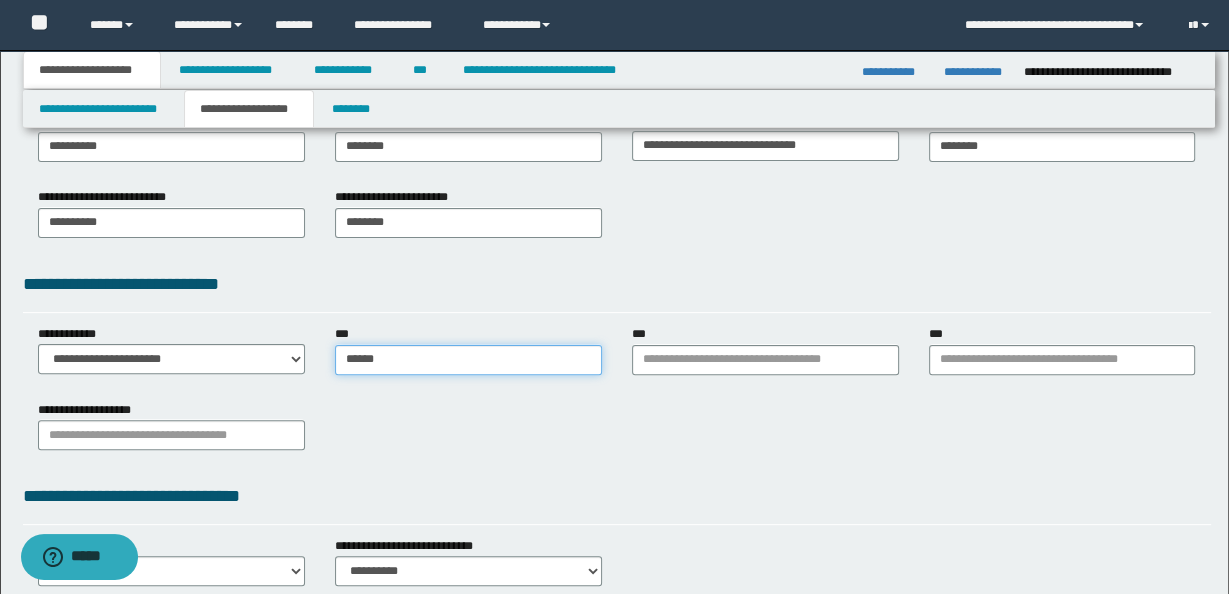 type on "*******" 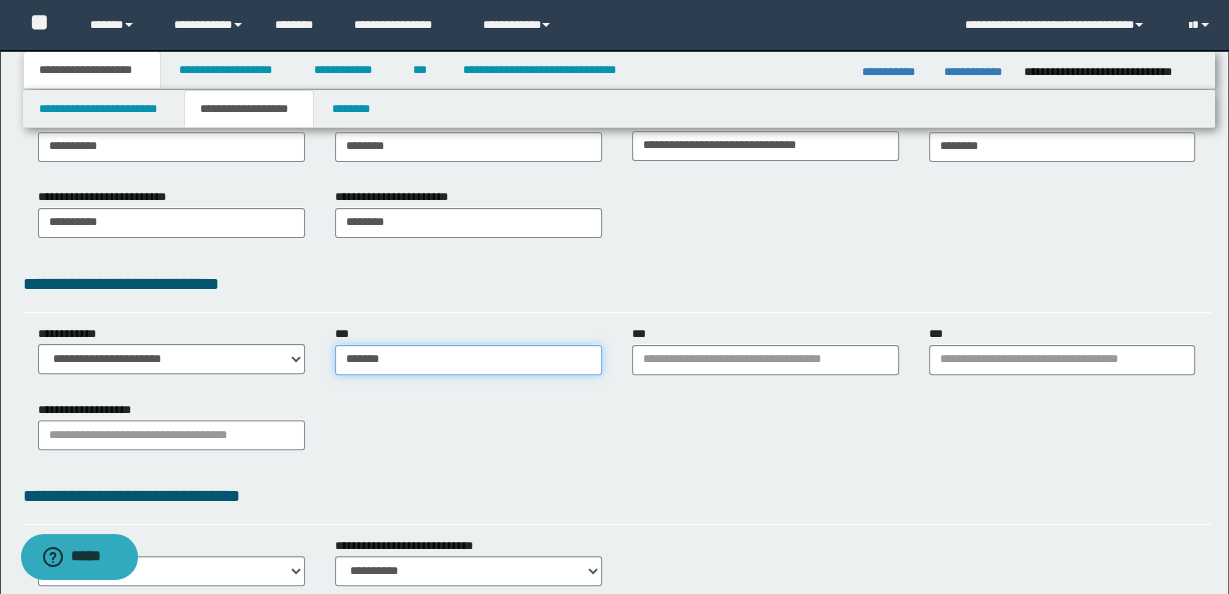 type on "*******" 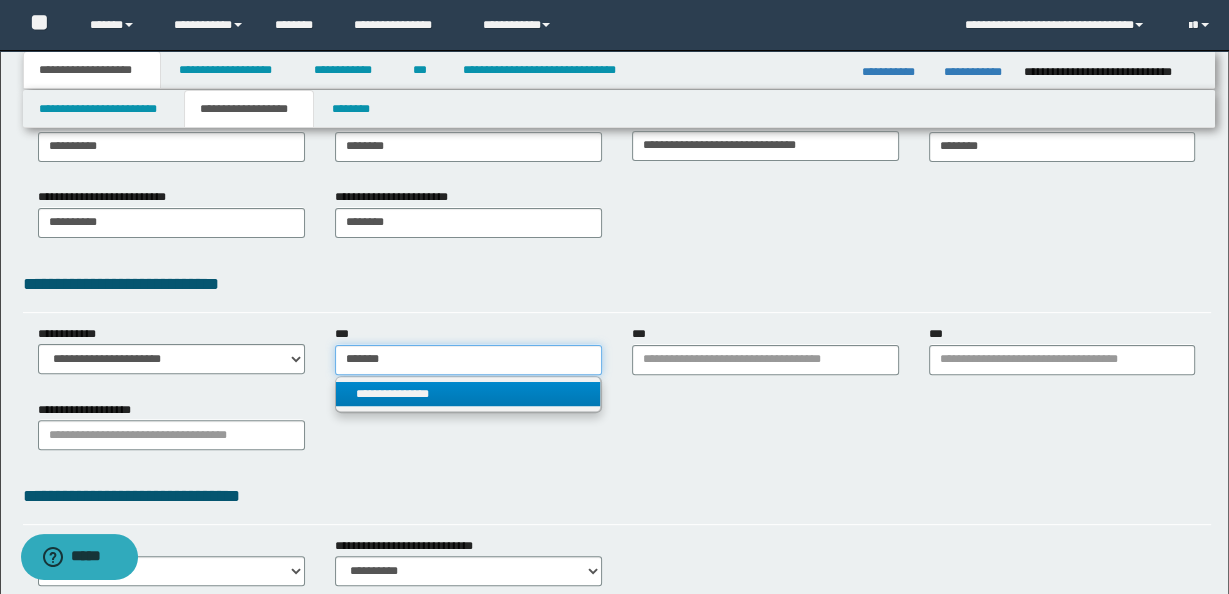 type on "*******" 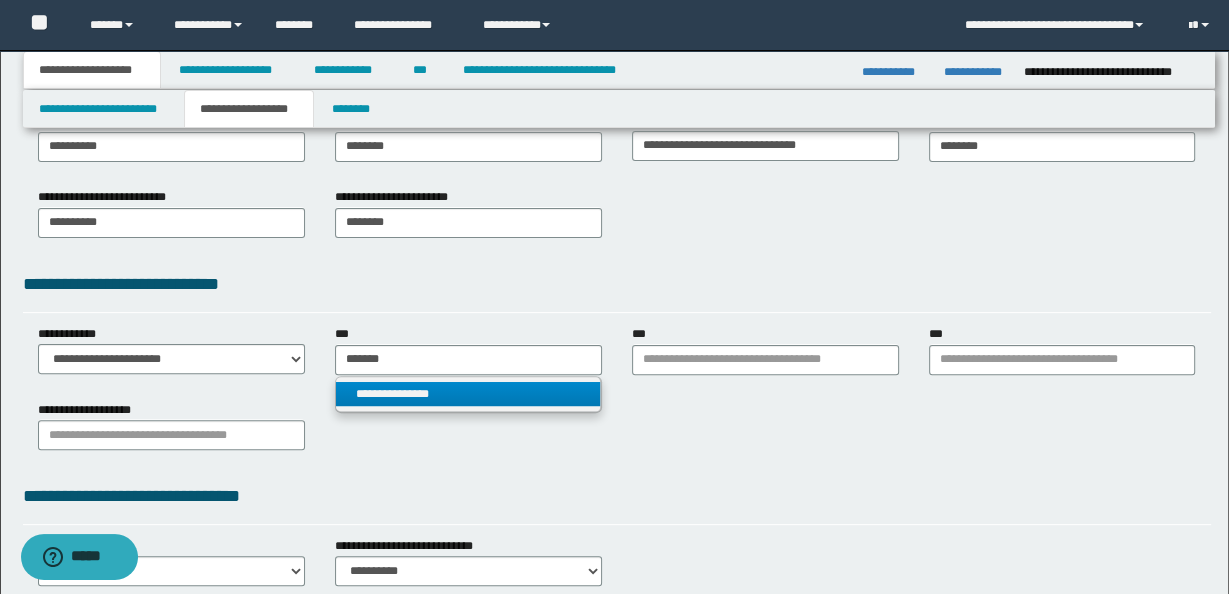 type 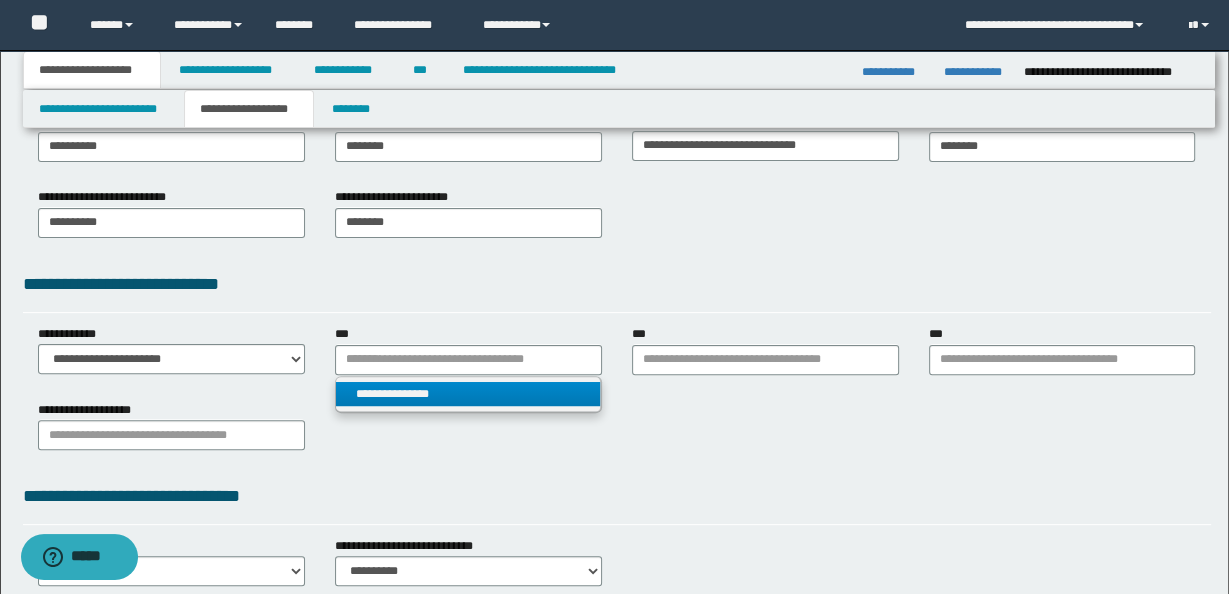click on "**********" at bounding box center (468, 394) 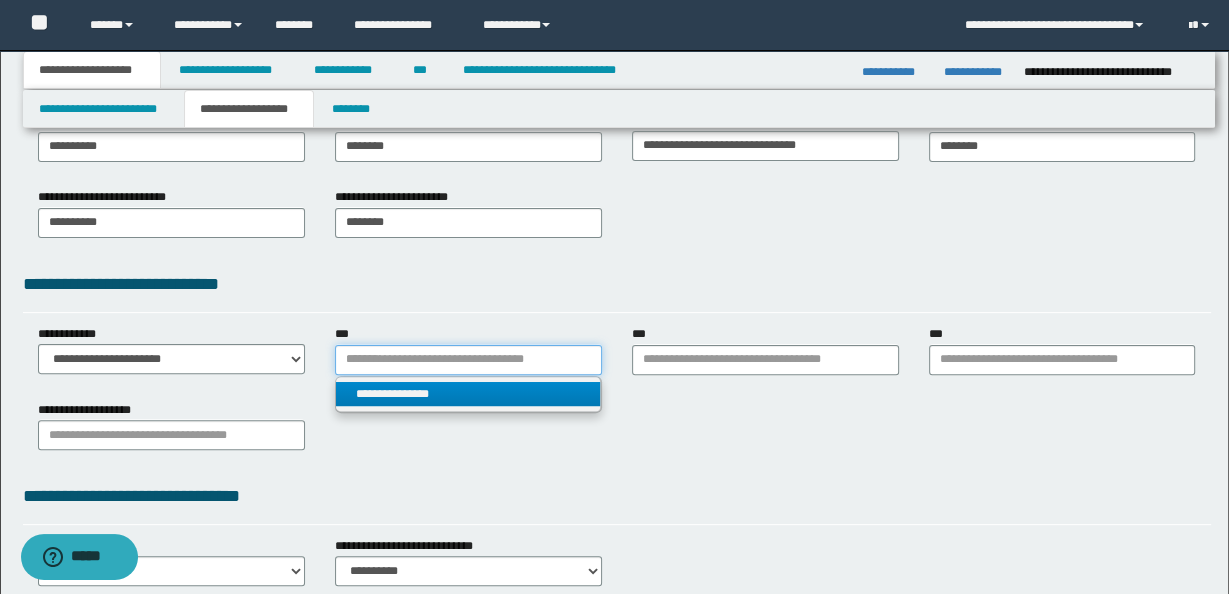 type 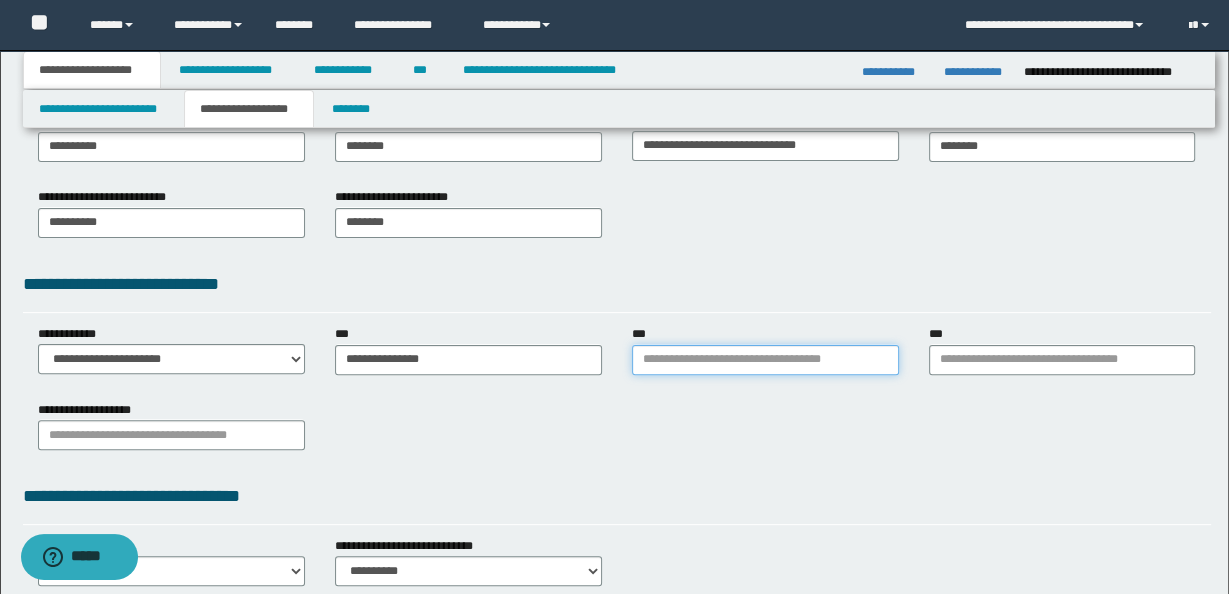 click on "***" at bounding box center [765, 360] 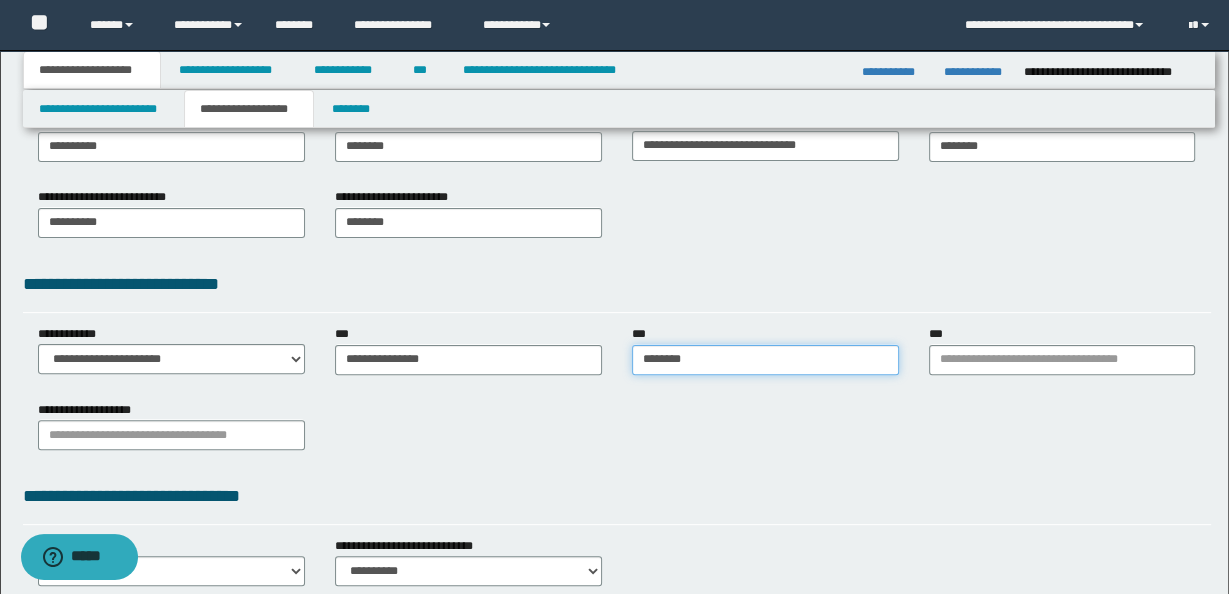 type on "*********" 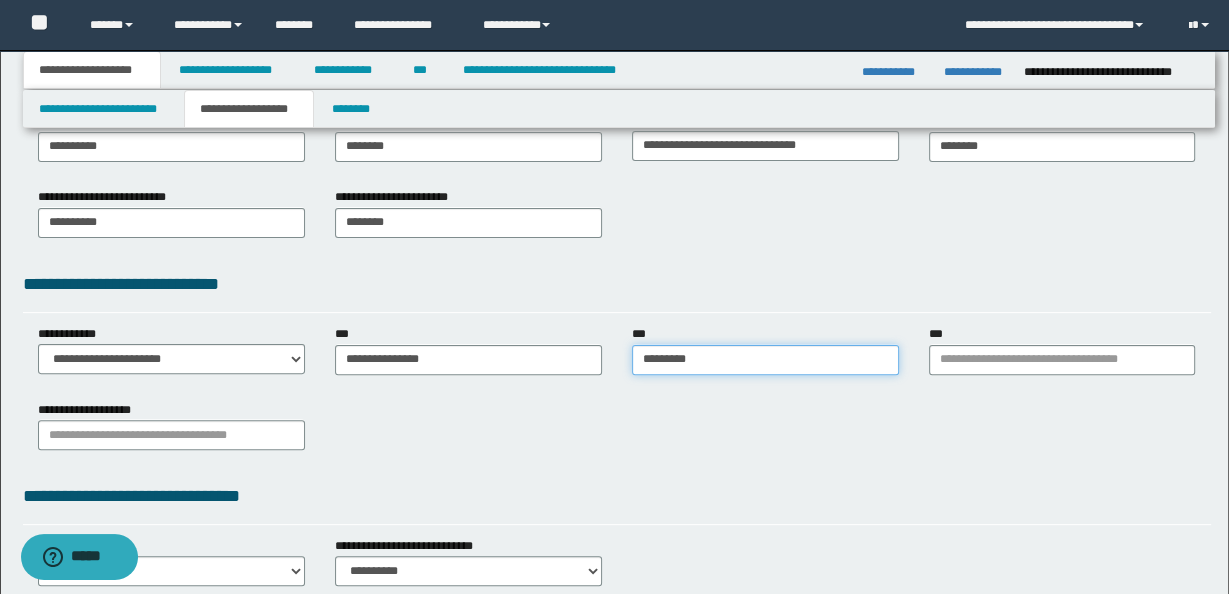 type on "*********" 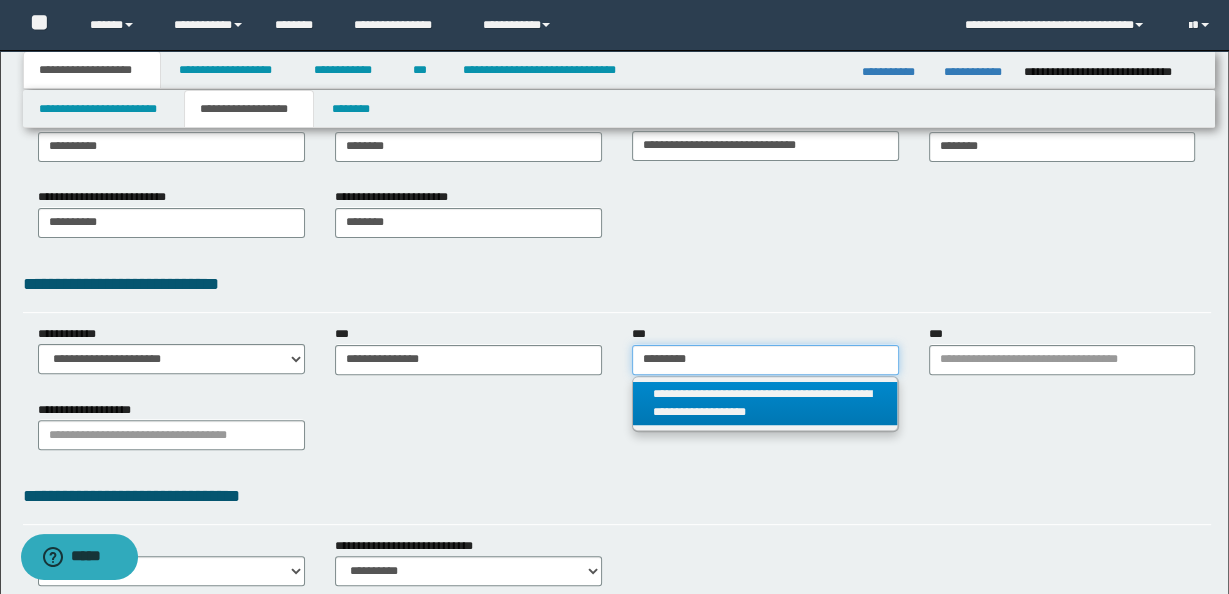 type on "*********" 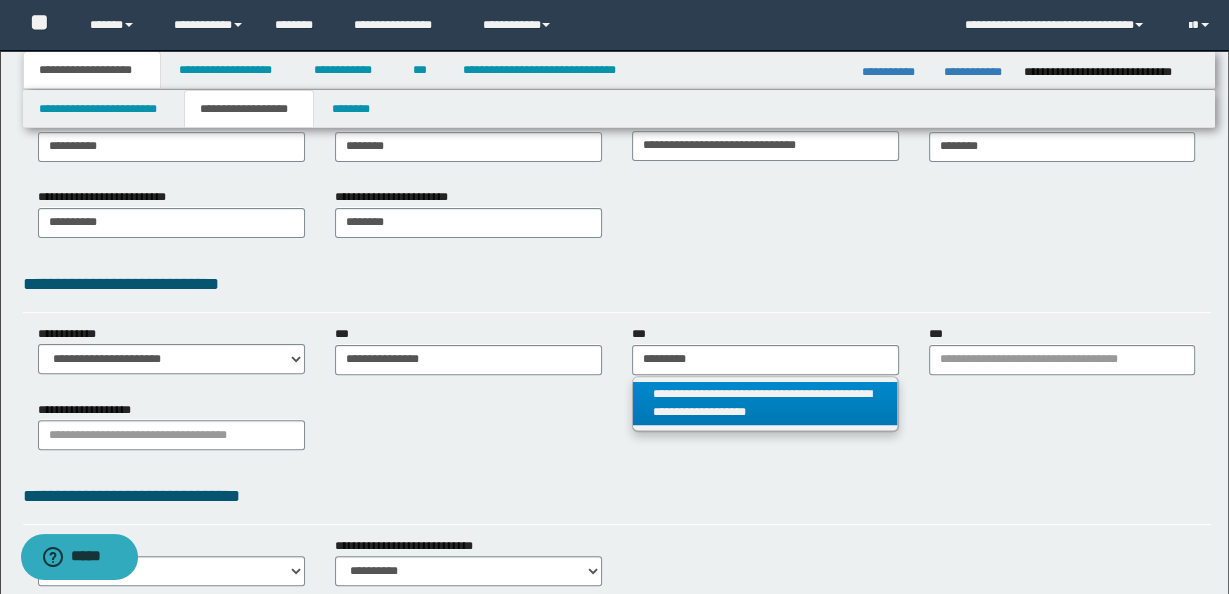 type 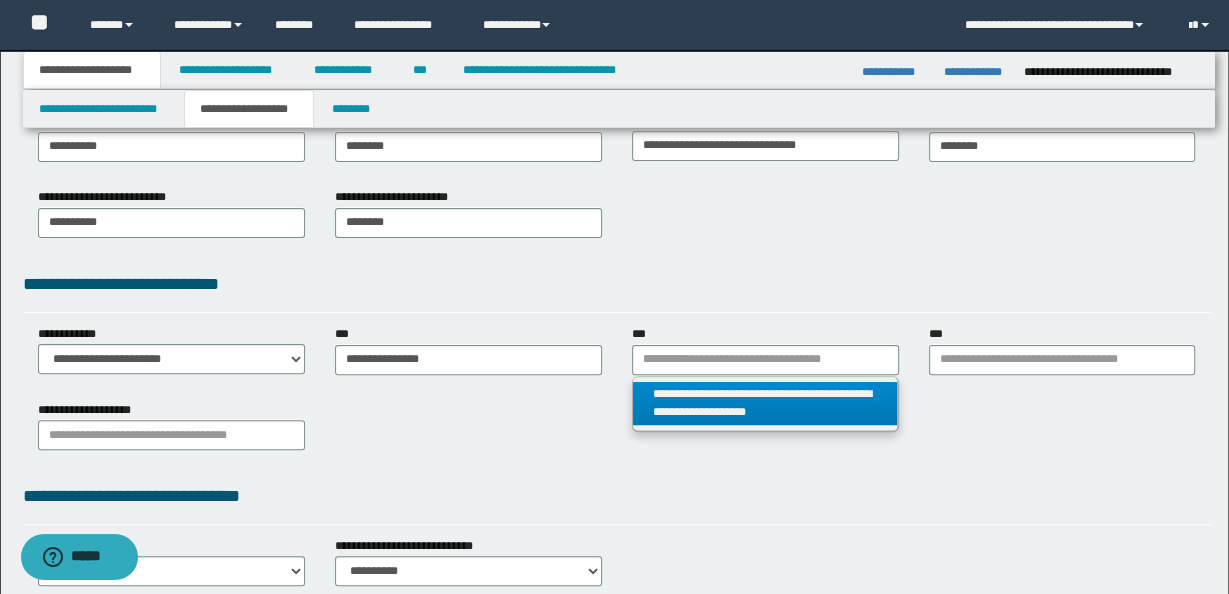 click on "**********" at bounding box center [765, 404] 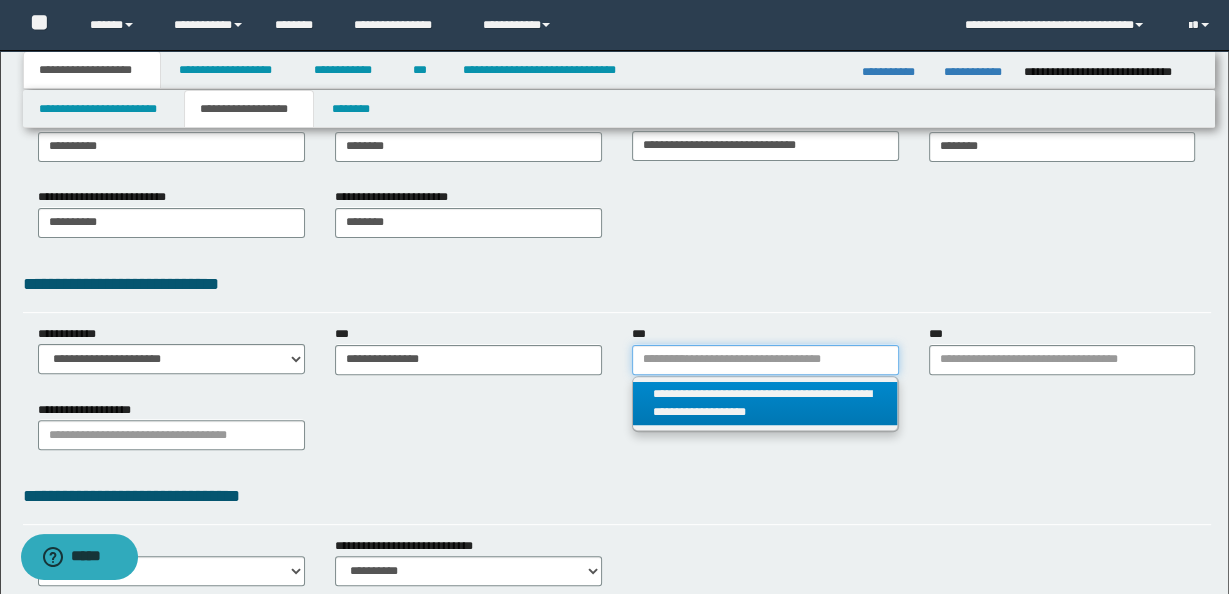 type 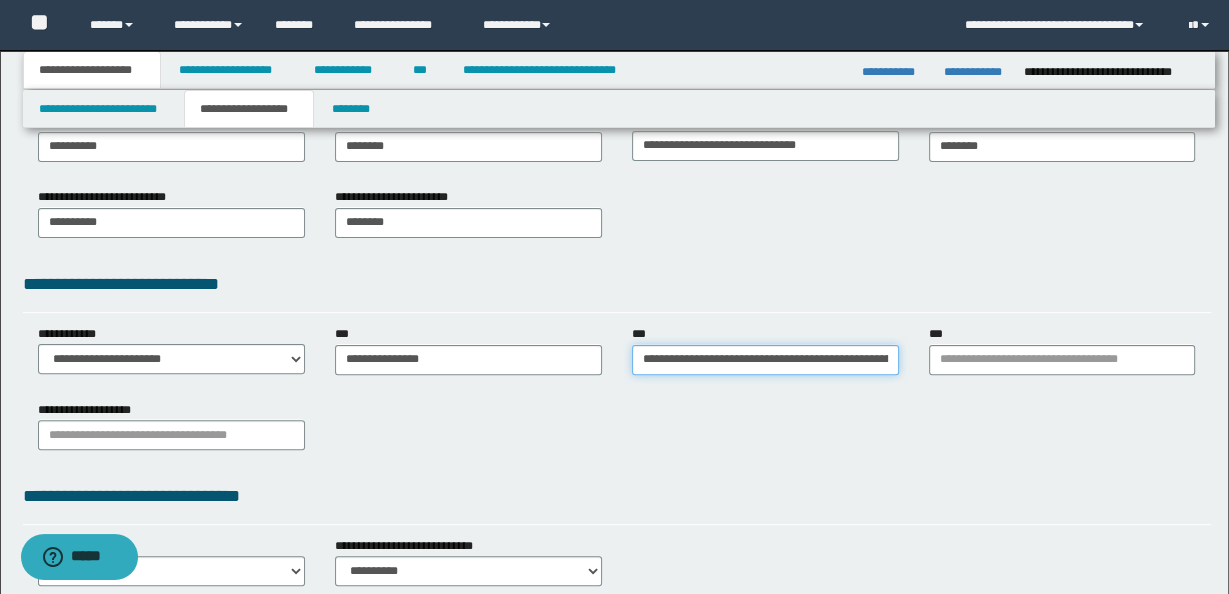 scroll, scrollTop: 0, scrollLeft: 187, axis: horizontal 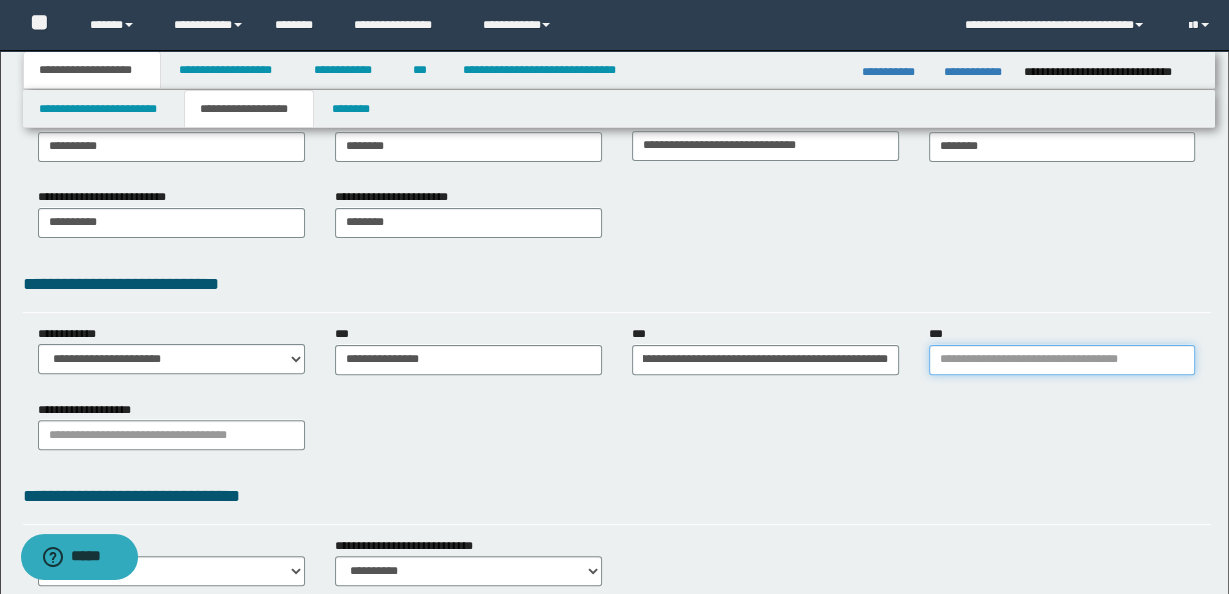 click on "***" at bounding box center (1062, 360) 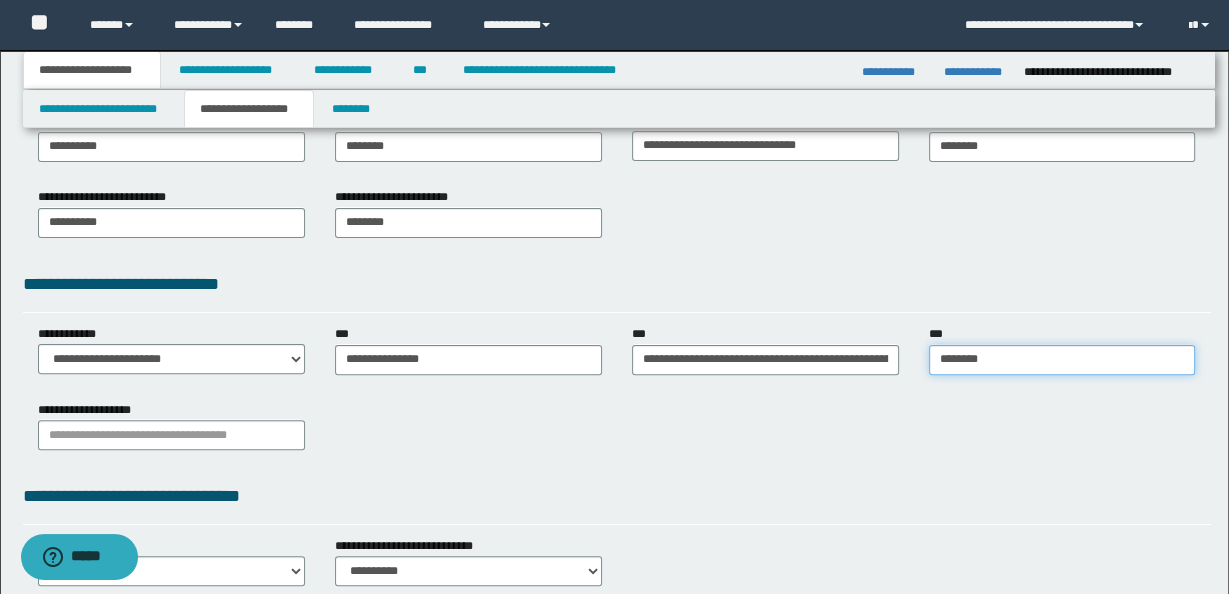 type on "*********" 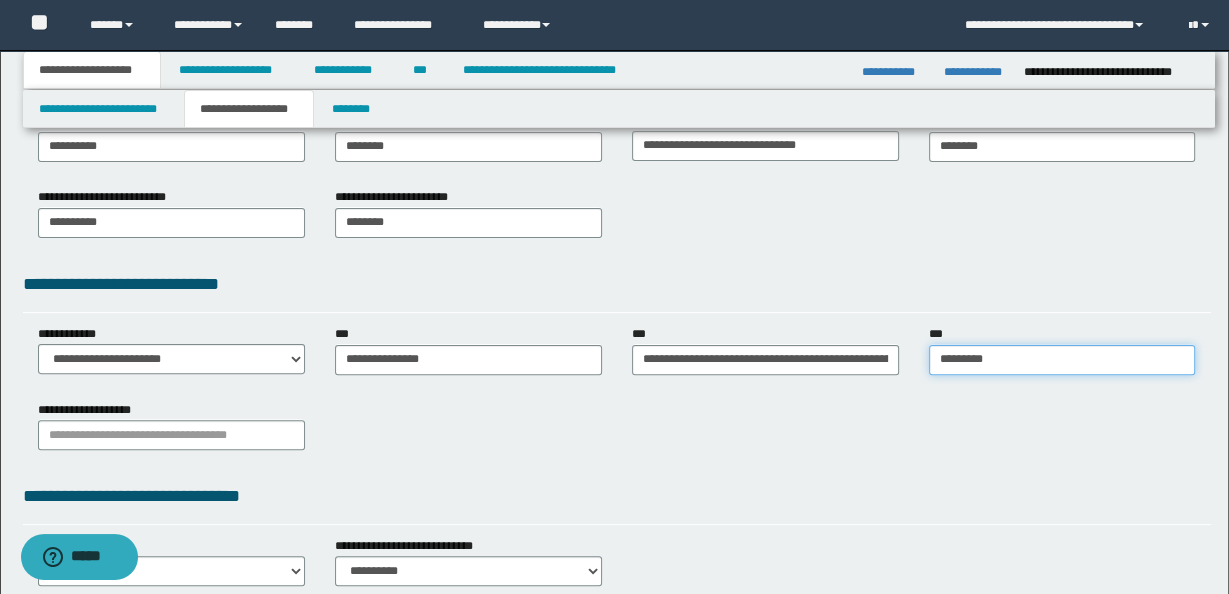type on "*********" 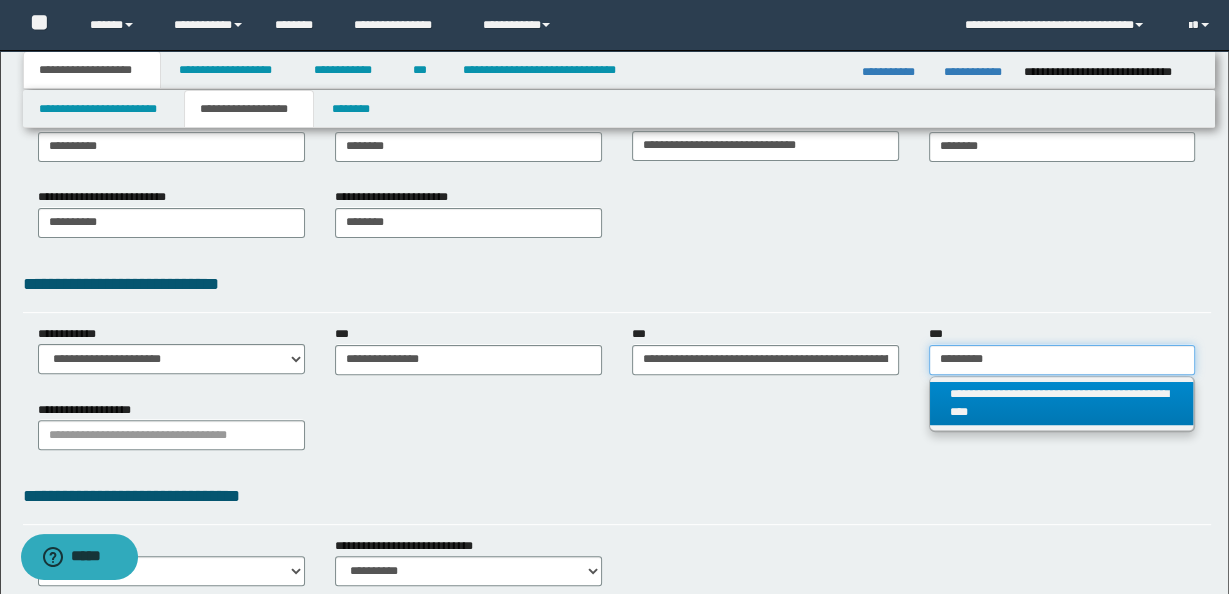 type on "*********" 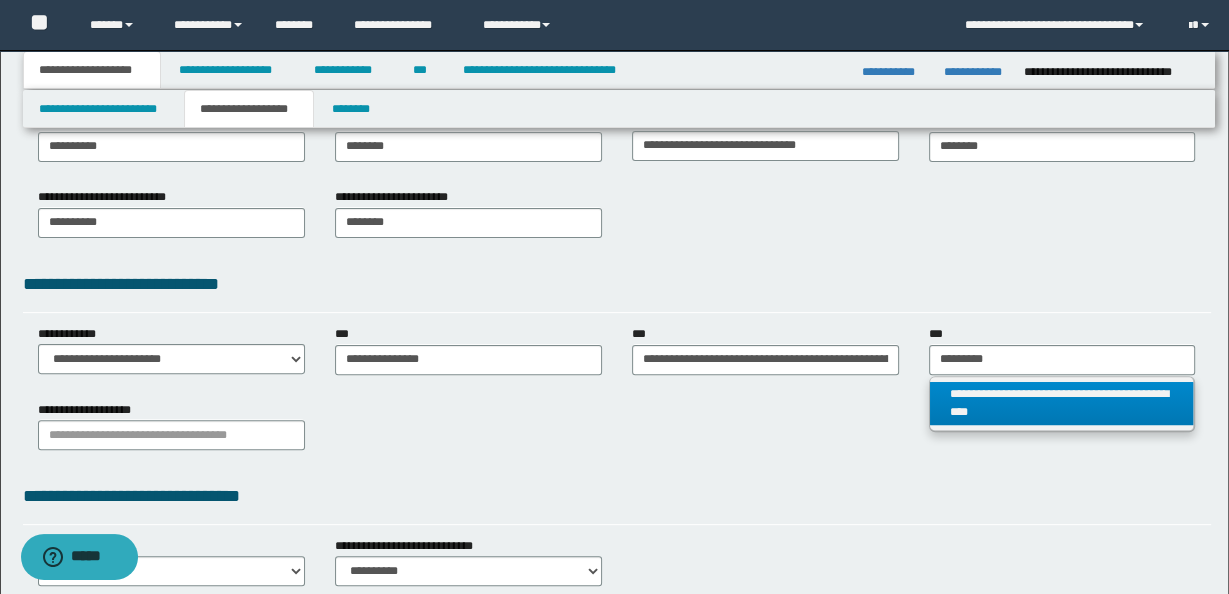 type 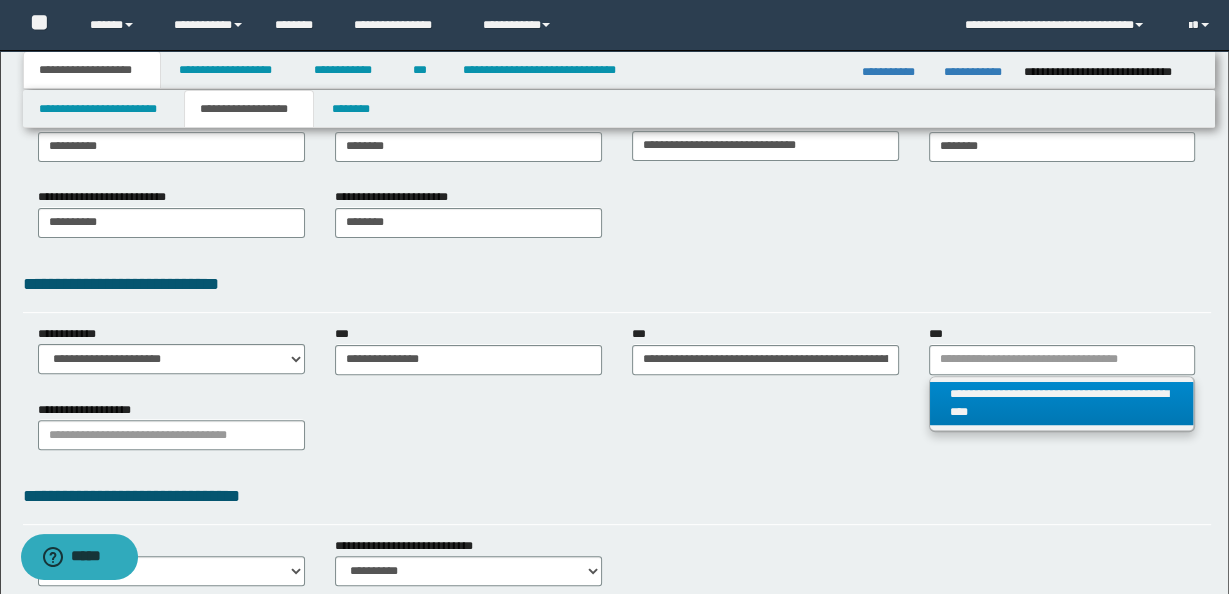 click on "**********" at bounding box center [1062, 404] 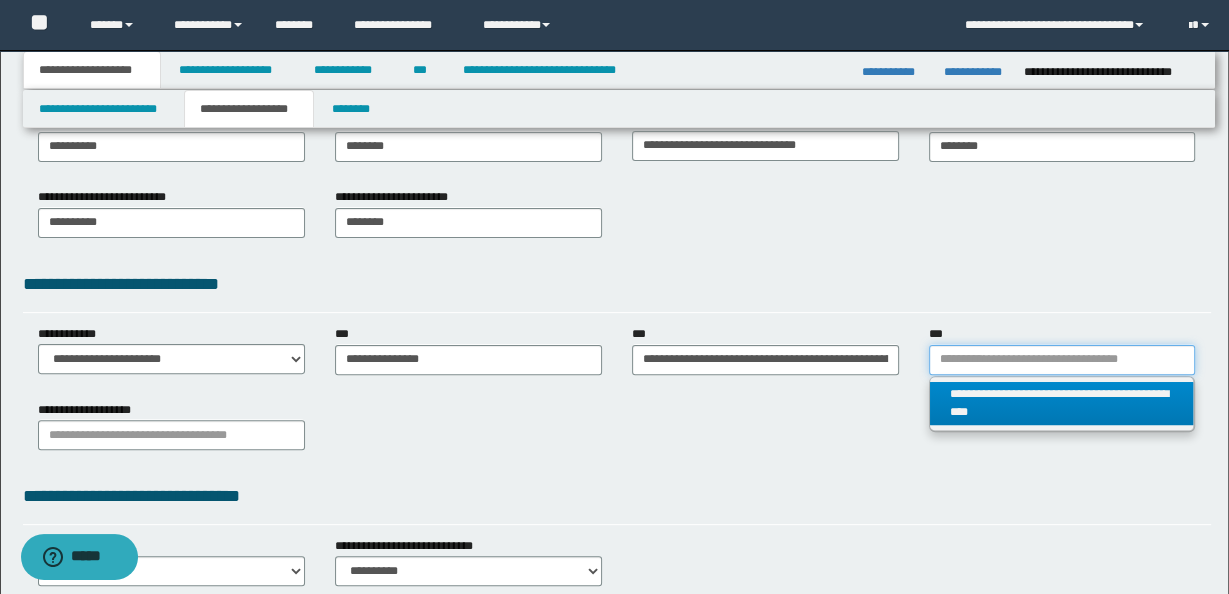 type 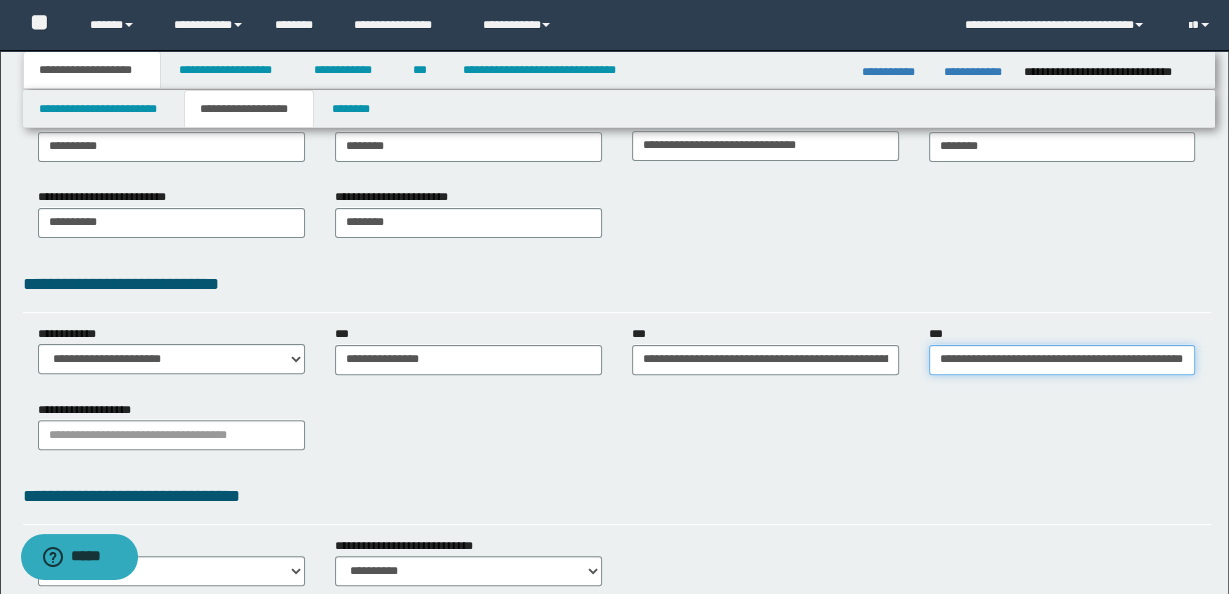 scroll, scrollTop: 0, scrollLeft: 78, axis: horizontal 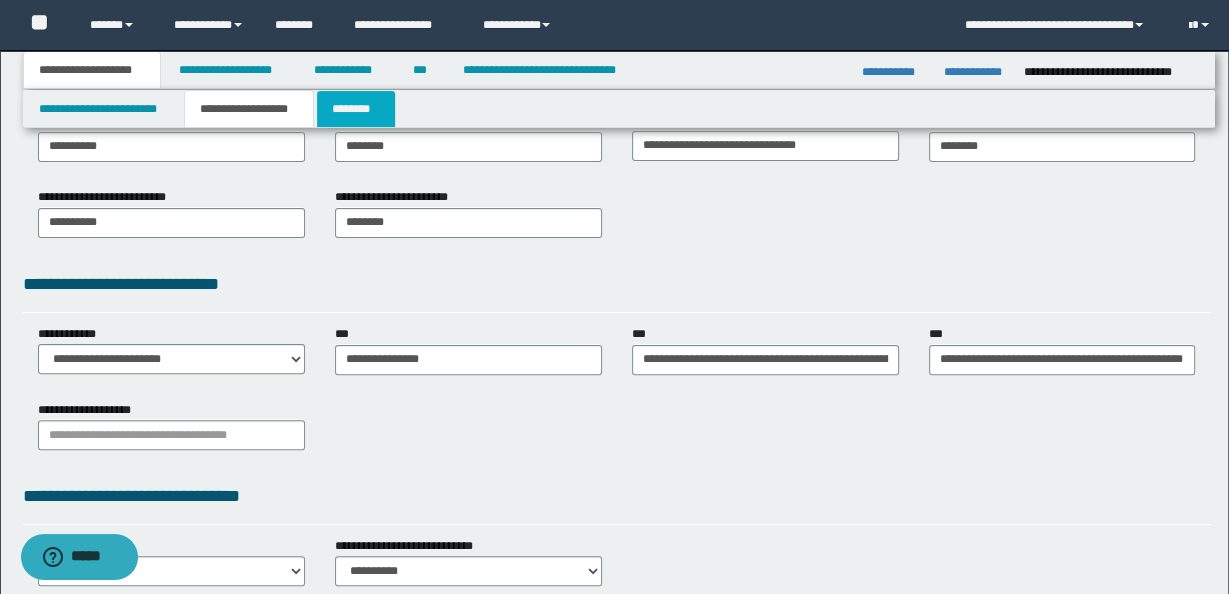 click on "********" at bounding box center (356, 109) 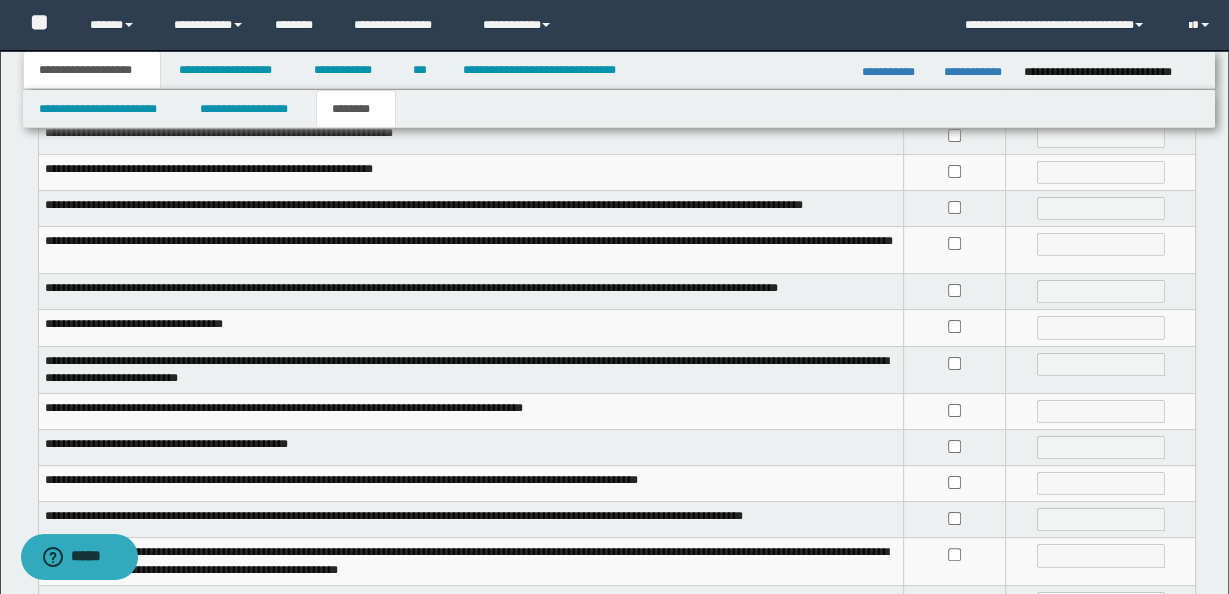 scroll, scrollTop: 293, scrollLeft: 0, axis: vertical 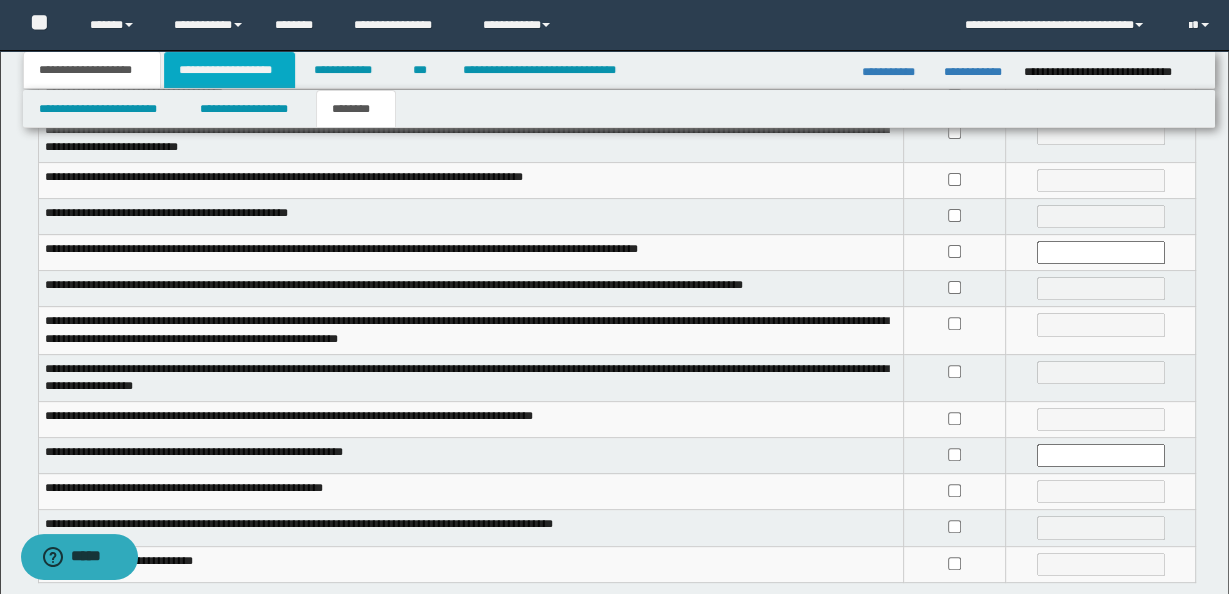 click on "**********" at bounding box center (229, 70) 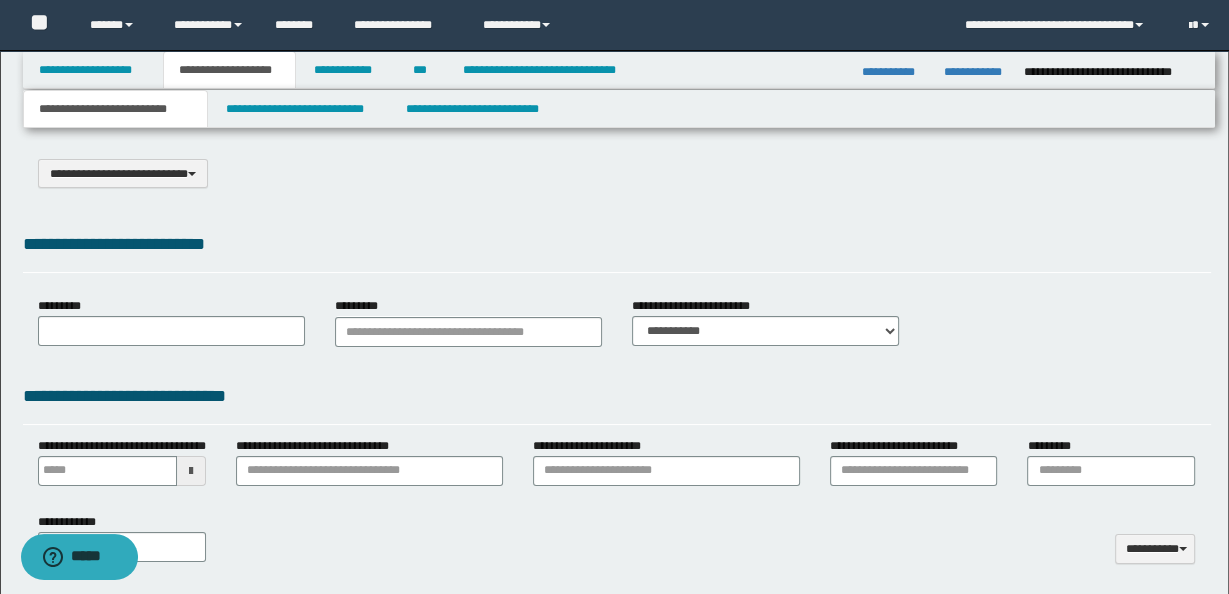 select on "*" 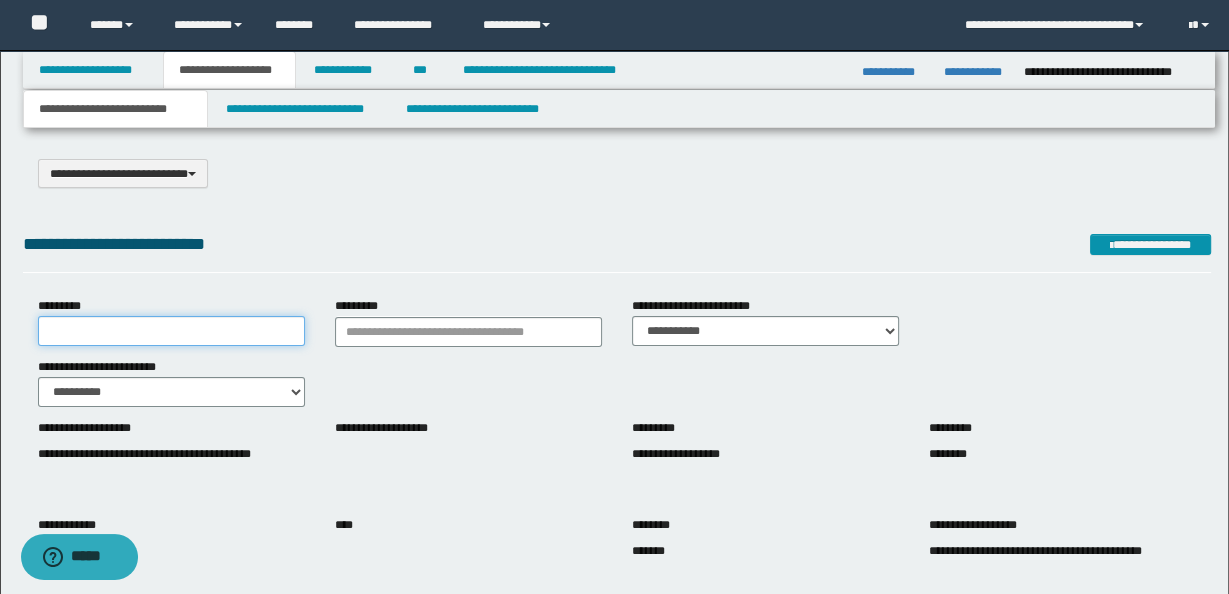 click on "*********" at bounding box center (171, 331) 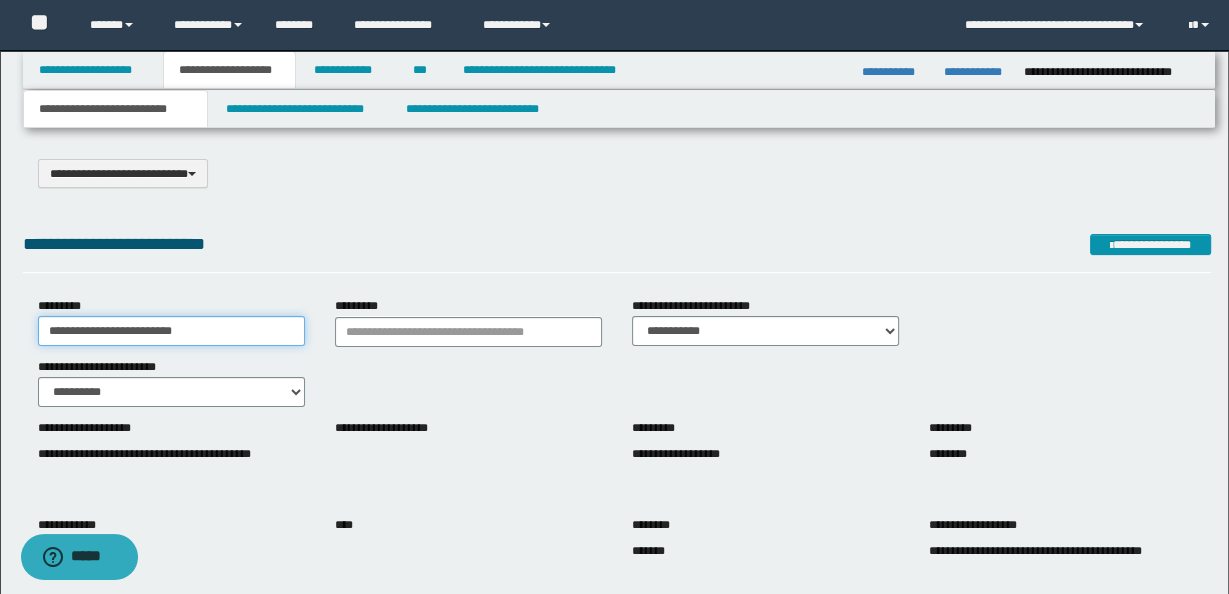 type on "**********" 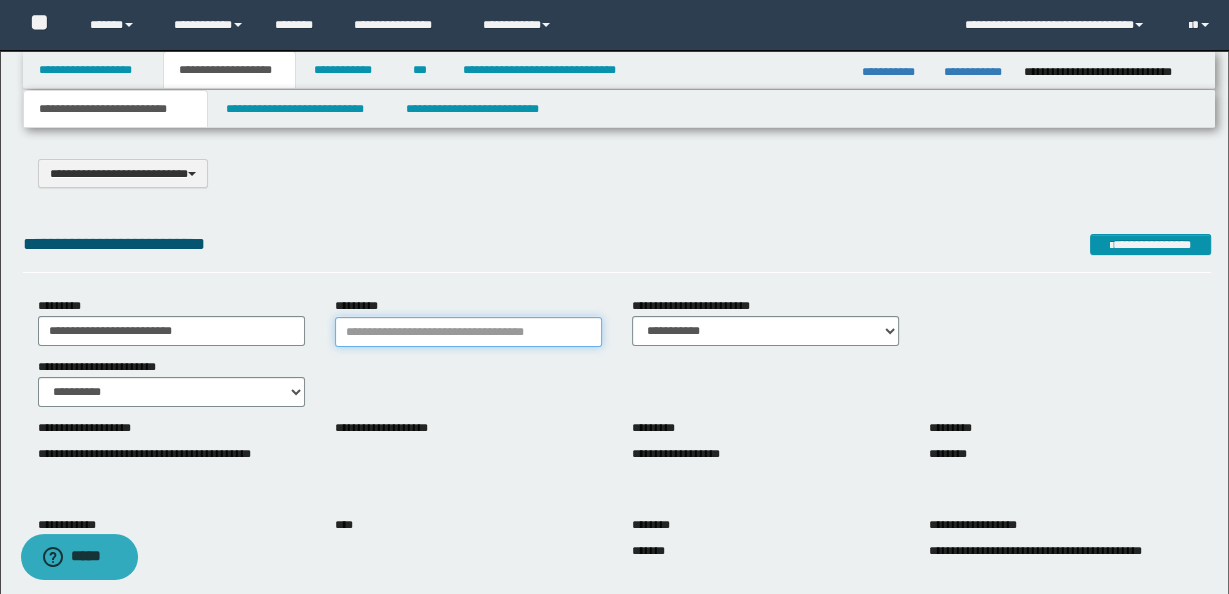 click on "*********" at bounding box center [468, 332] 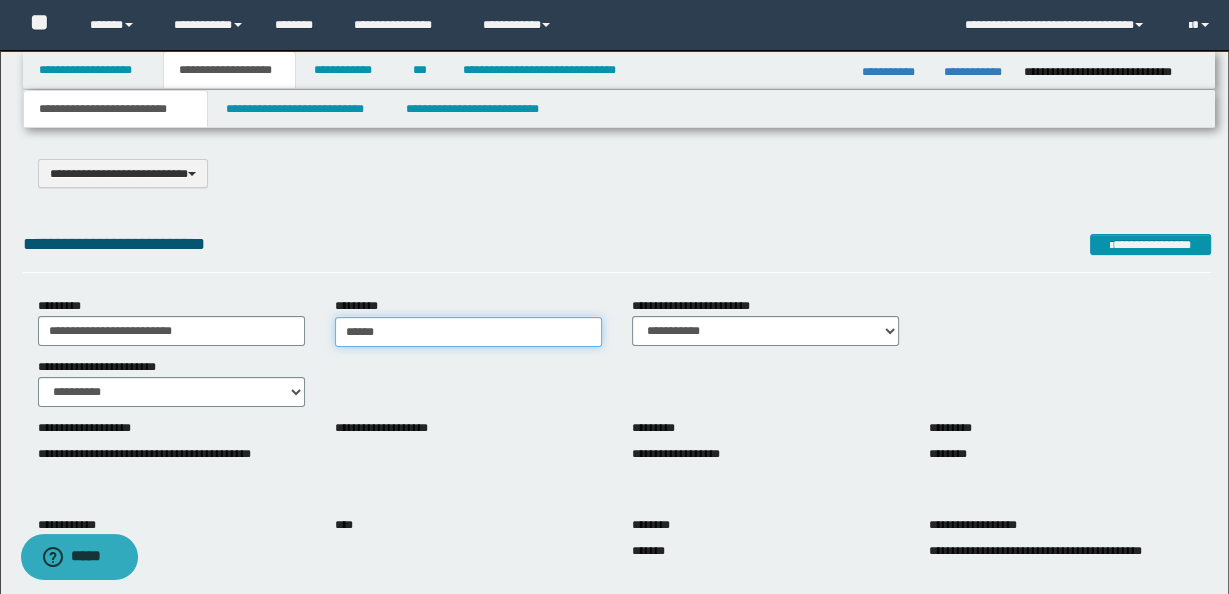 type on "*******" 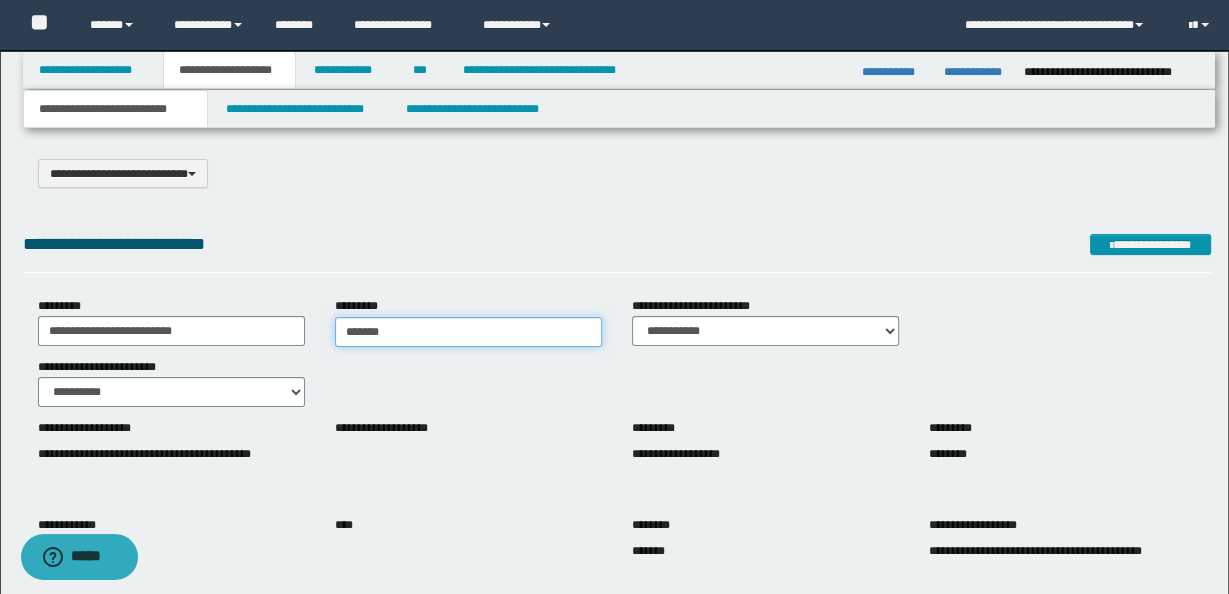 type on "**********" 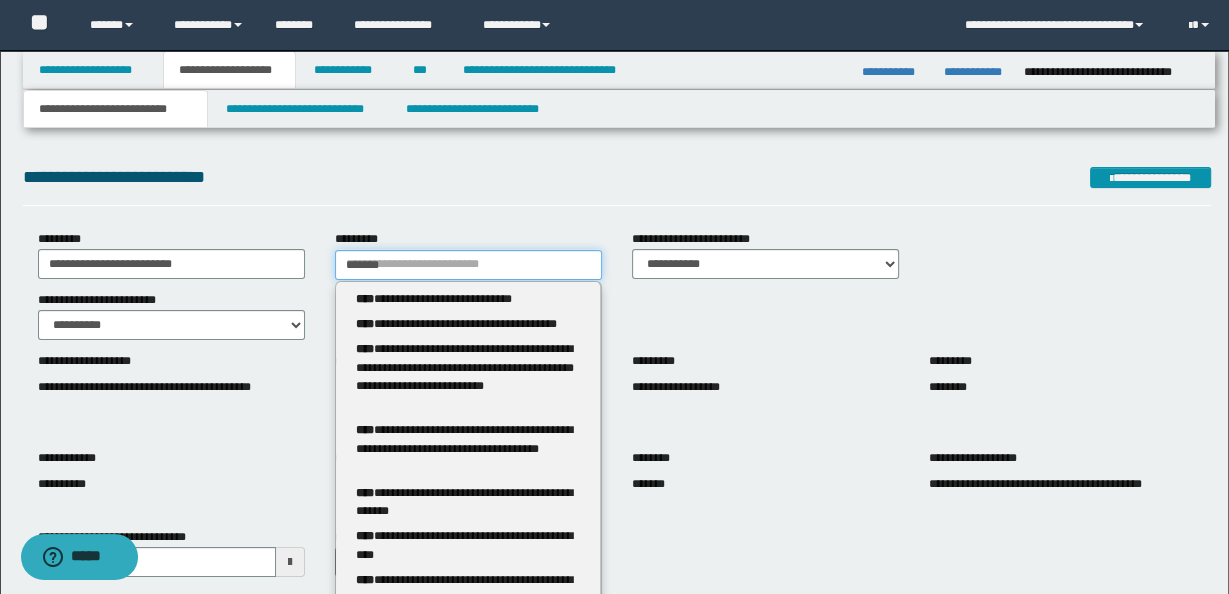 scroll, scrollTop: 71, scrollLeft: 0, axis: vertical 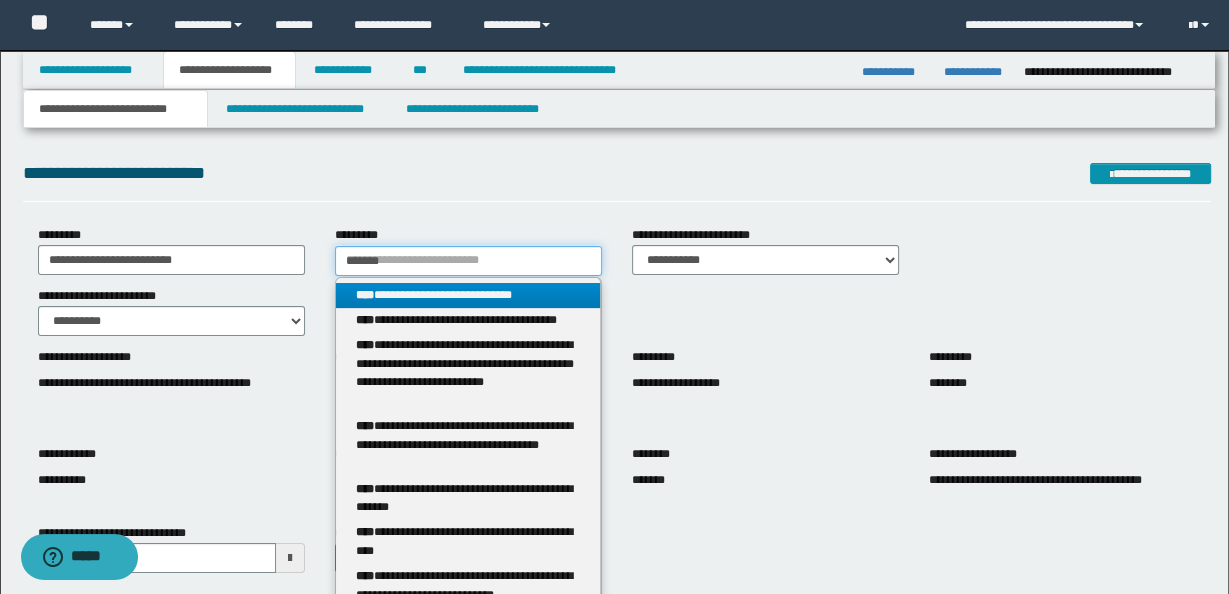 click on "*******" at bounding box center (468, 261) 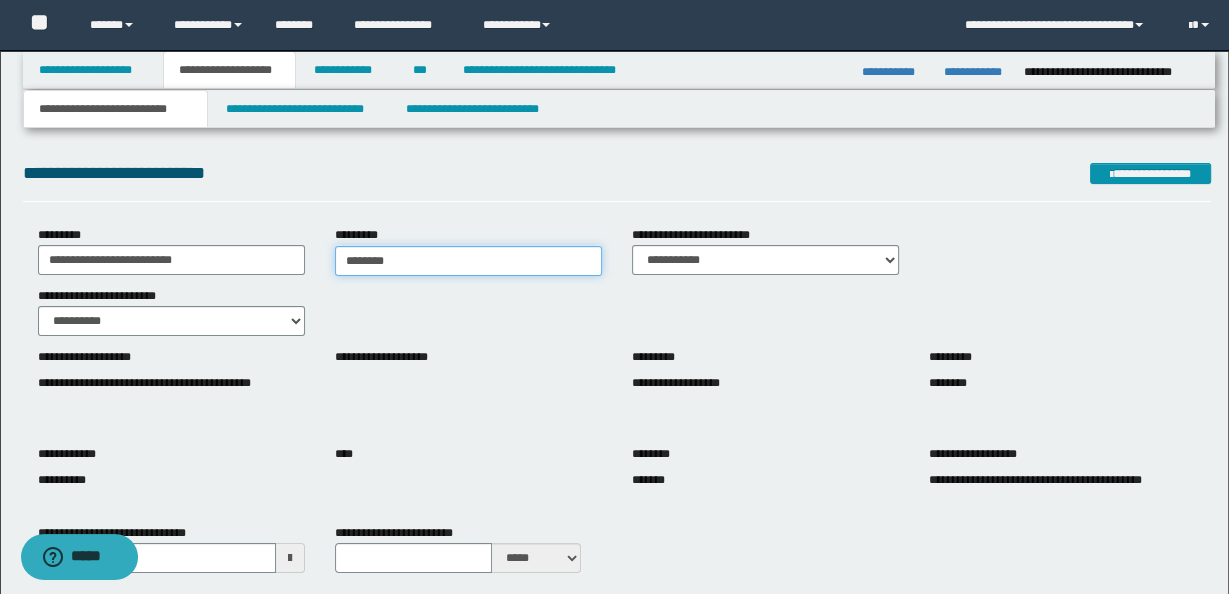 type on "*******" 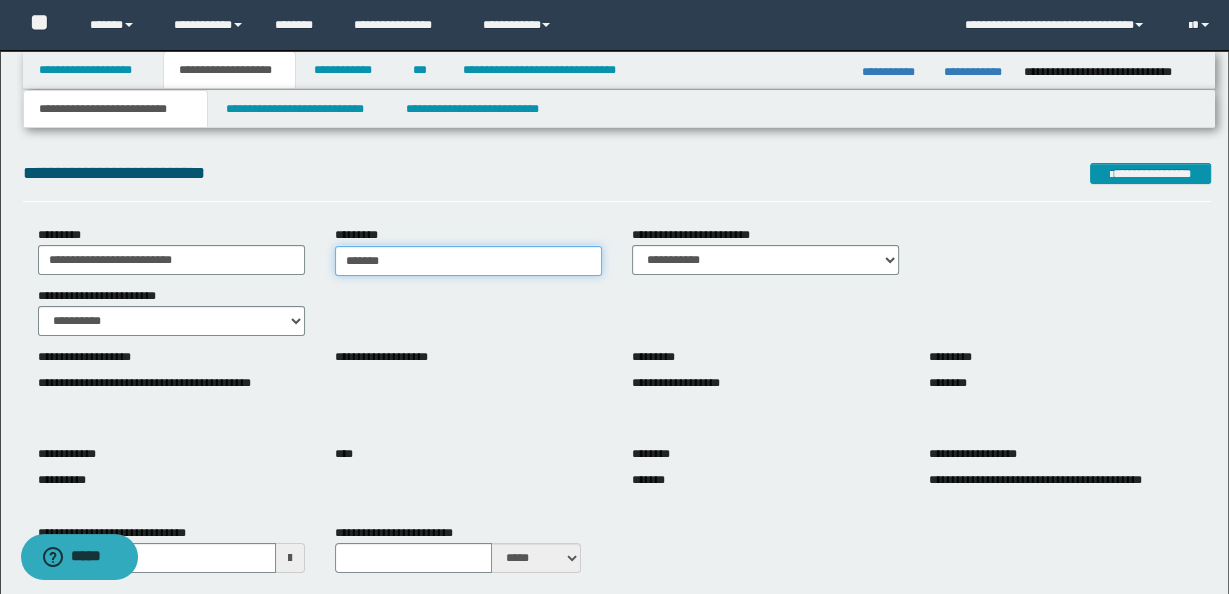 type on "**********" 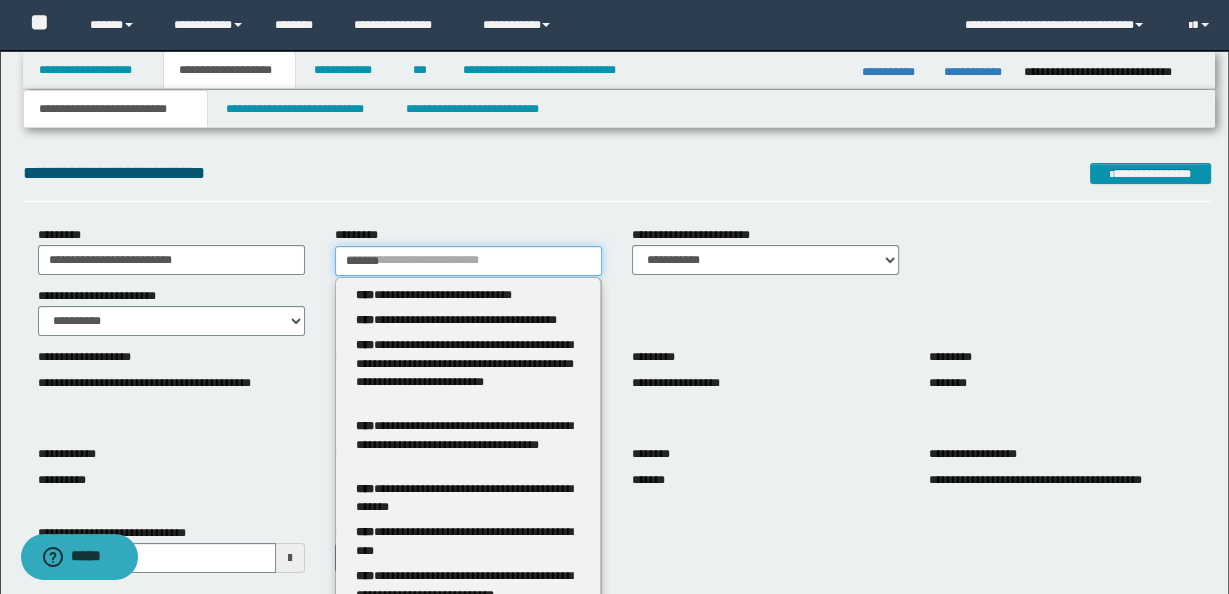 type 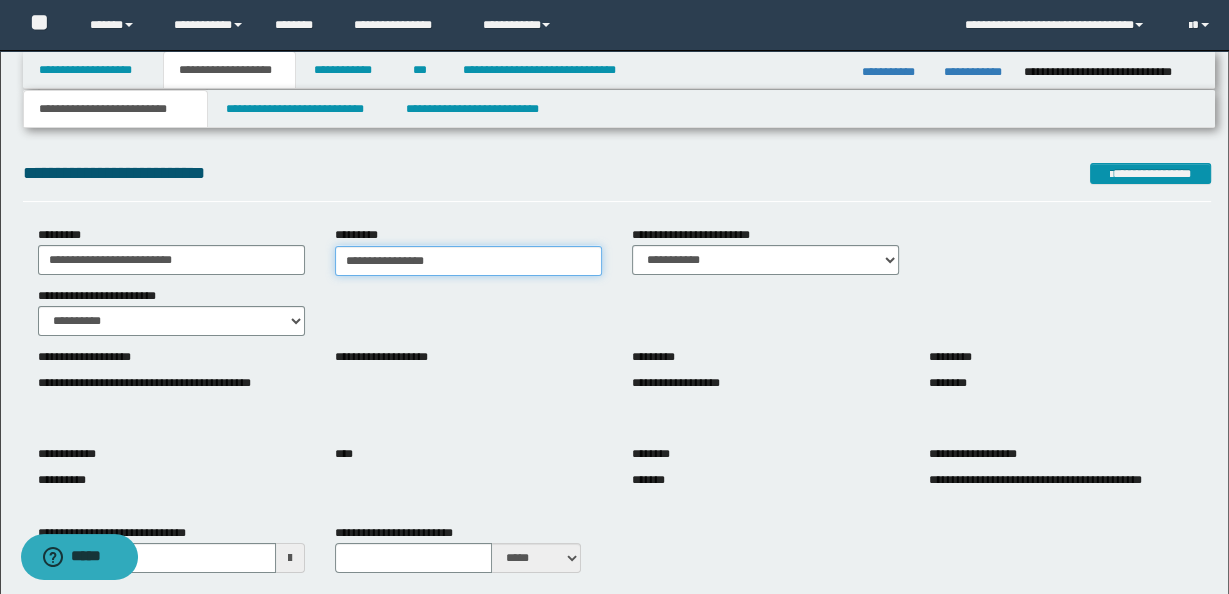 type on "**********" 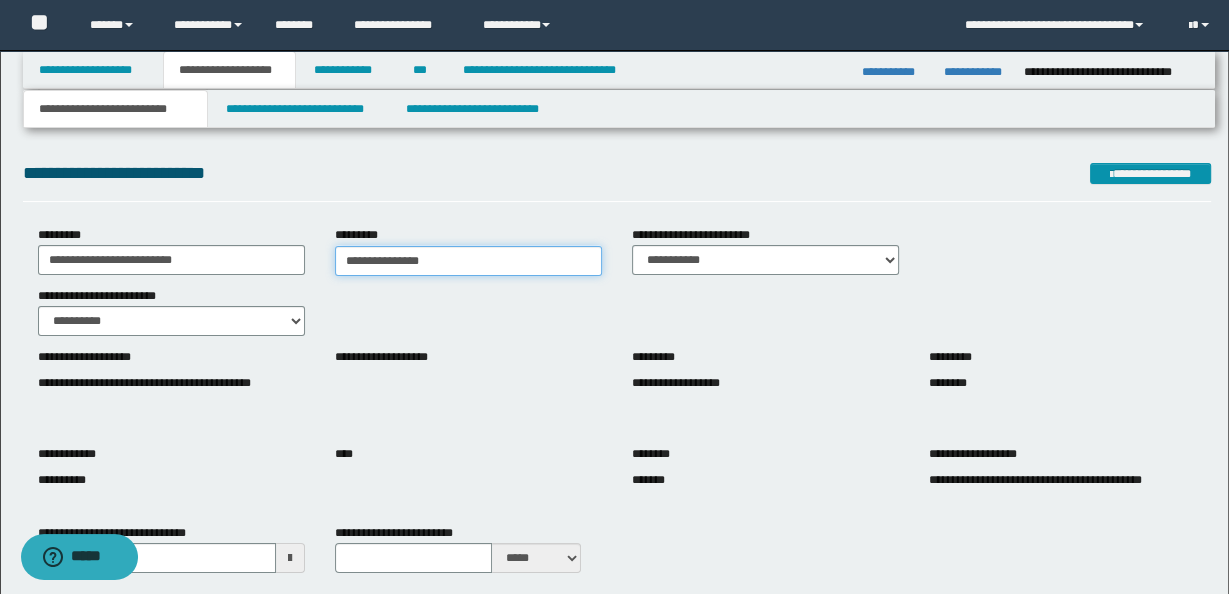 type on "**********" 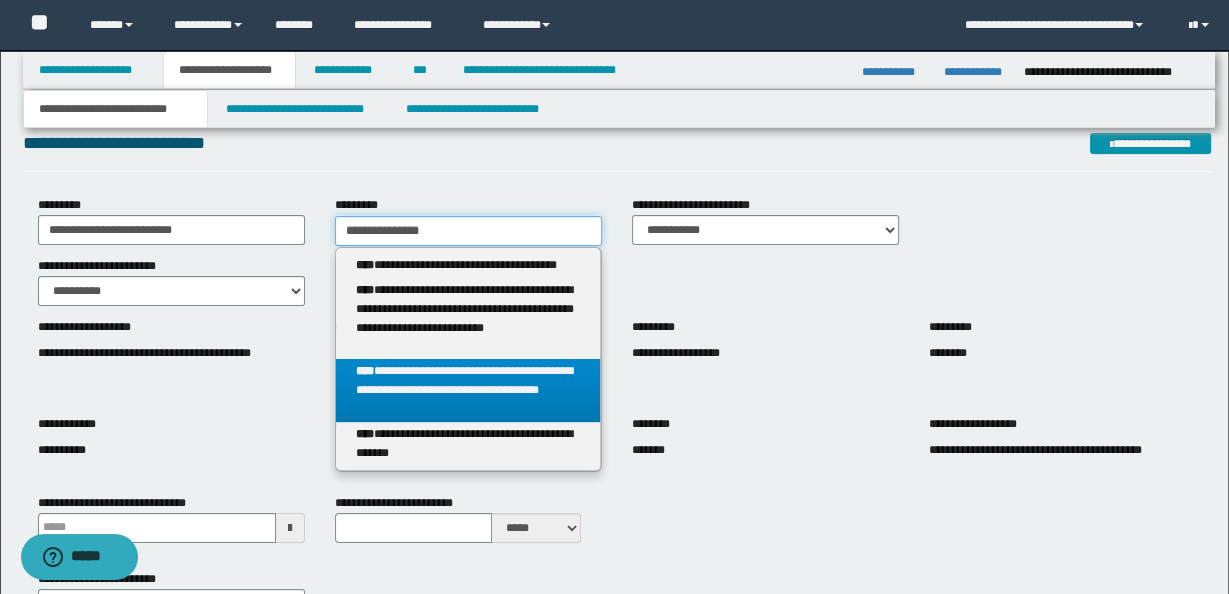 scroll, scrollTop: 119, scrollLeft: 0, axis: vertical 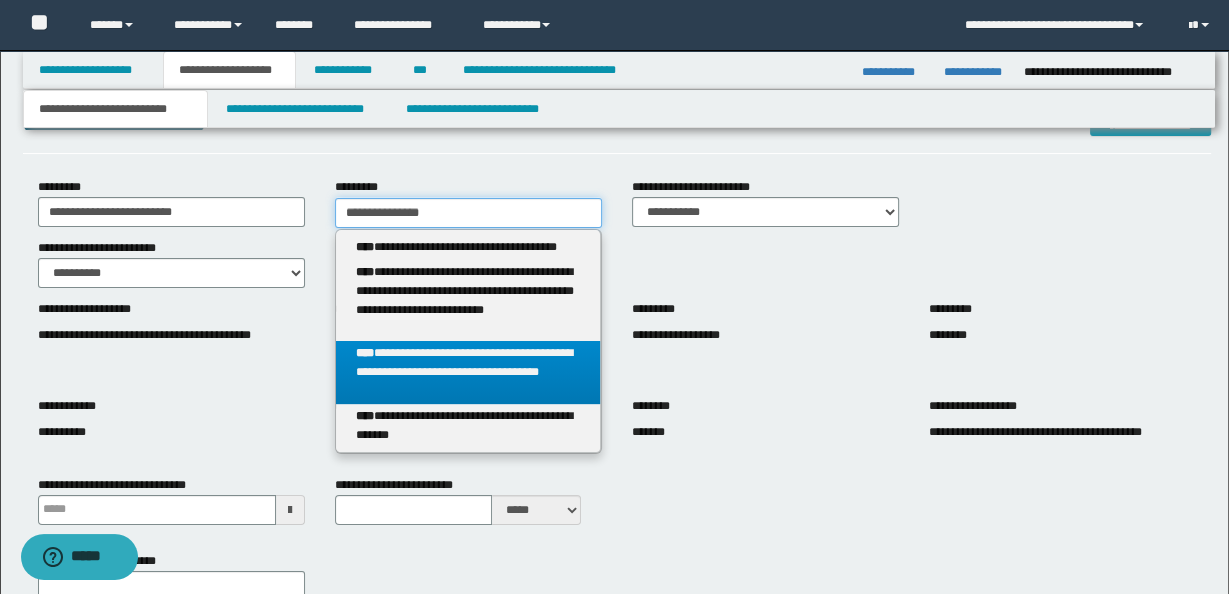type on "**********" 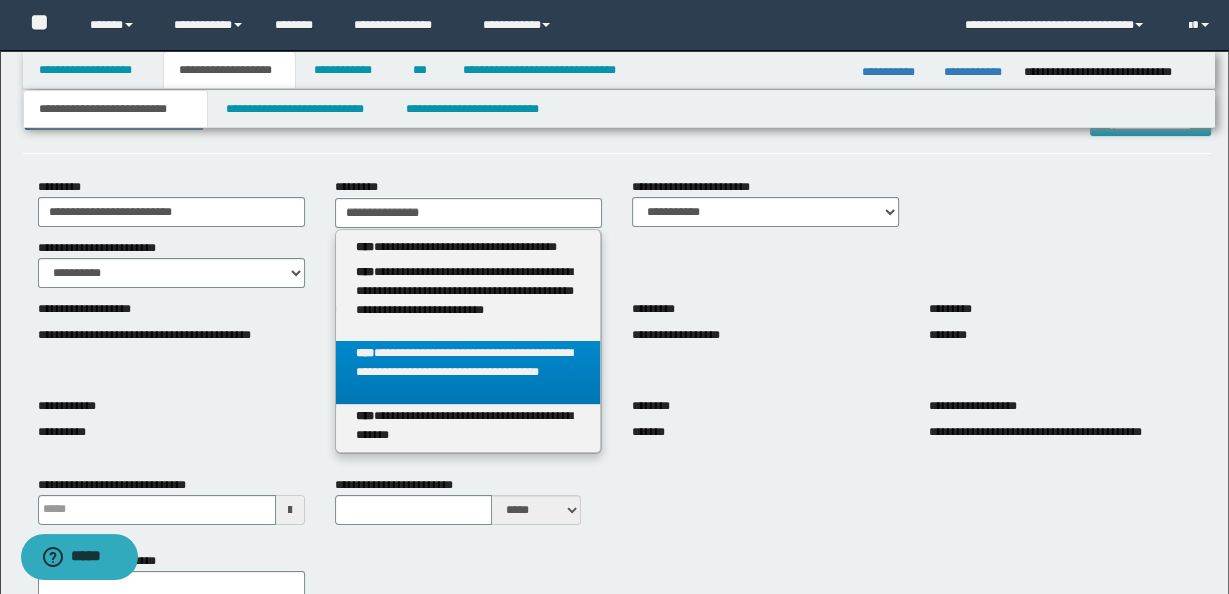 click on "**********" at bounding box center (468, 372) 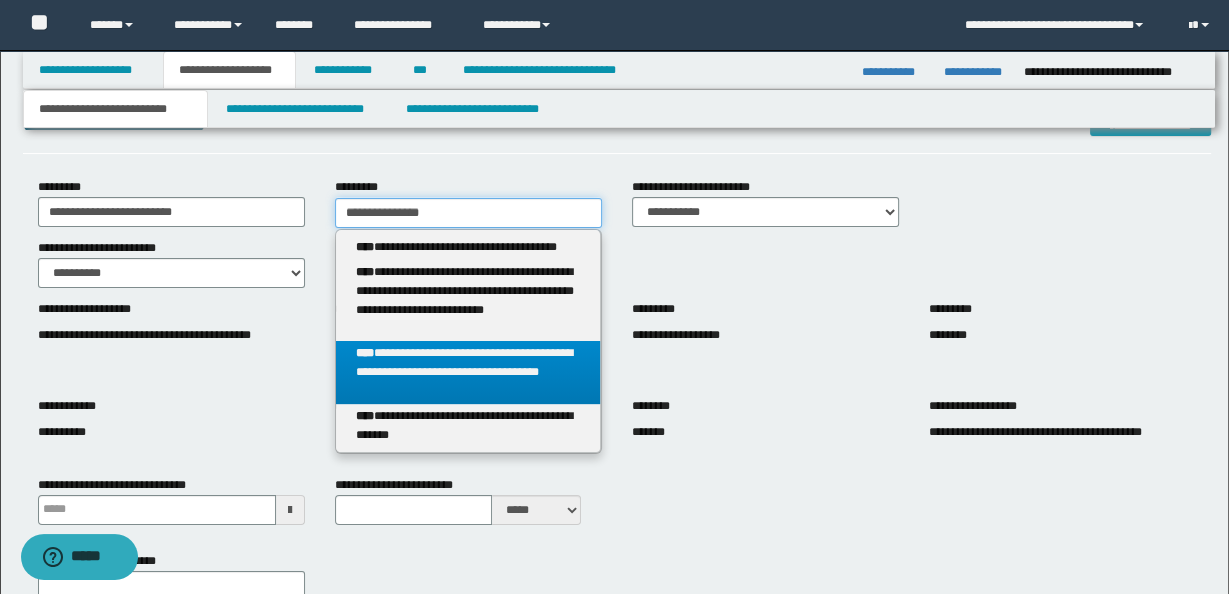 type 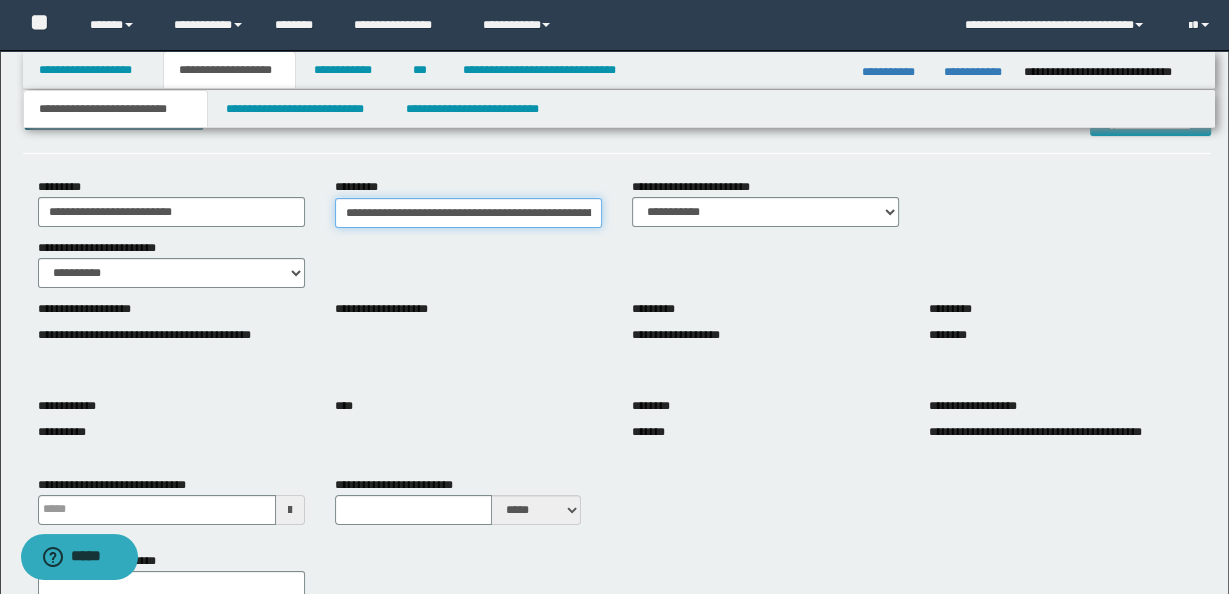 scroll, scrollTop: 0, scrollLeft: 159, axis: horizontal 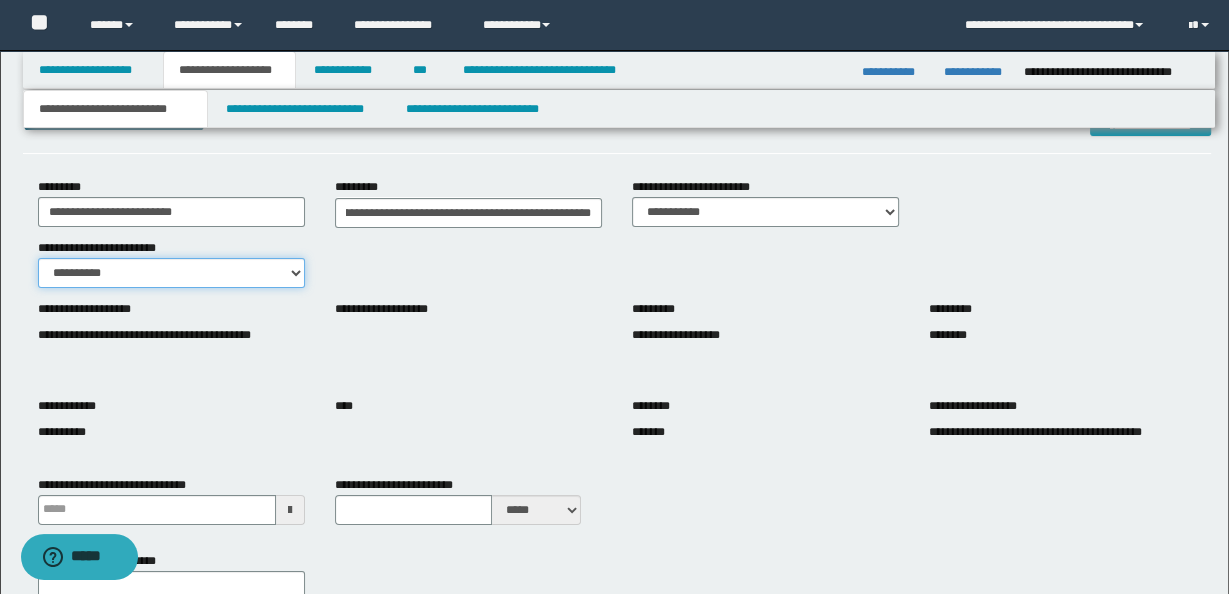 click on "**********" at bounding box center (171, 273) 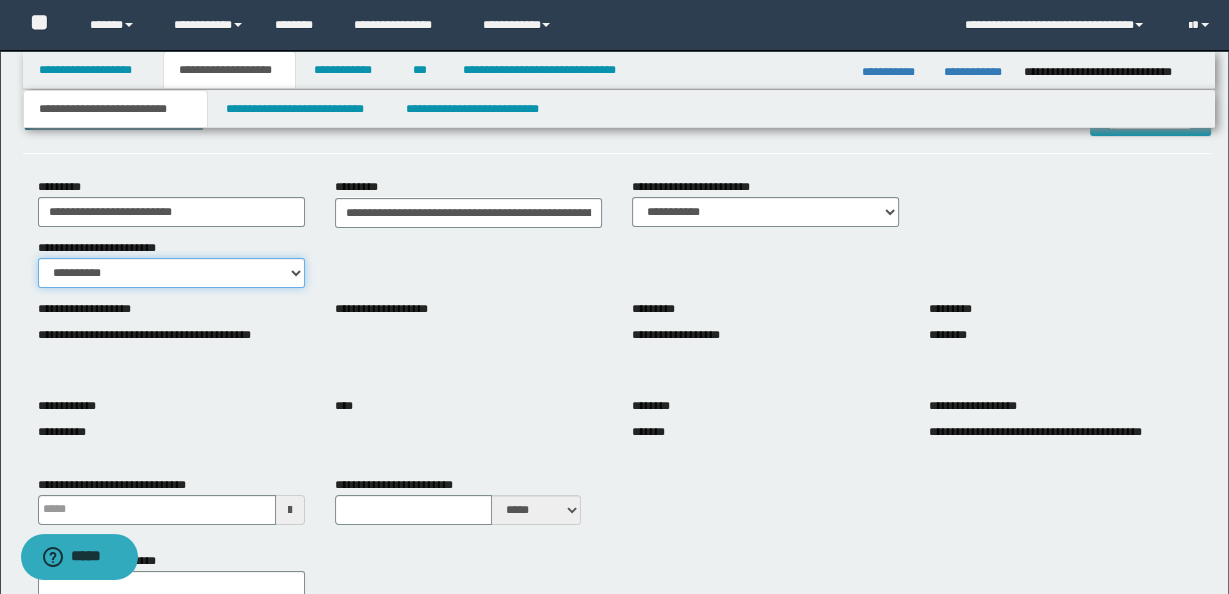 select on "*" 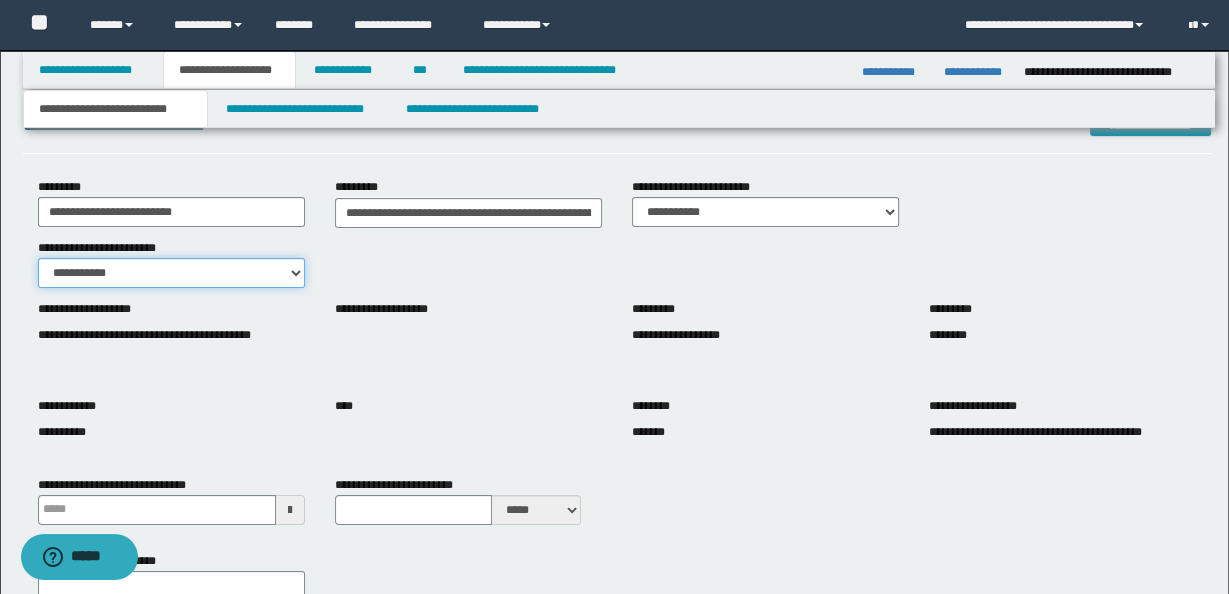 click on "**********" at bounding box center (171, 273) 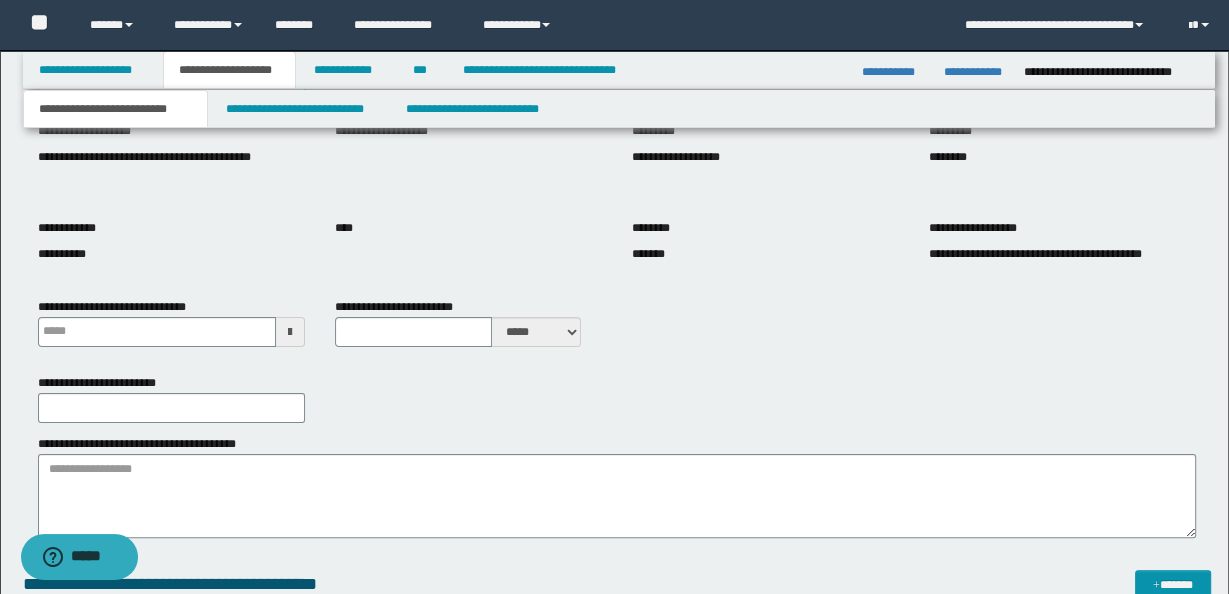 scroll, scrollTop: 296, scrollLeft: 0, axis: vertical 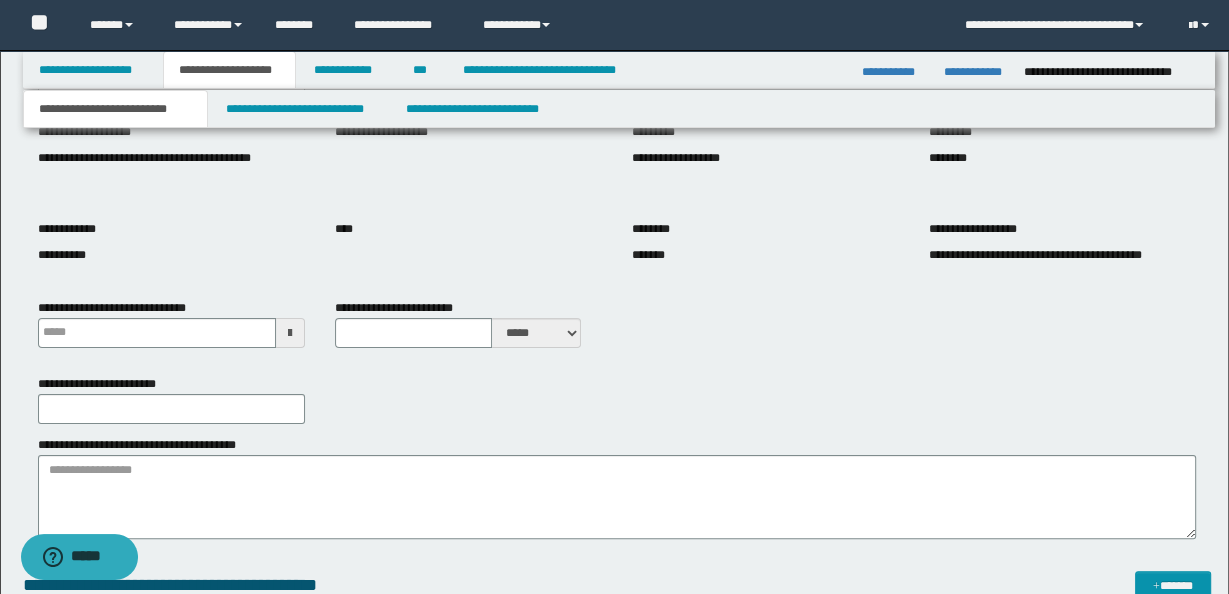 click at bounding box center [290, 333] 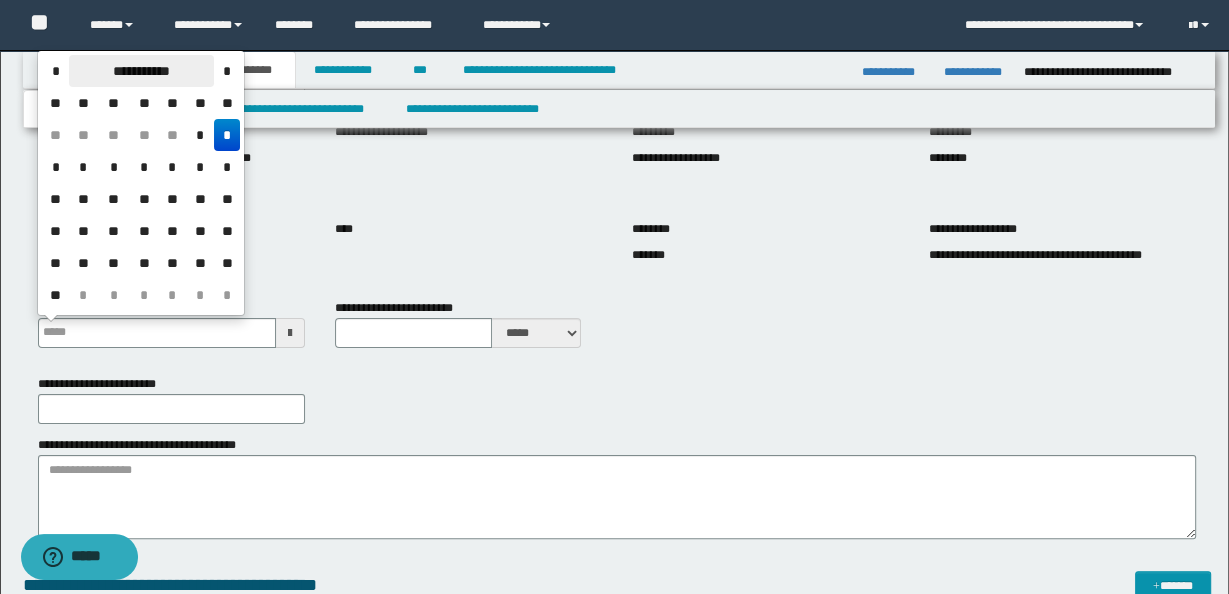 click on "**********" at bounding box center [141, 71] 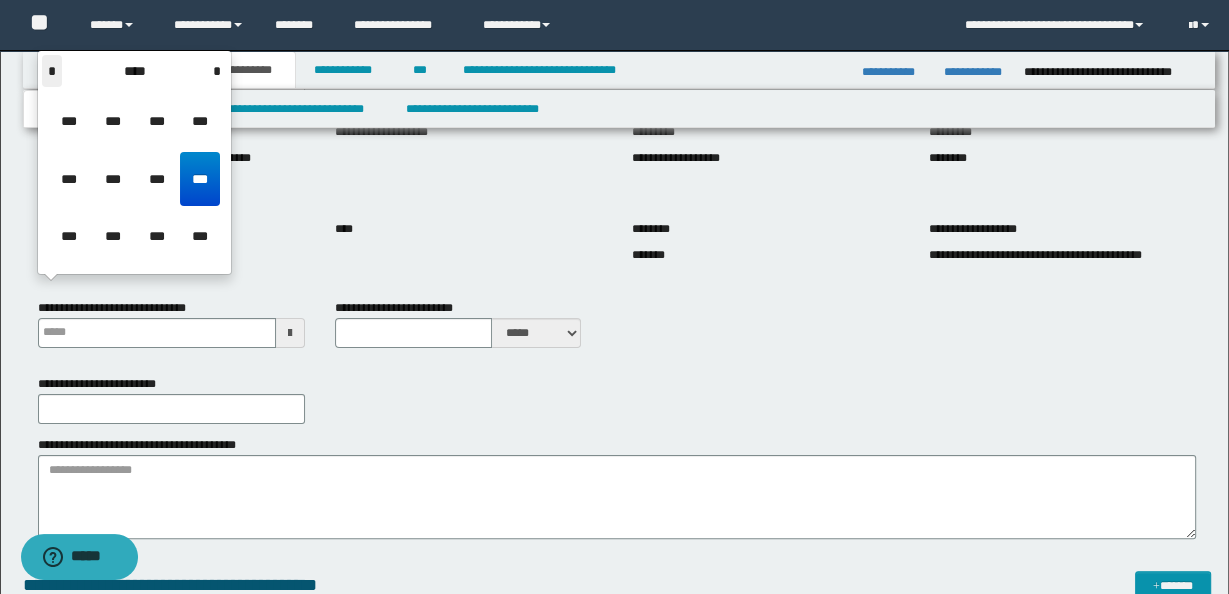 click on "*" at bounding box center (52, 71) 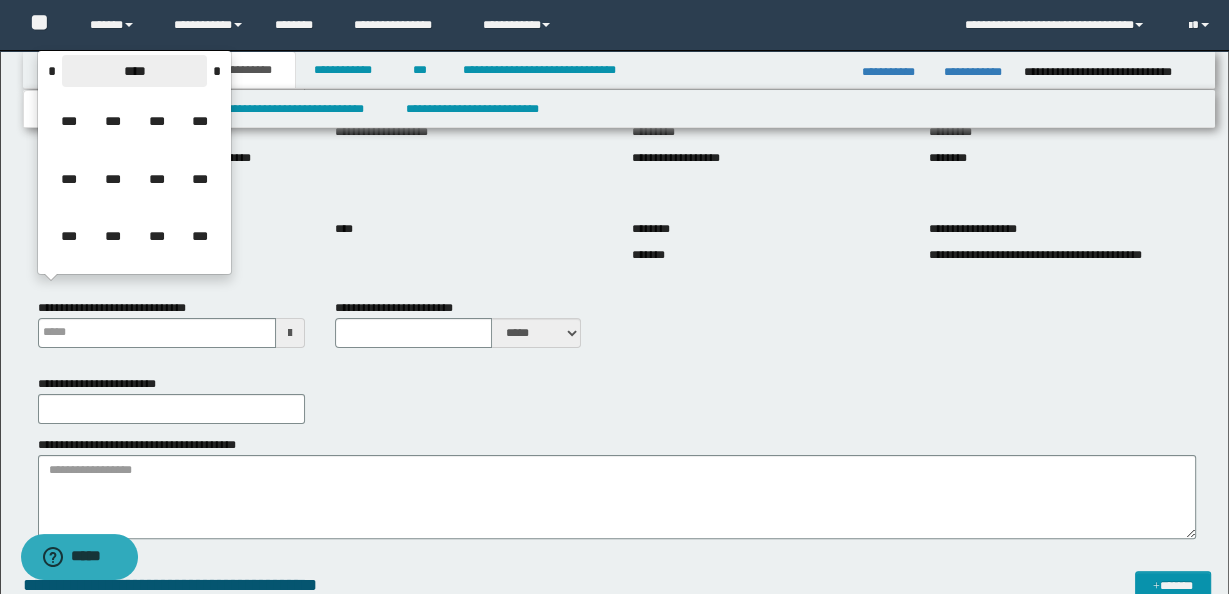 click on "****" at bounding box center (134, 71) 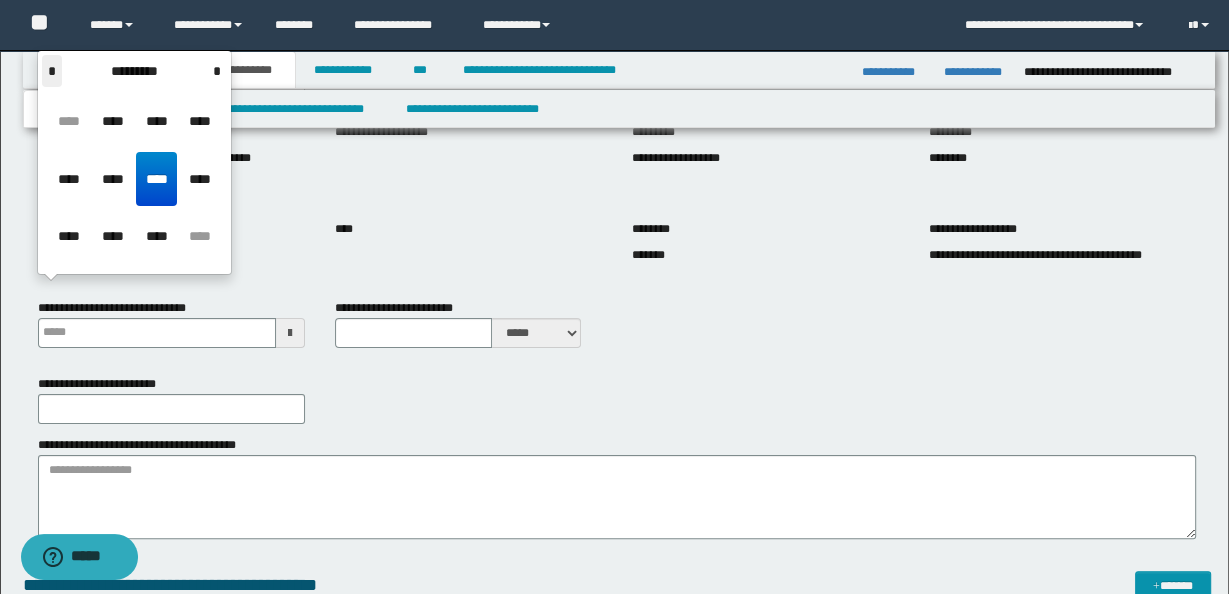click on "*" at bounding box center (52, 71) 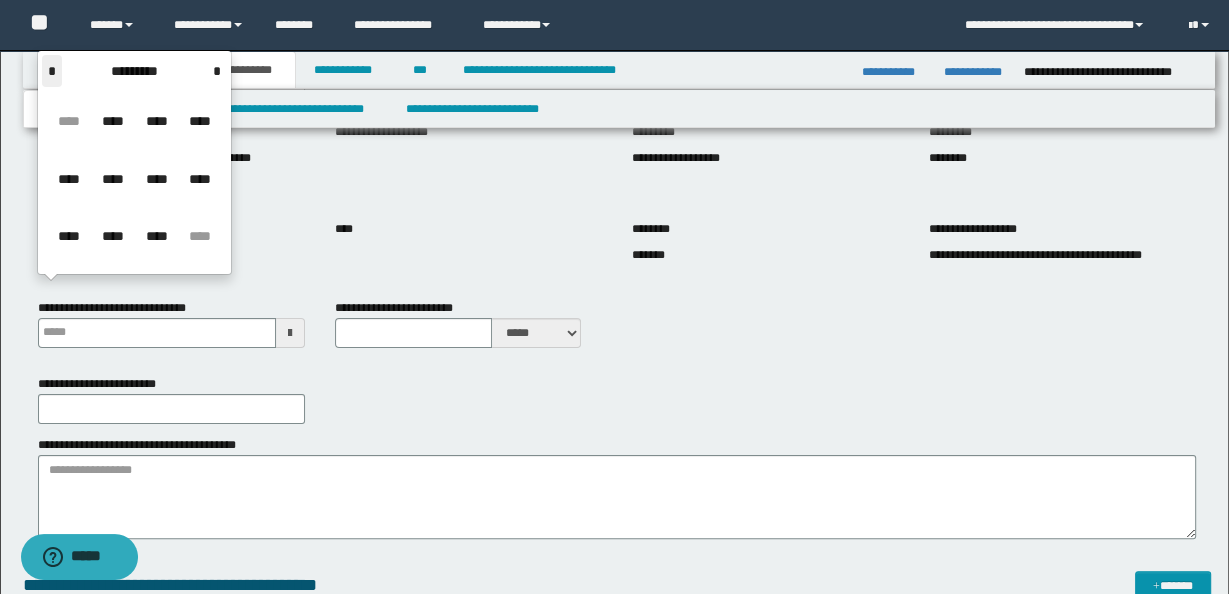 click on "*" at bounding box center [52, 71] 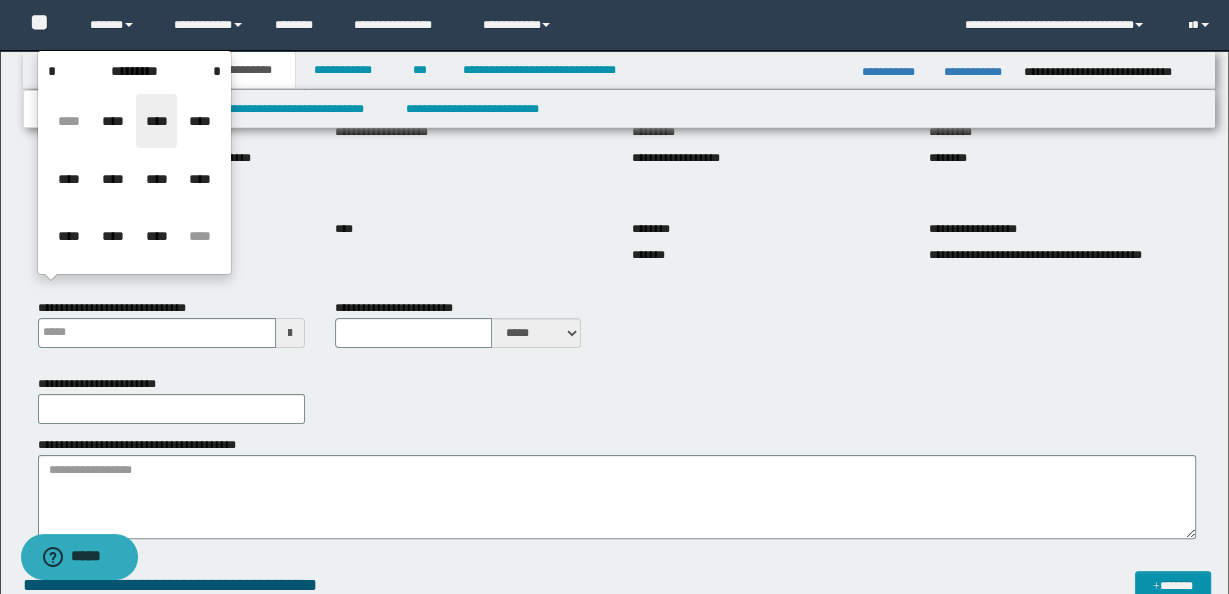 click on "****" at bounding box center (156, 121) 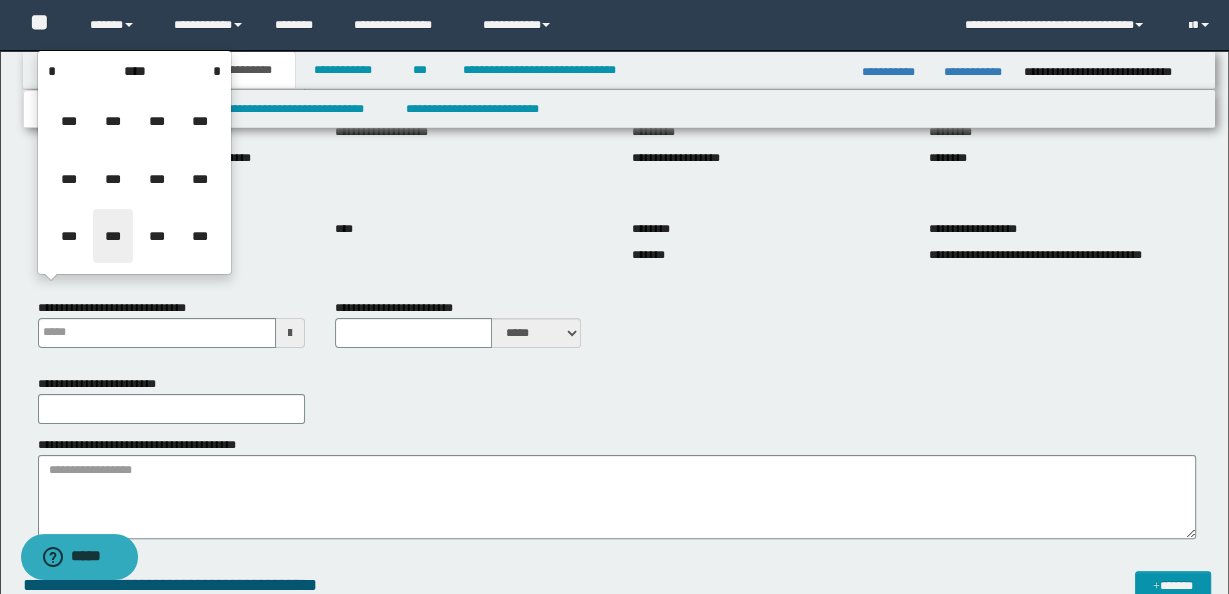 click on "***" at bounding box center (113, 236) 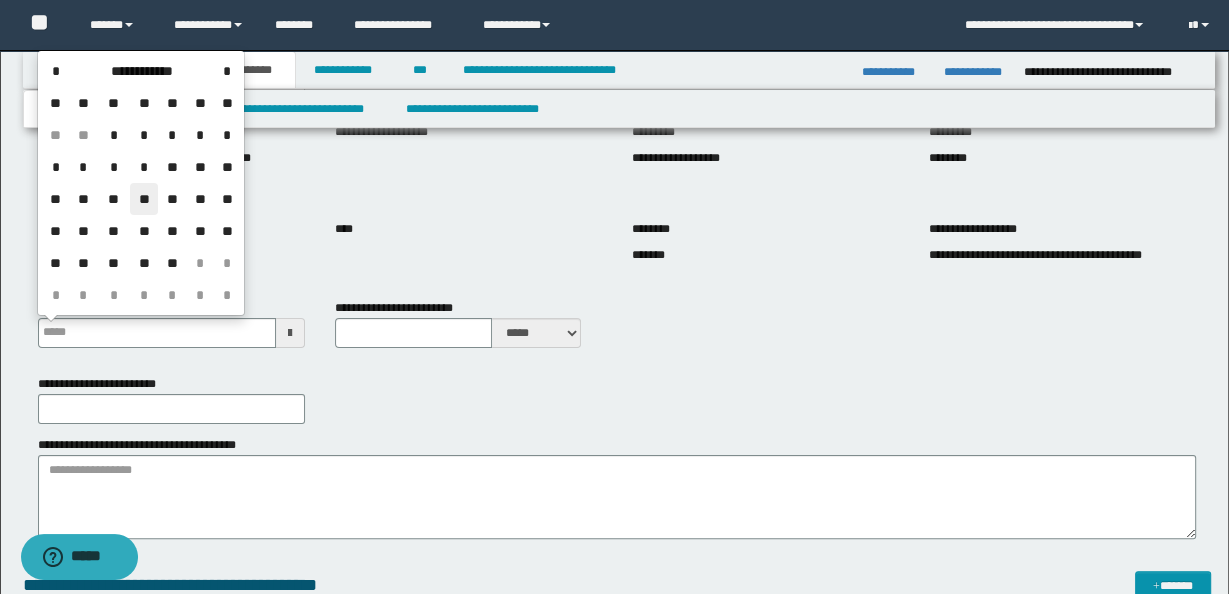 click on "**" at bounding box center (144, 199) 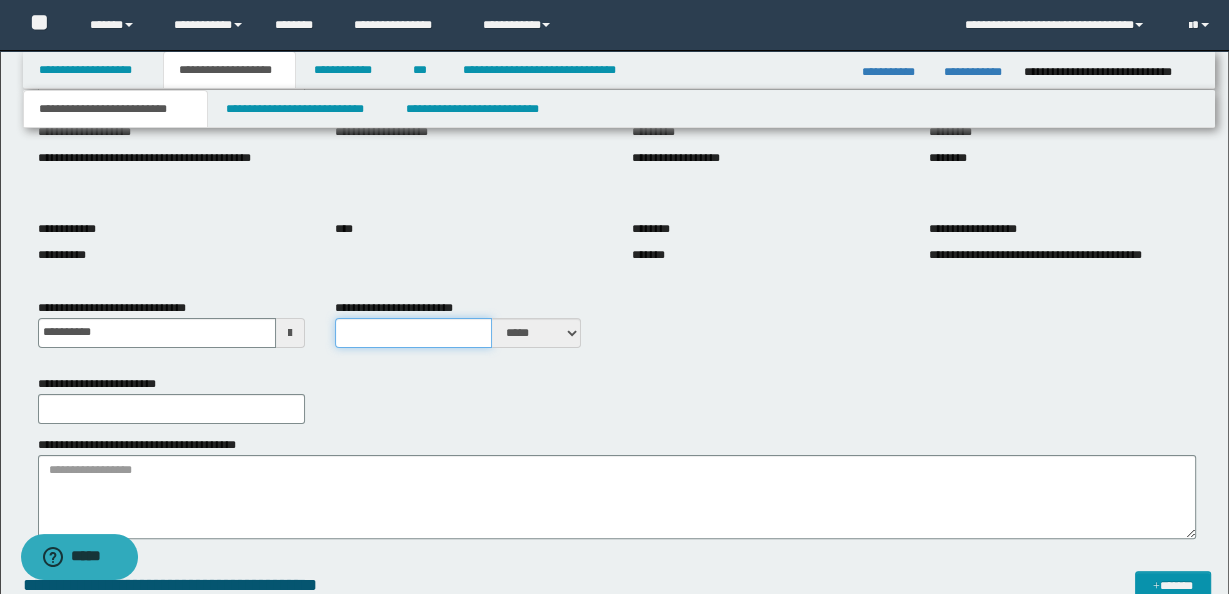 click on "**********" at bounding box center [414, 333] 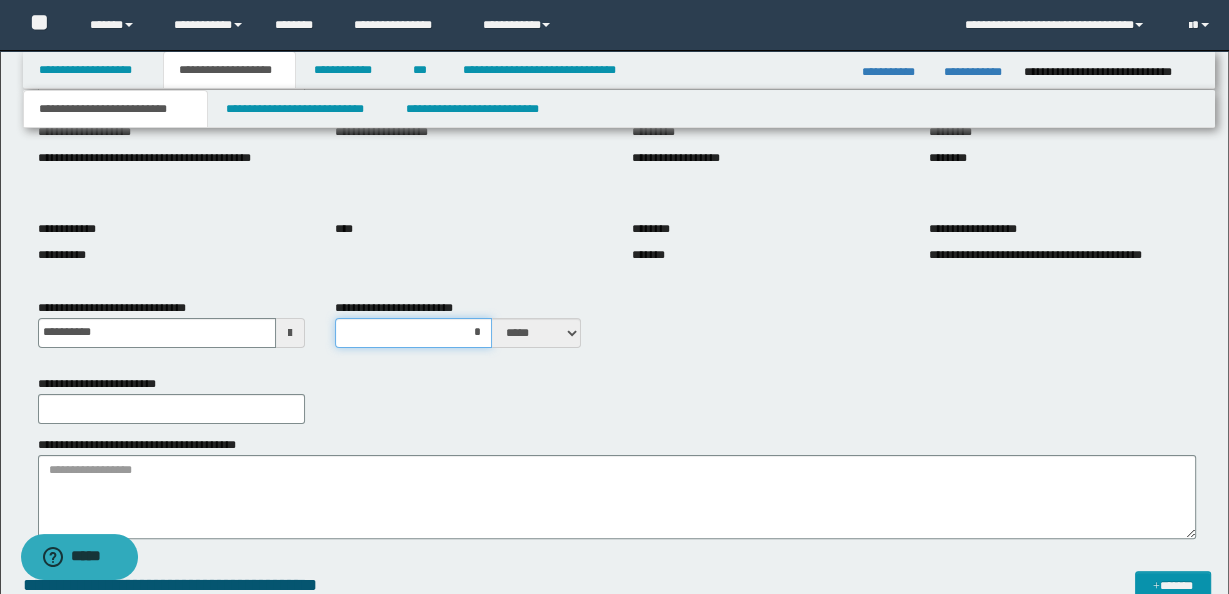 type on "**" 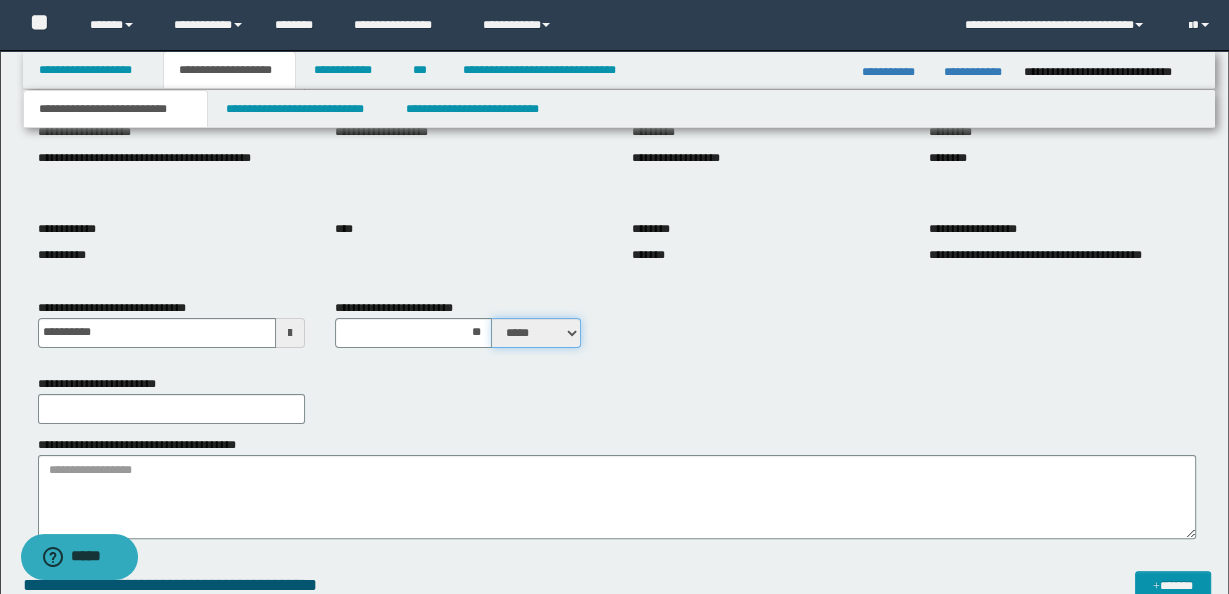 click on "*****
****" at bounding box center [536, 333] 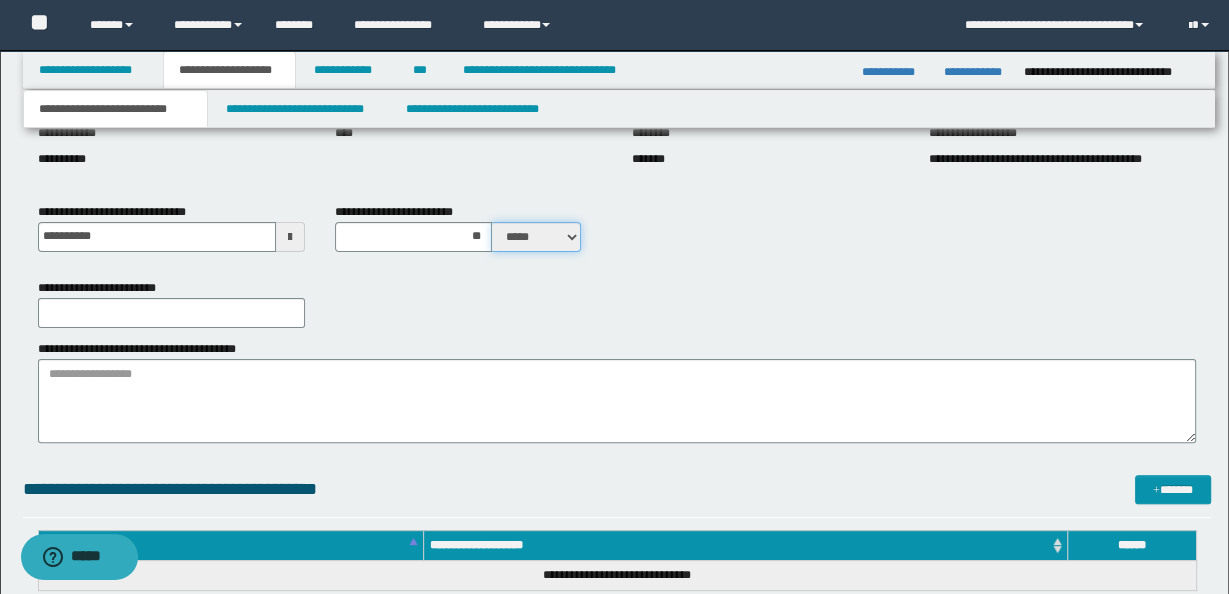 scroll, scrollTop: 393, scrollLeft: 0, axis: vertical 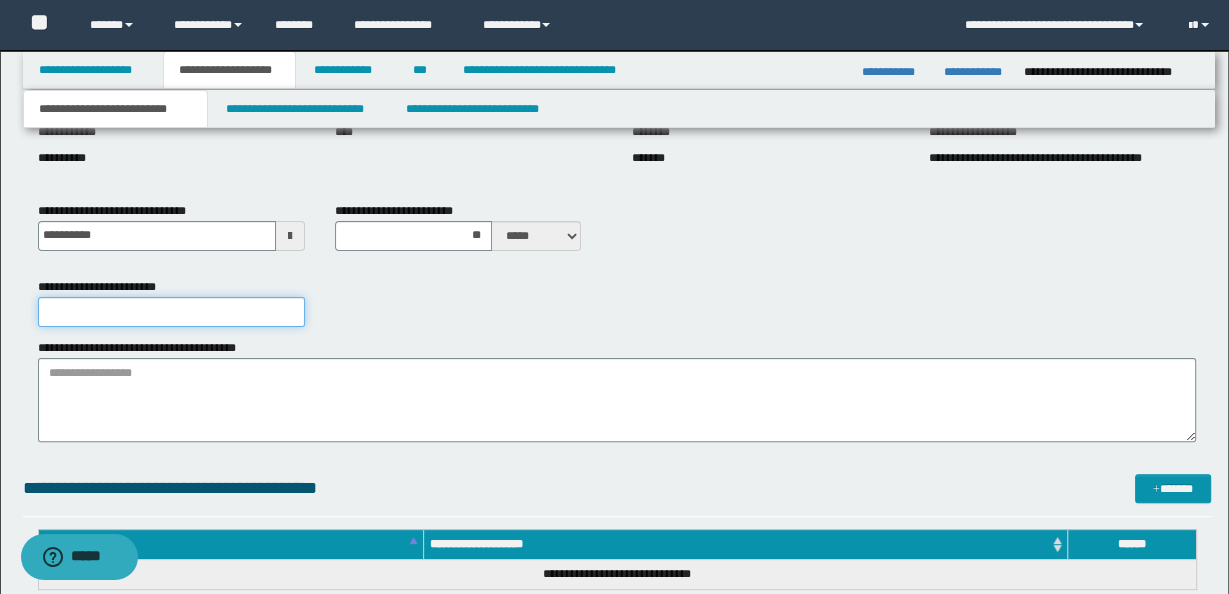 click on "**********" at bounding box center [171, 312] 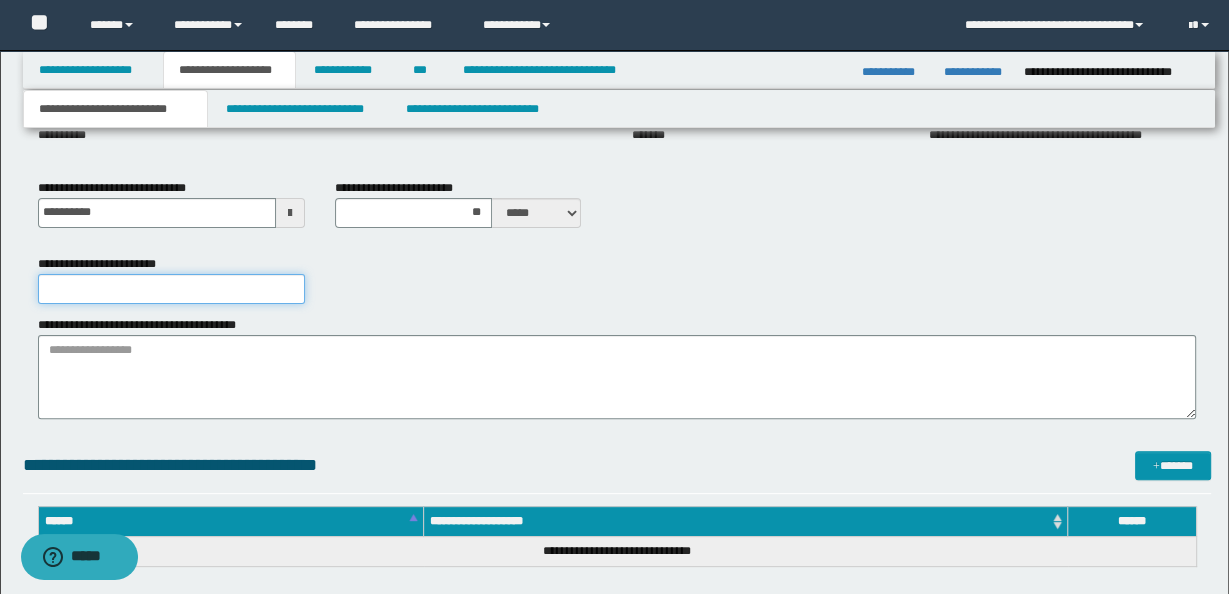 scroll, scrollTop: 418, scrollLeft: 0, axis: vertical 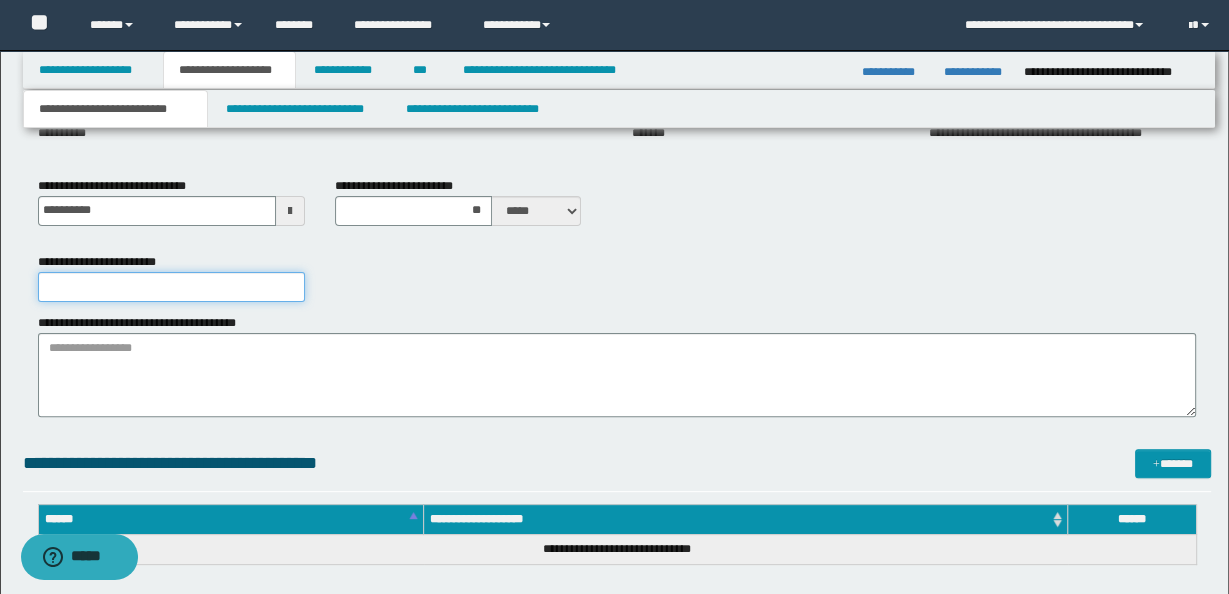 click on "**********" at bounding box center (171, 287) 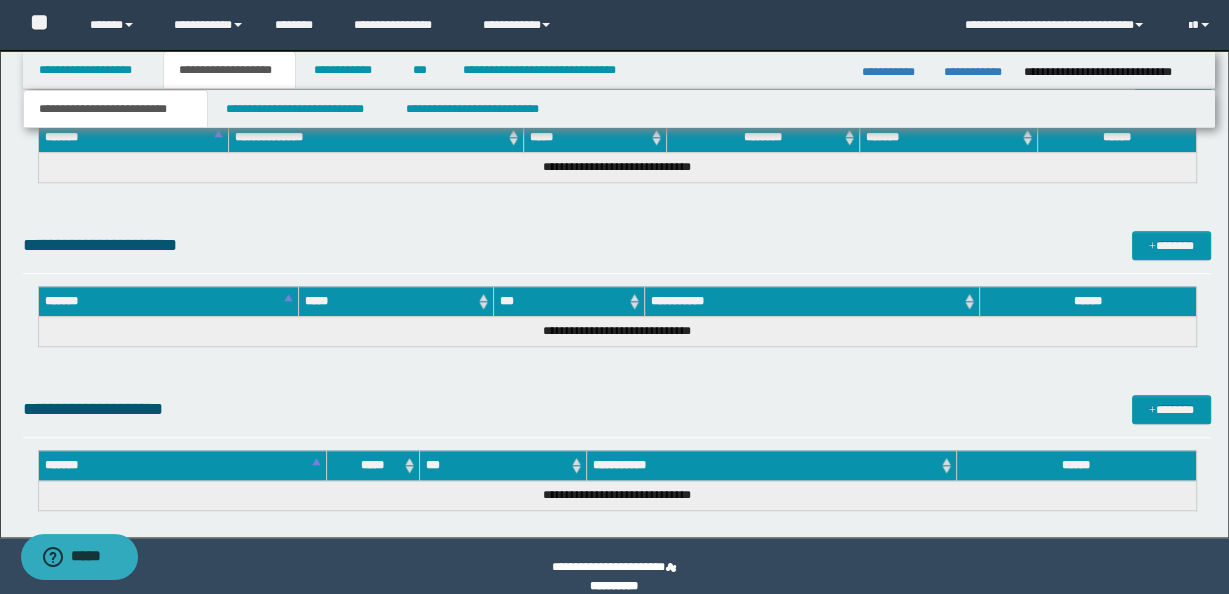 scroll, scrollTop: 1429, scrollLeft: 0, axis: vertical 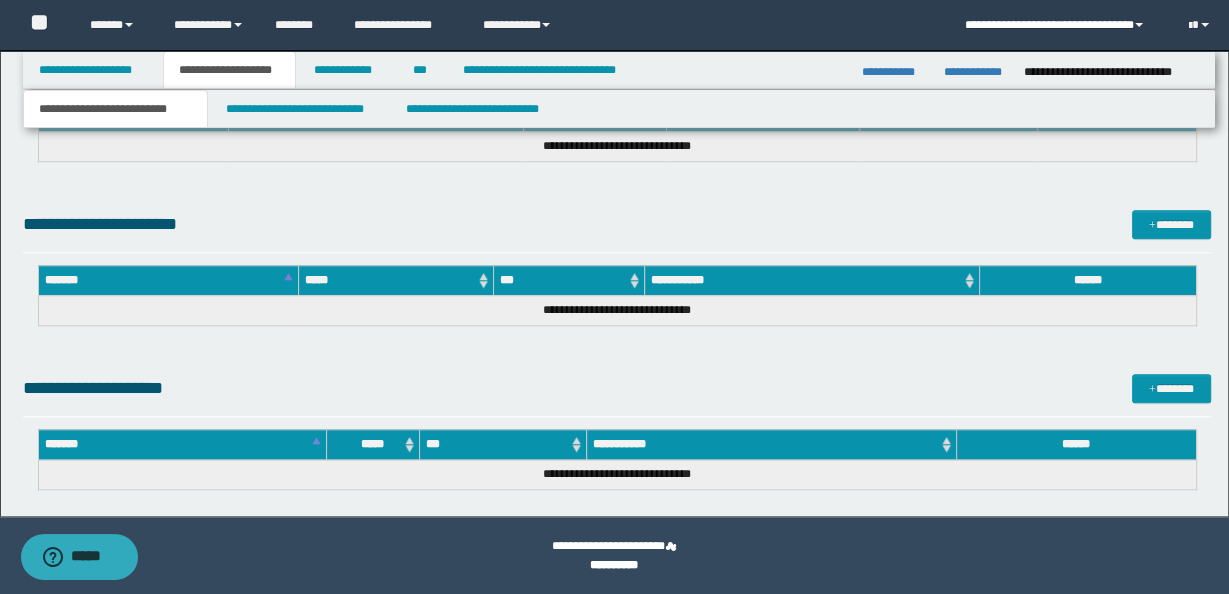 type on "**********" 